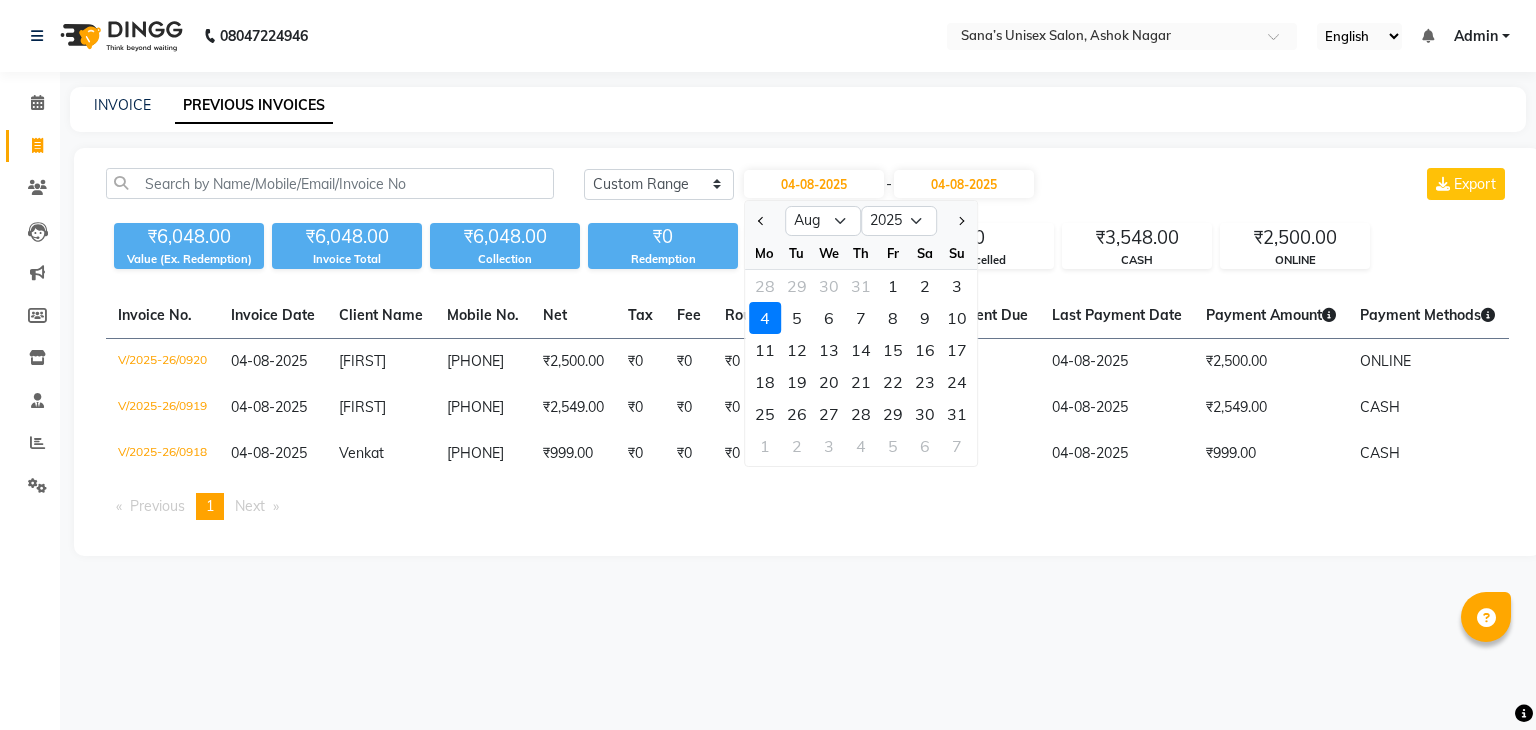 select on "range" 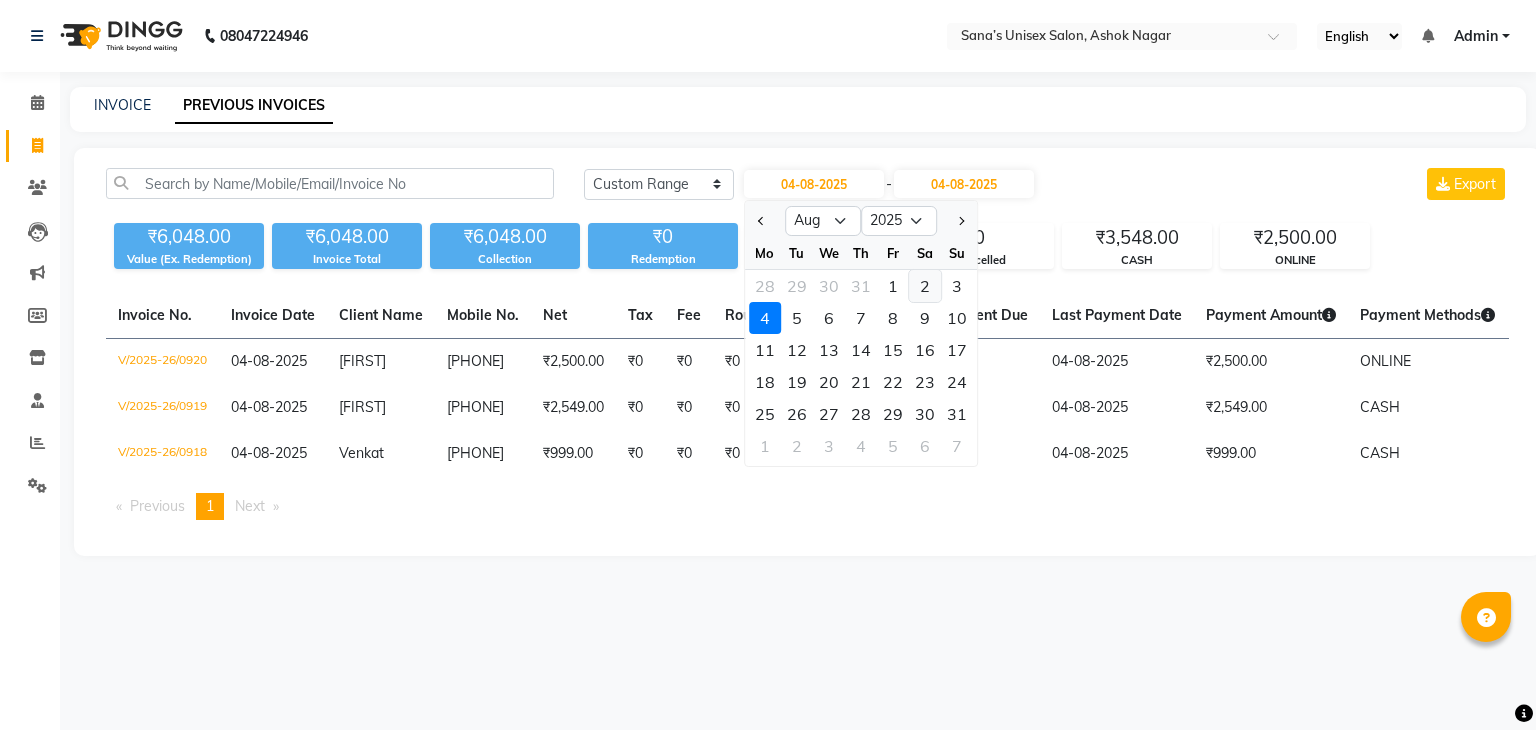 scroll, scrollTop: 0, scrollLeft: 0, axis: both 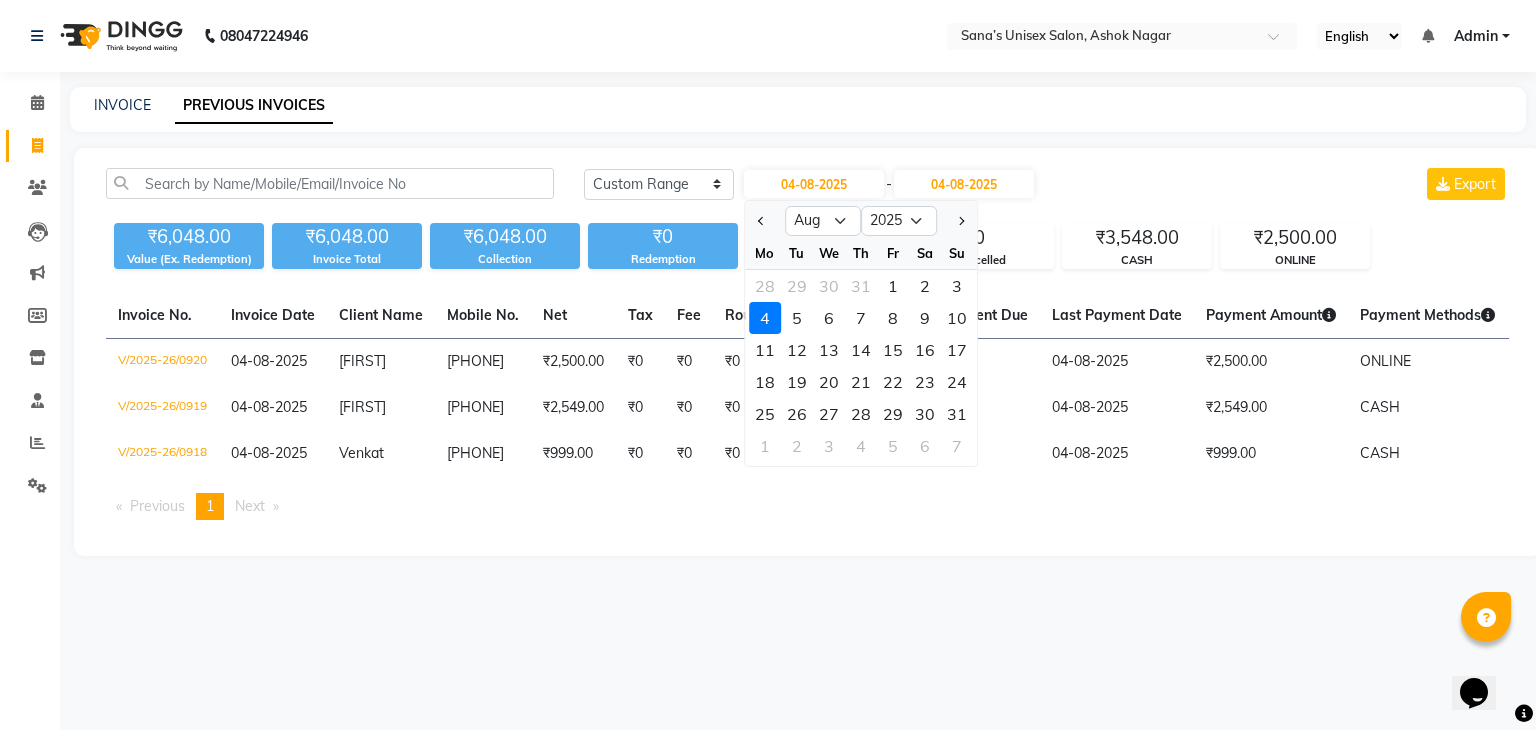 click on "1" 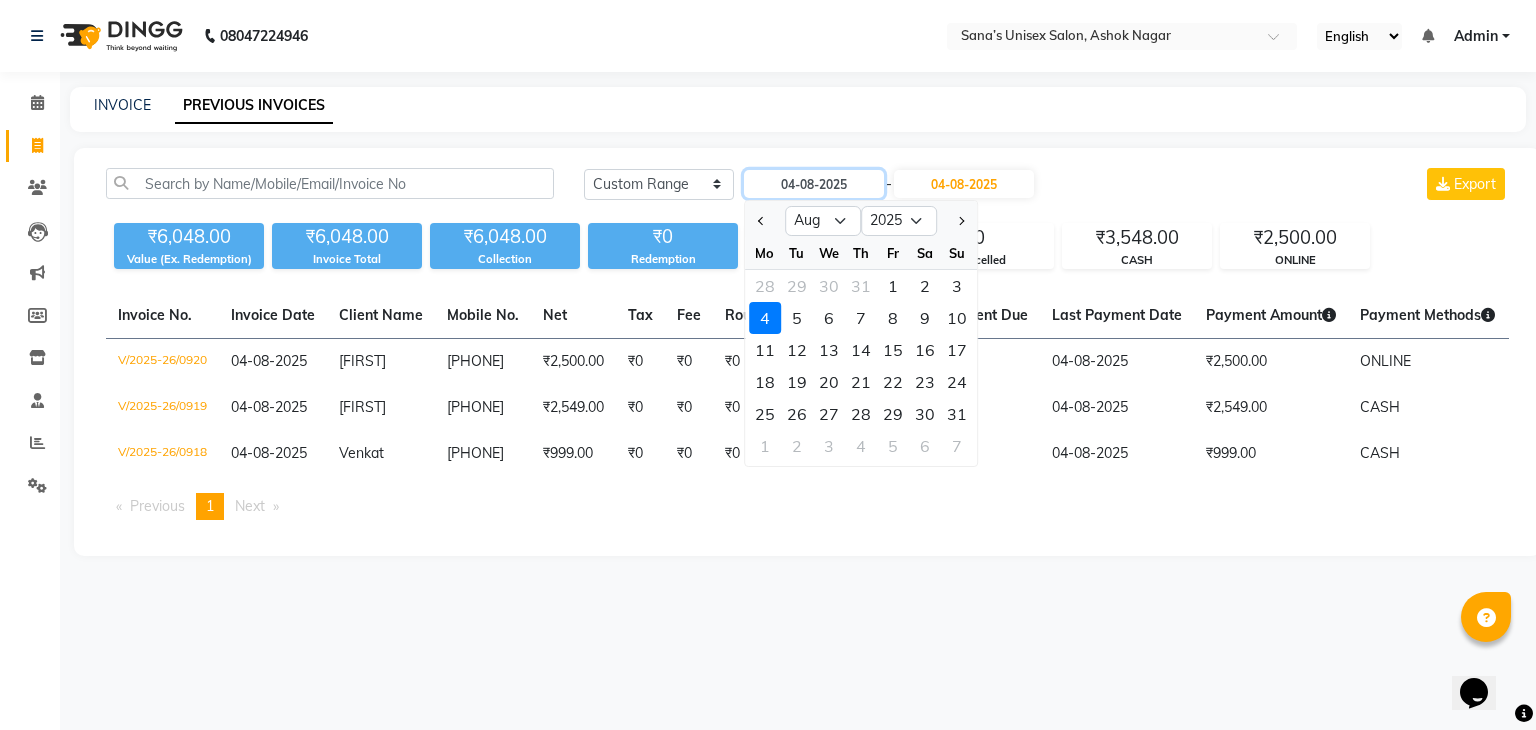 type on "01-08-2025" 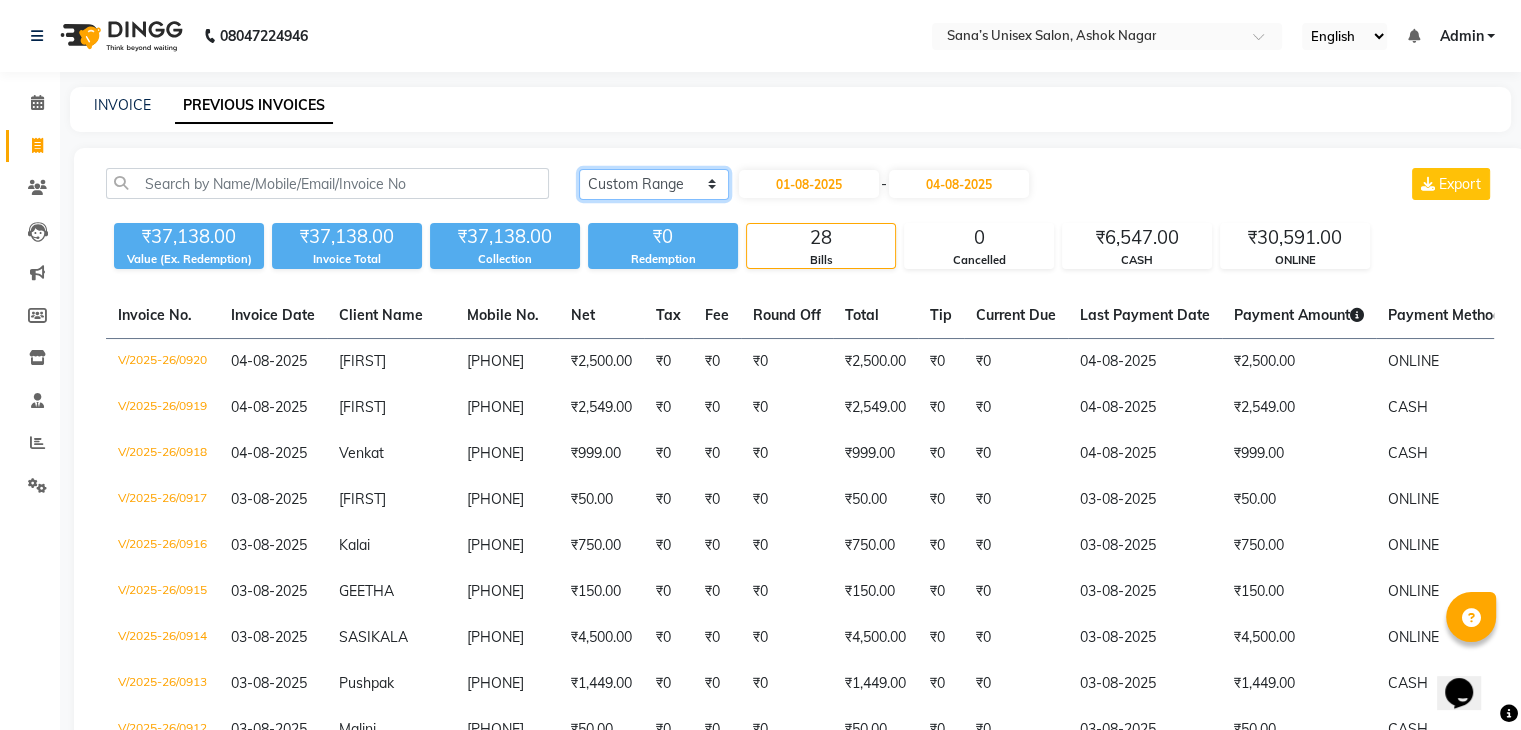 click on "Today Yesterday Custom Range" 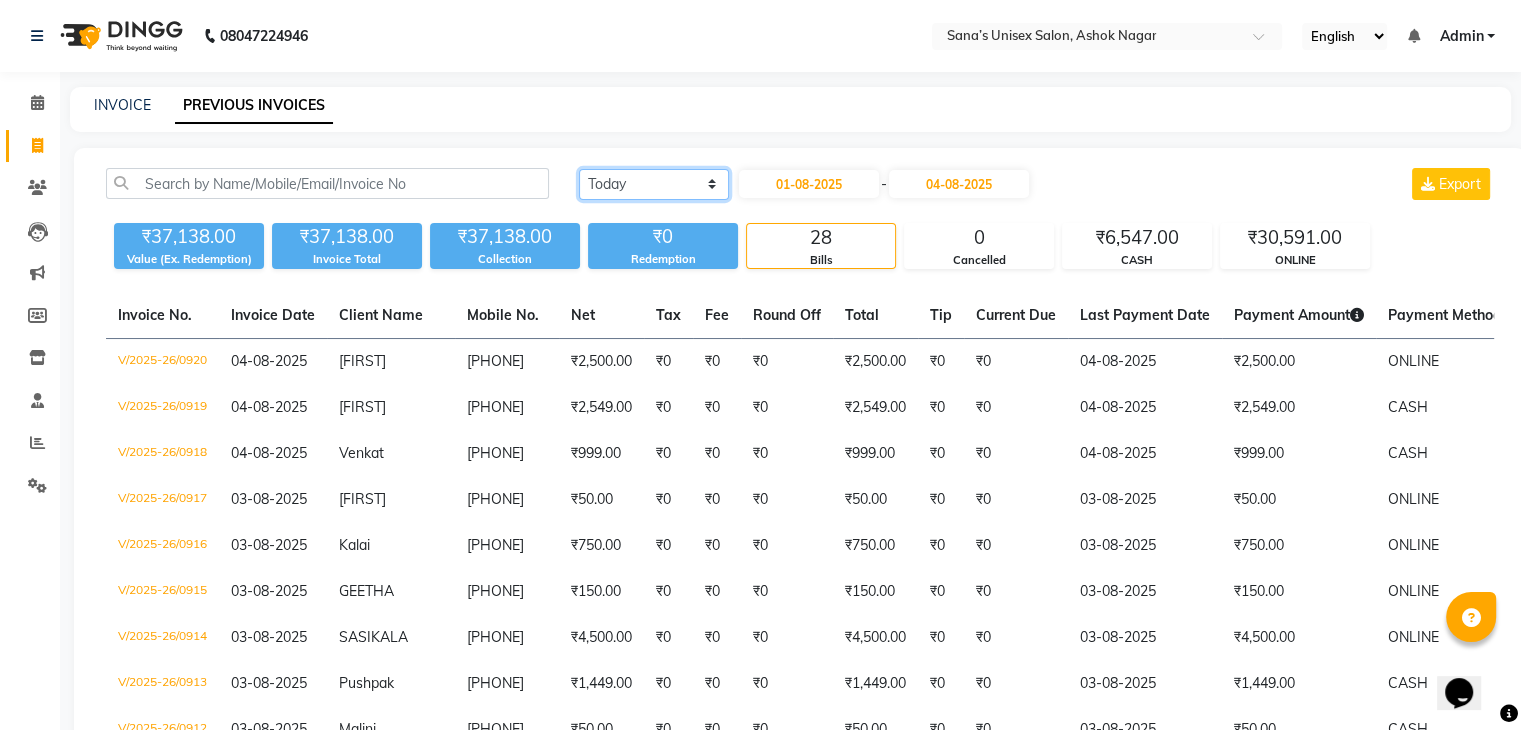 click on "Today Yesterday Custom Range" 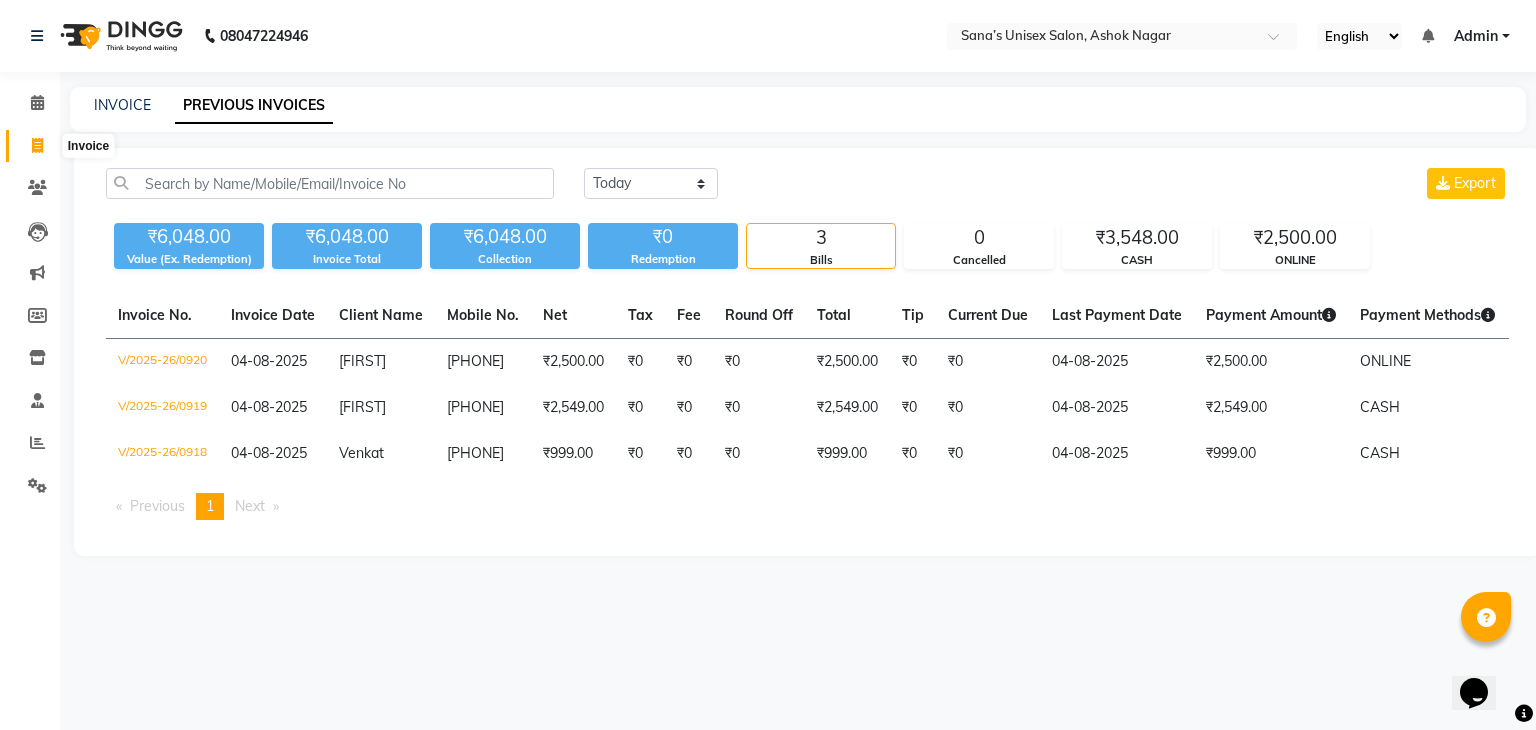 click 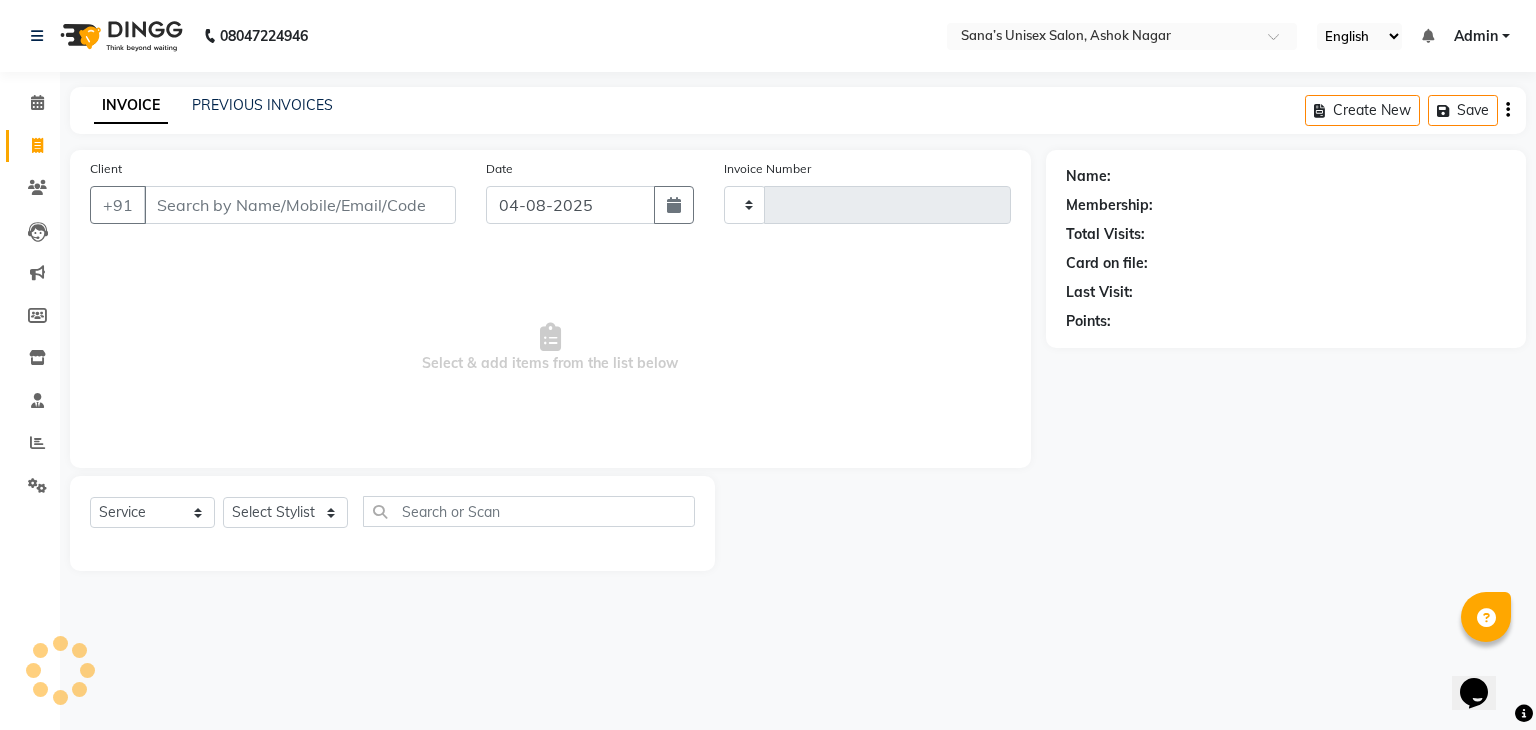 type on "0921" 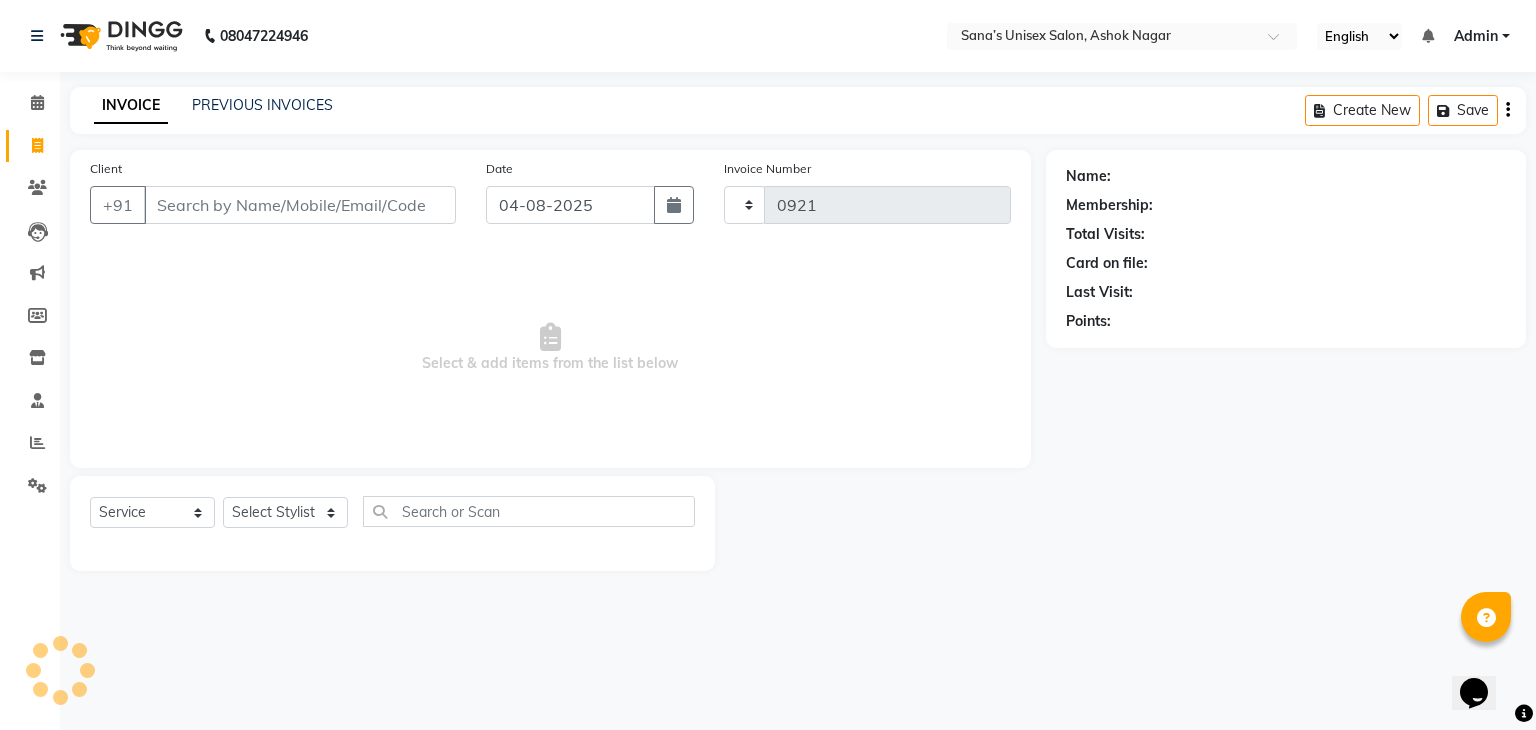 select on "6091" 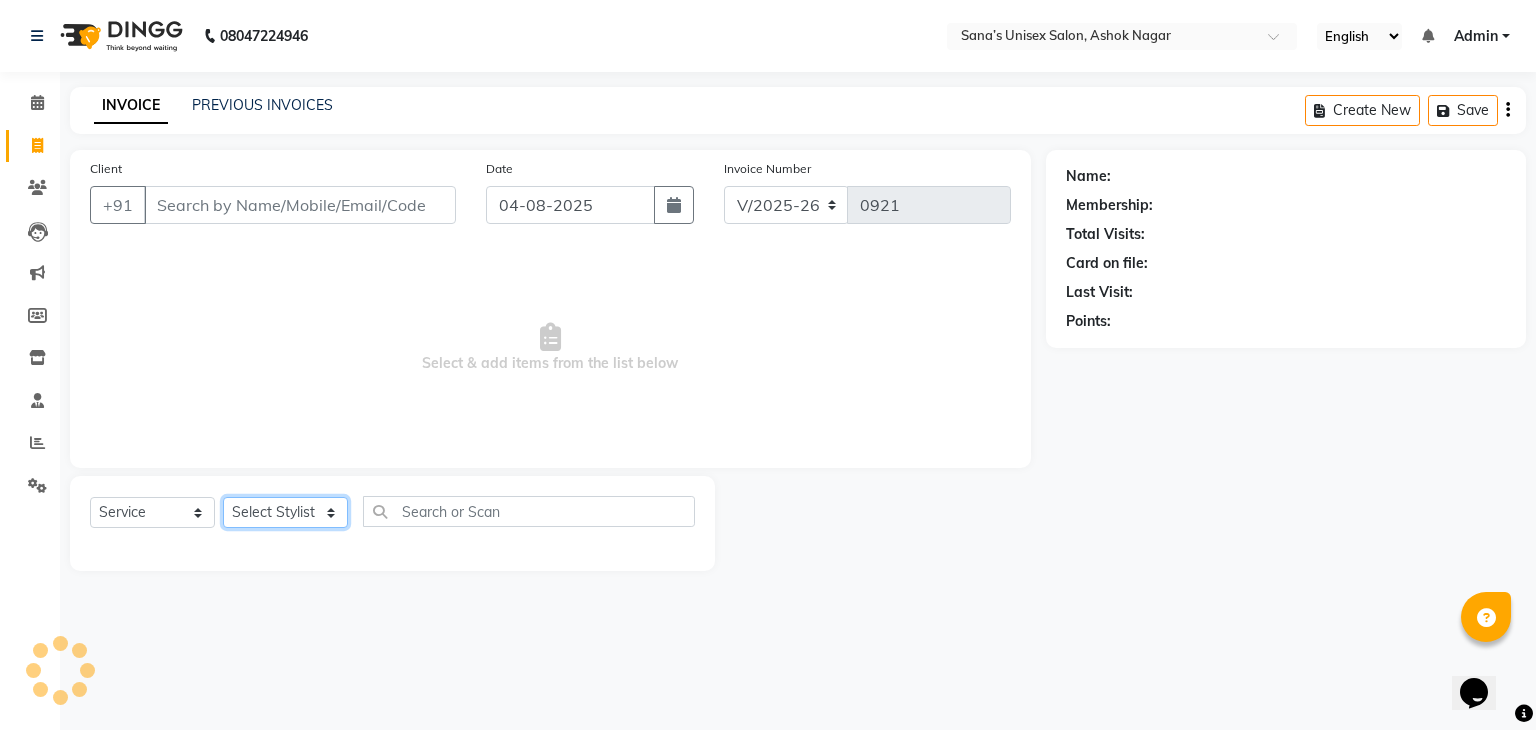 click on "Select Stylist" 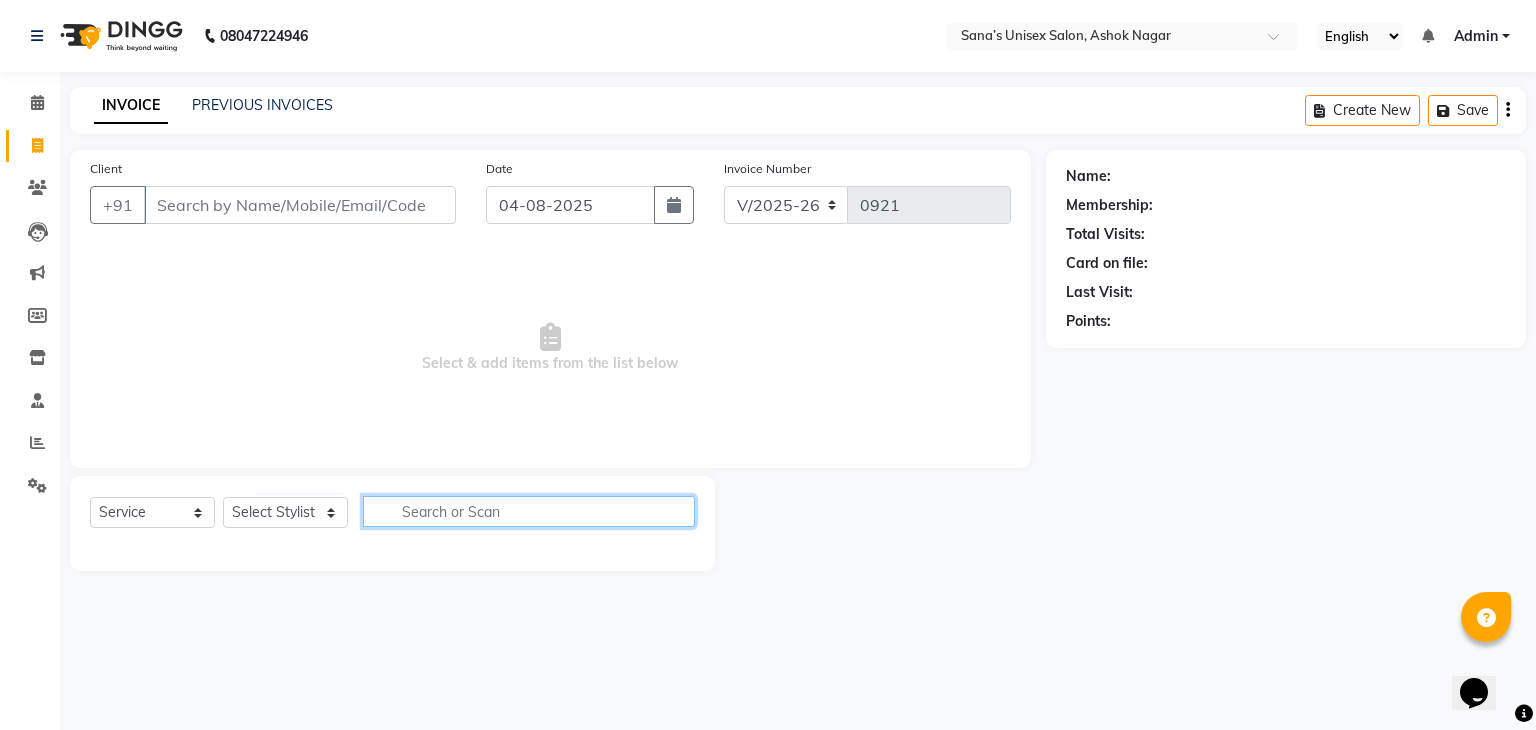 click 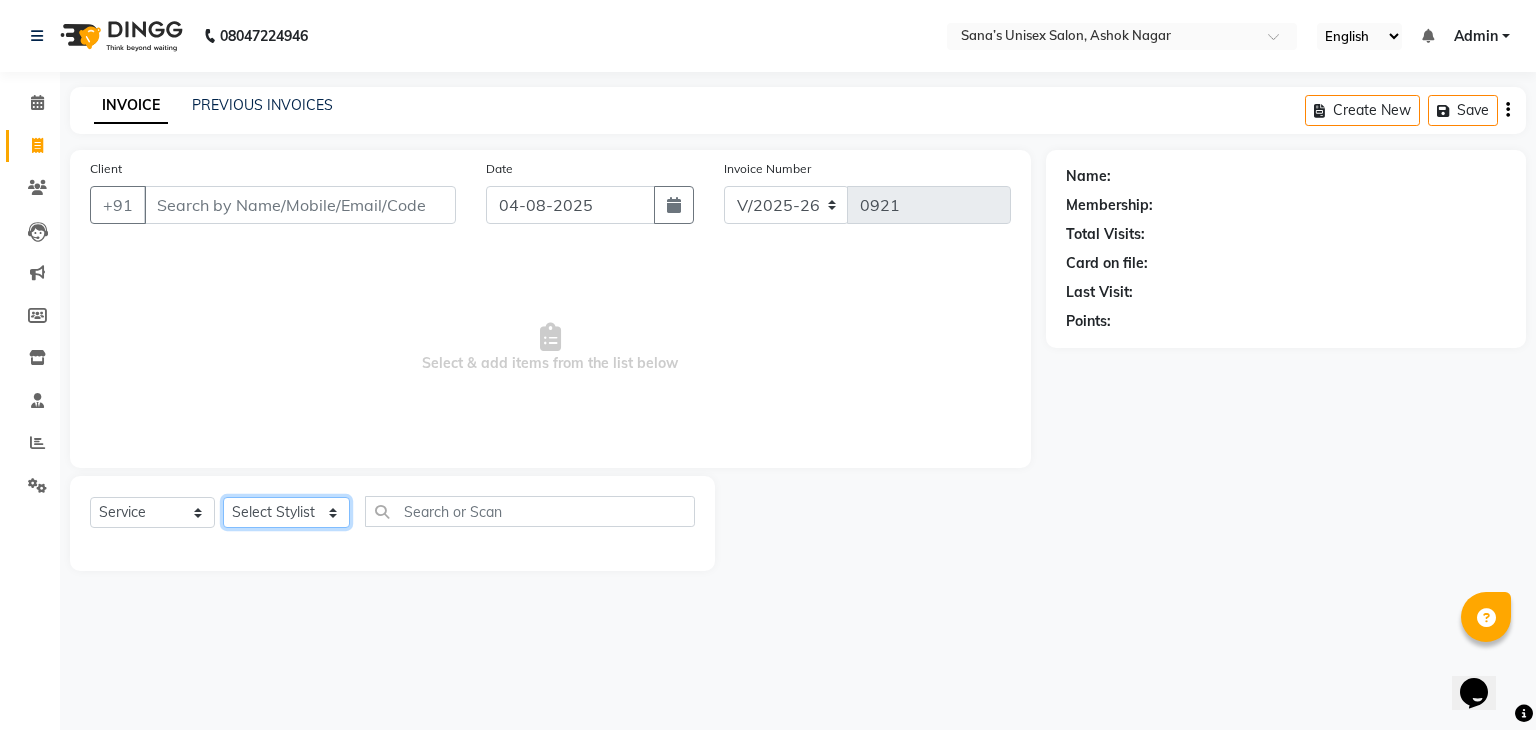 click on "Select Stylist anjali beauty MADHU MUTHU MARI (BEAUTY THERAPIST) NANDHINI NivethaKarthikeyan PRABA SANJITHA" 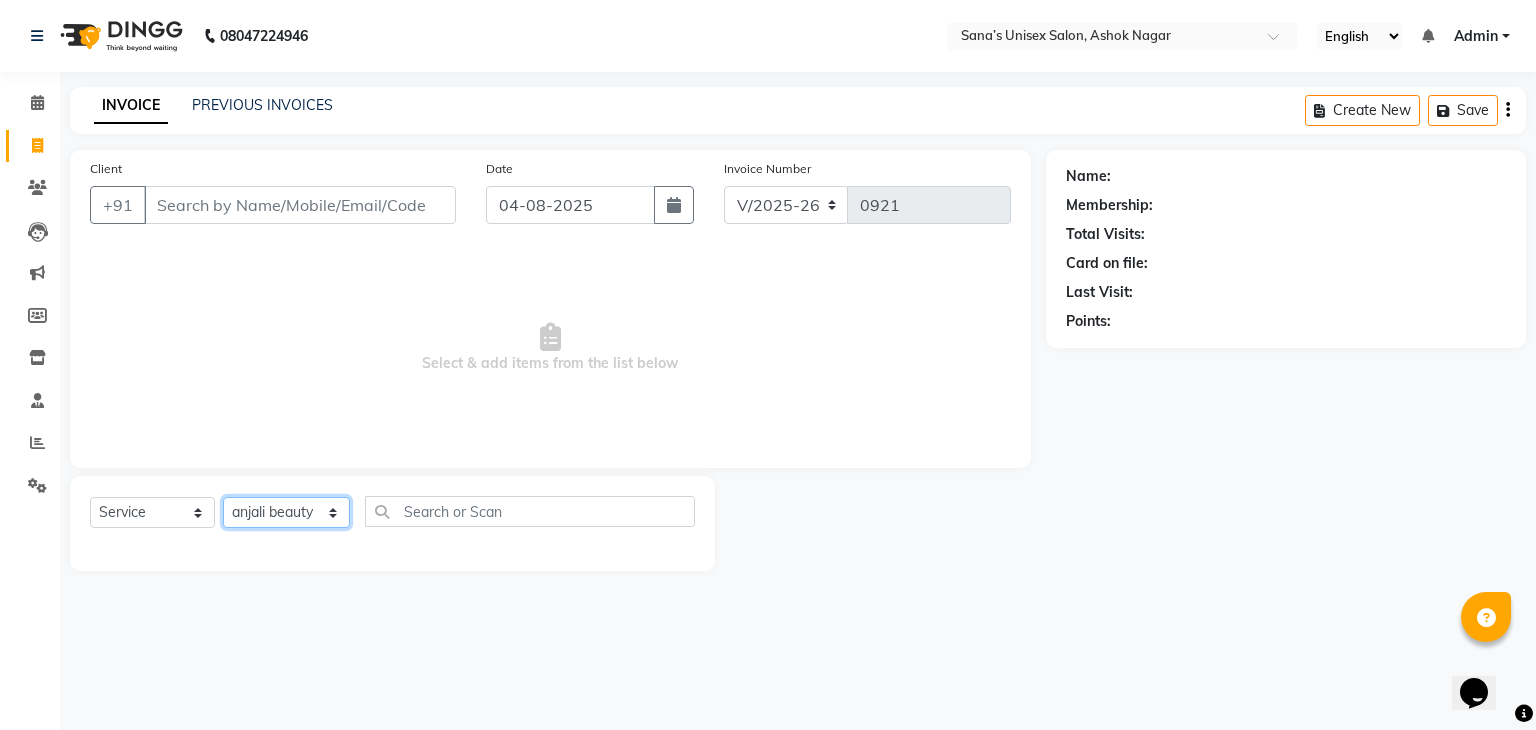 click on "Select Stylist anjali beauty MADHU MUTHU MARI (BEAUTY THERAPIST) NANDHINI NivethaKarthikeyan PRABA SANJITHA" 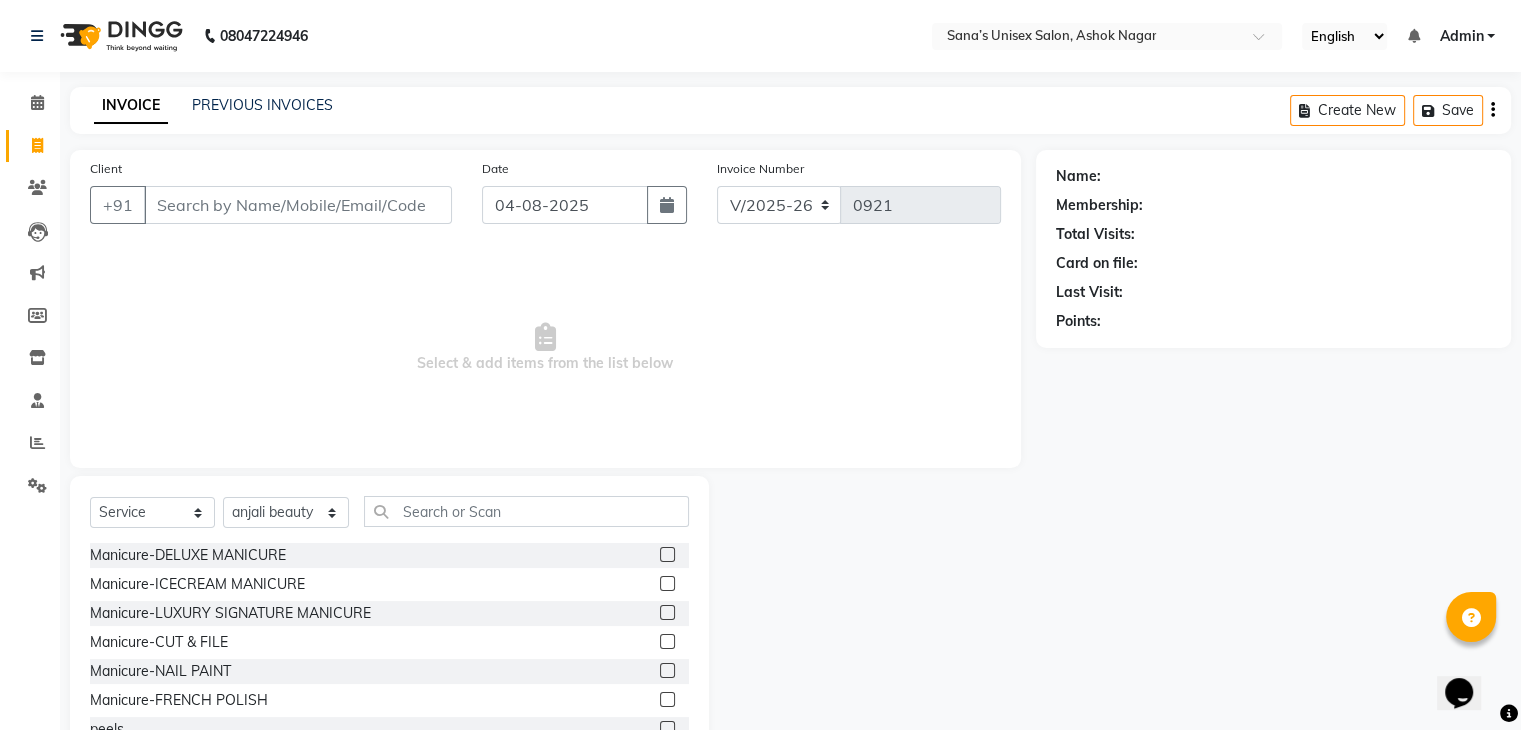 click on "Select Service Product Membership Package Voucher Prepaid Gift Card Select Stylist anjali beauty [FIRST] [FIRST] [FIRST] [FIRST] [FIRST] [FIRST] [FIRST] Manicure-DELUXE MANICURE Manicure-ICECREAM MANICURE Manicure-LUXURY SIGNATURE MANICURE Manicure-CUT & FILE Manicure-NAIL PAINT Manicure-FRENCH POLISH peels Pedicure -DELUXE PEDICURE Pedicure -ICECREAM PEDICURE Pedicure -SPA PEDICURE Pedicure -LUXURY SIGNATURE PEDICURE Pedicure -CUT & FILE Pedicure -NAIL PAINT Pedicure -FRENCH POLISH PEDICURE DONUT Add-on-BLEACH Add-on-PARAFFIN WAX Add-on-HEEL PEEL TREATMENT DETAN-UPPER LIP DETAN-UNDER ARMS DETAN-FEET DETAN-BLOUSE LINE DETAN-HALF ARMS DETAN-FACE DETAN-FACE &NECK DETAN-FULL ARMS DETAN-HALF LEGS DETAN-HALF FRONT & BACK DETAN-FULL LEGS DETAN-BODY(FACE, NECK,UNDER ARMS,LEGS, FRONT & BACK) Threading-EYEBROWS Threading-UPPER LIP Threading-CHIN Threading-FOREHEAD Threading-SIDES Threading-NECK Threading-FULL FACE Waxing-UPPERLIP Waxing-CHIN Waxing-SIDES Waxing-NECK Waxing-UNDERARMS Waxing-FULL FACE Waxing-HALF ARMS BLEACH" 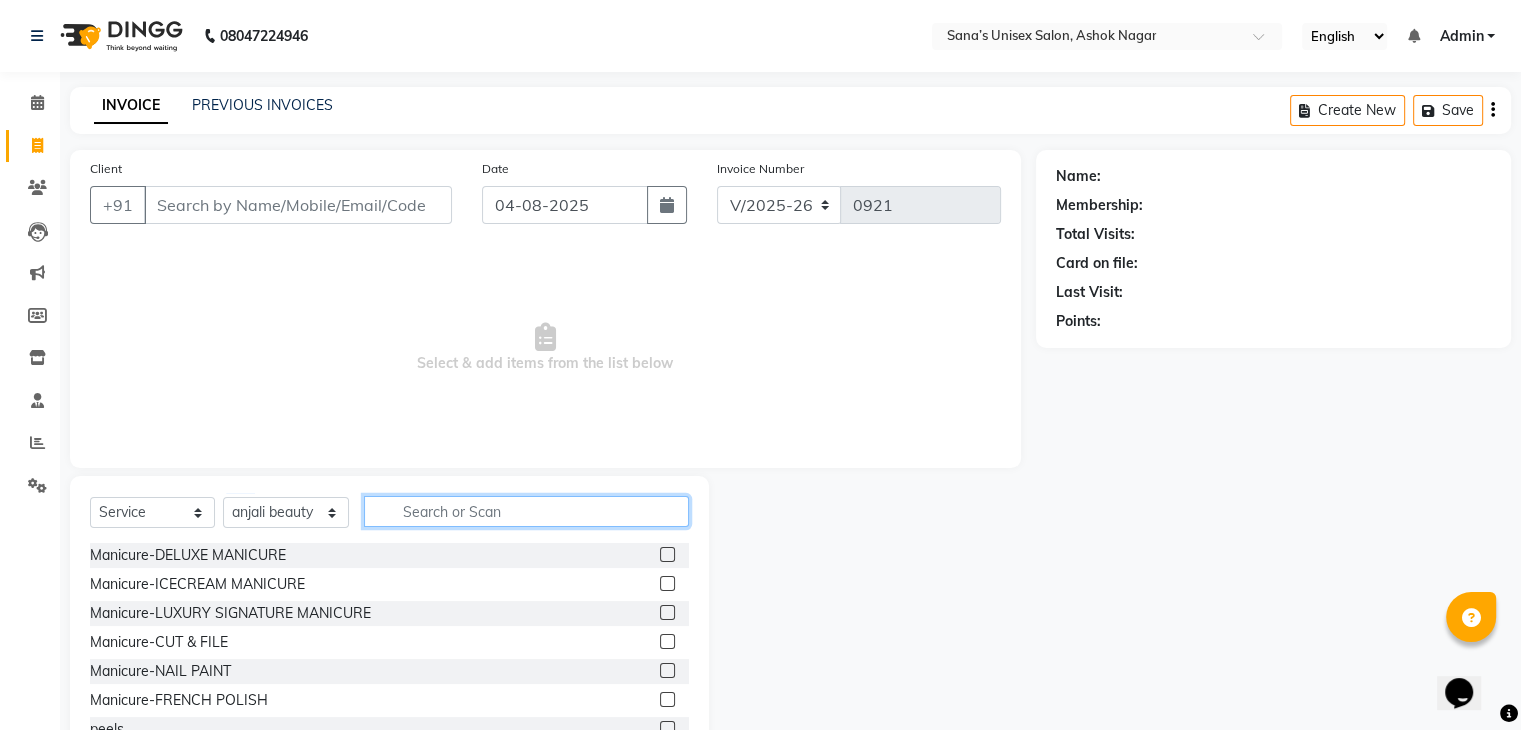 click 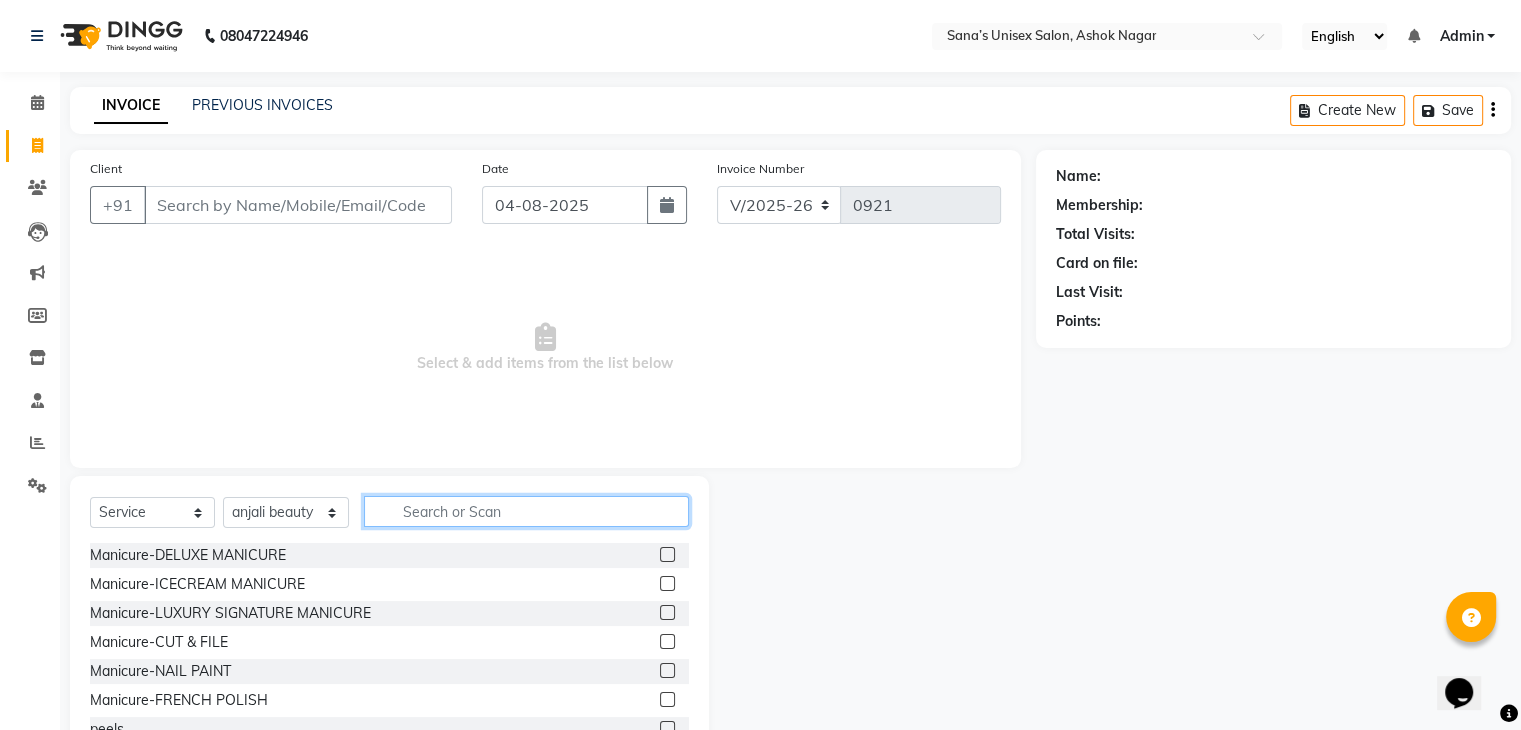 click 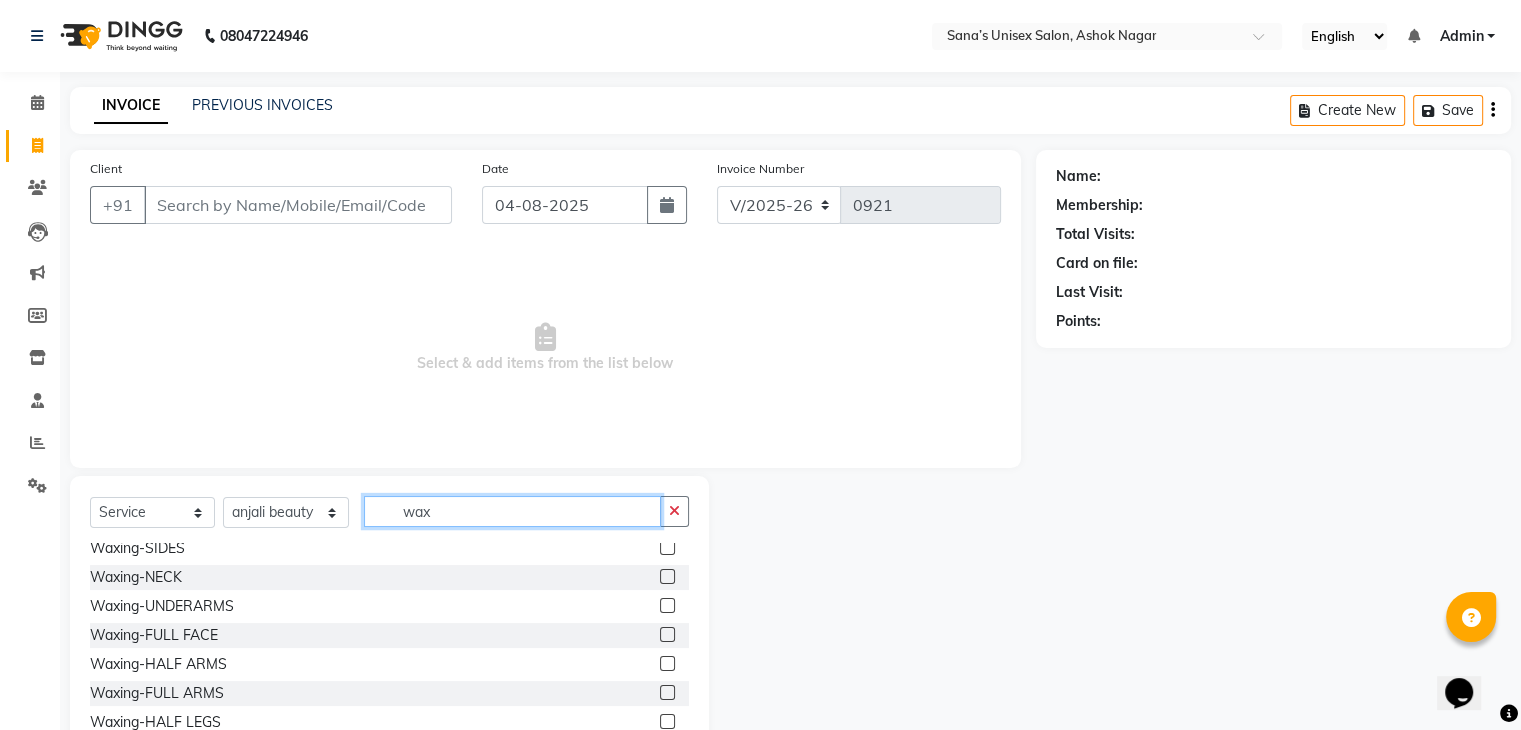 scroll, scrollTop: 100, scrollLeft: 0, axis: vertical 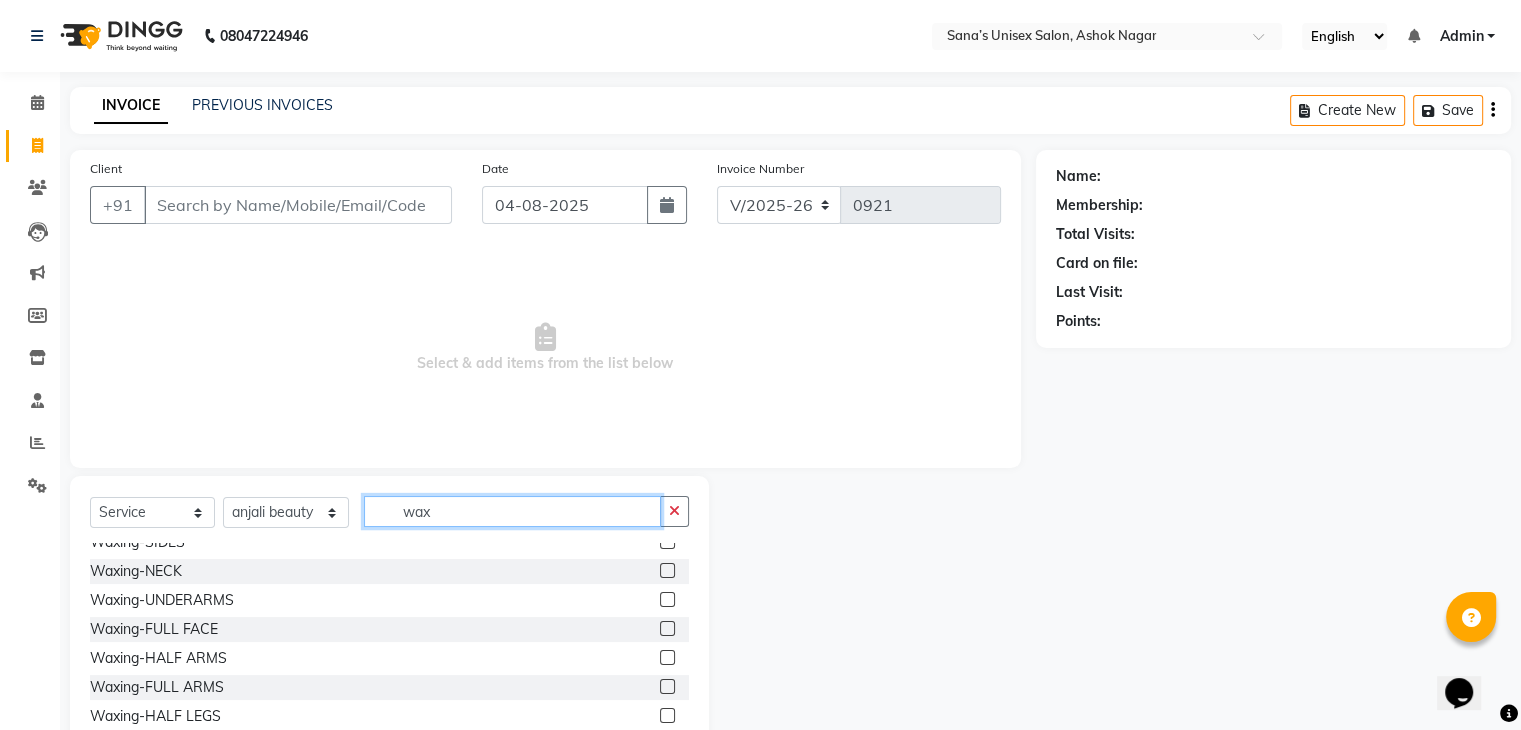 type on "wax" 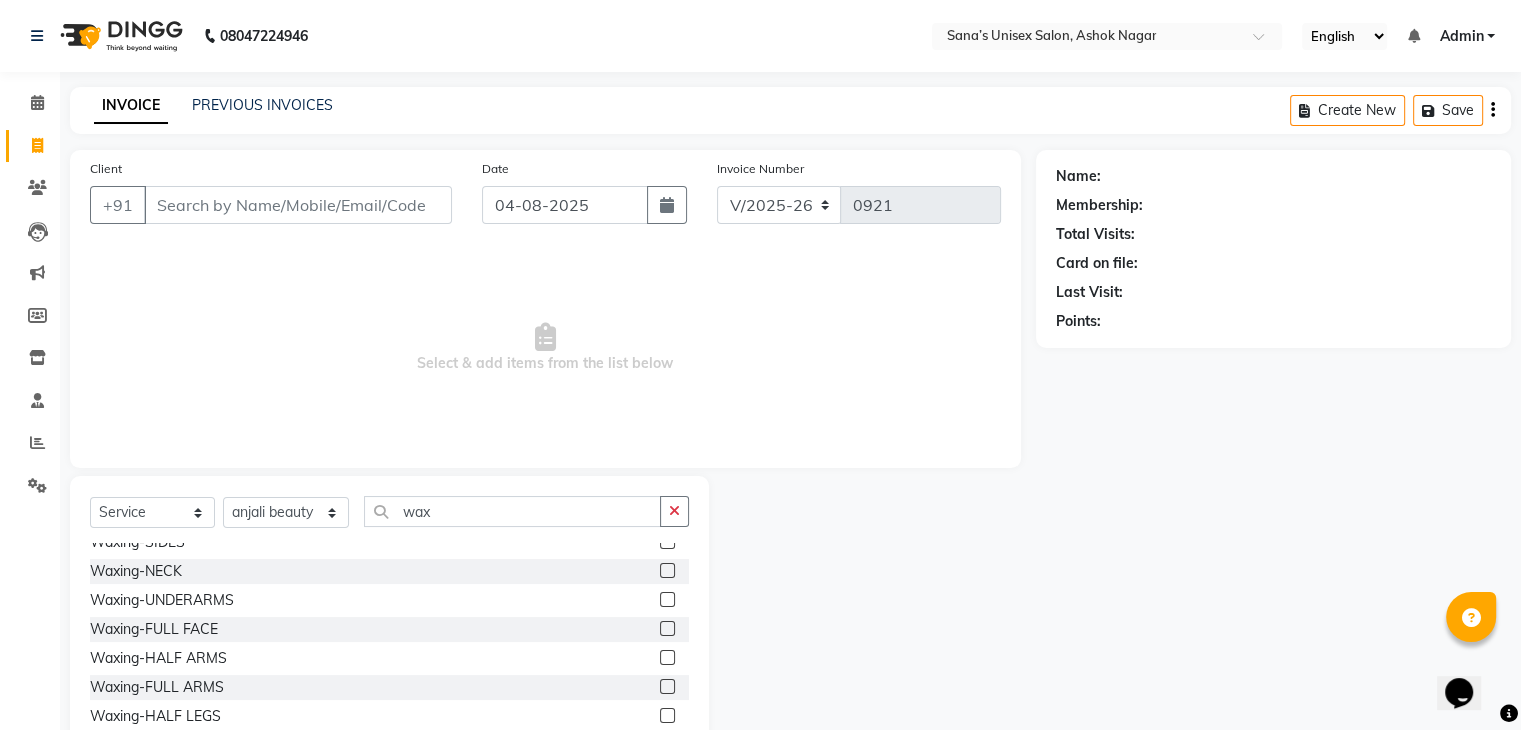click 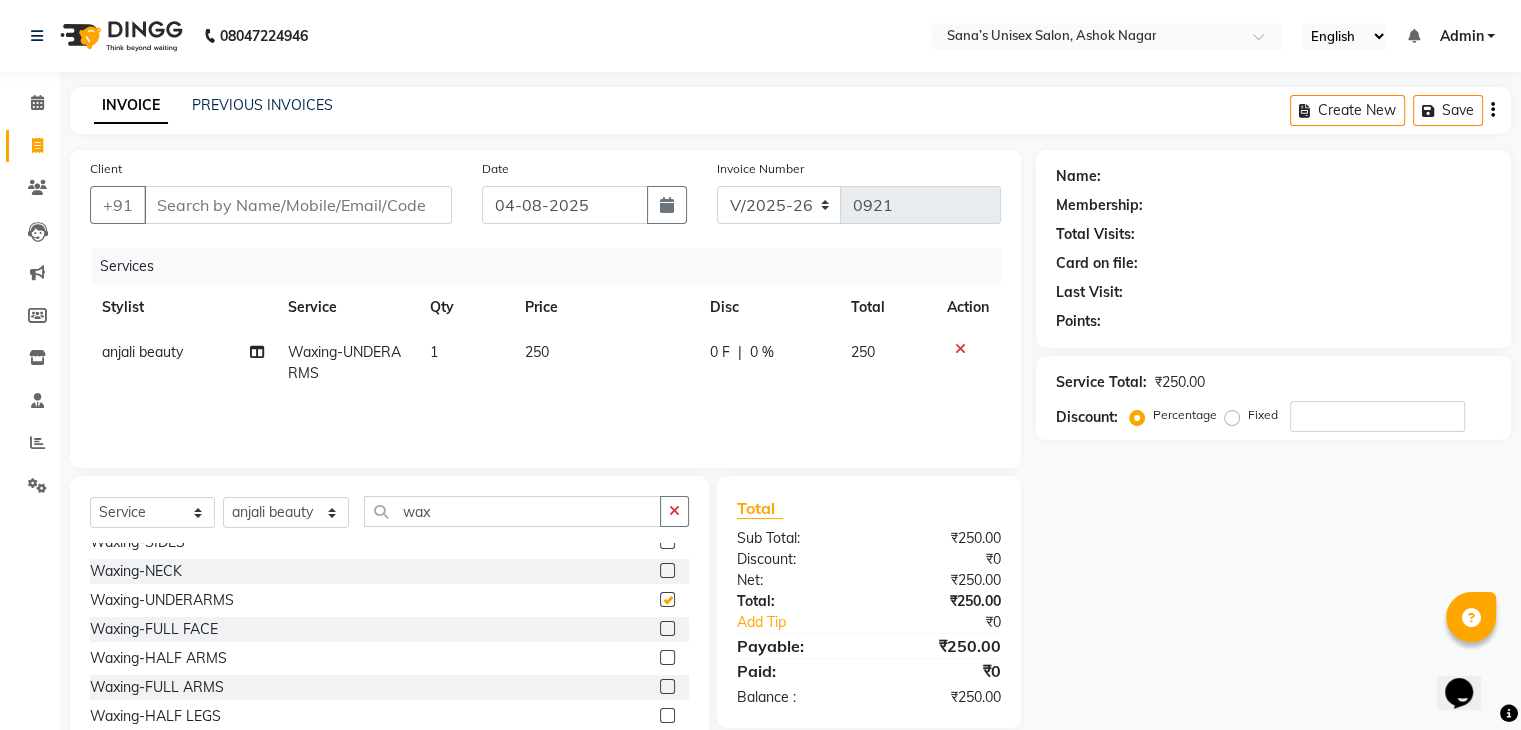 checkbox on "false" 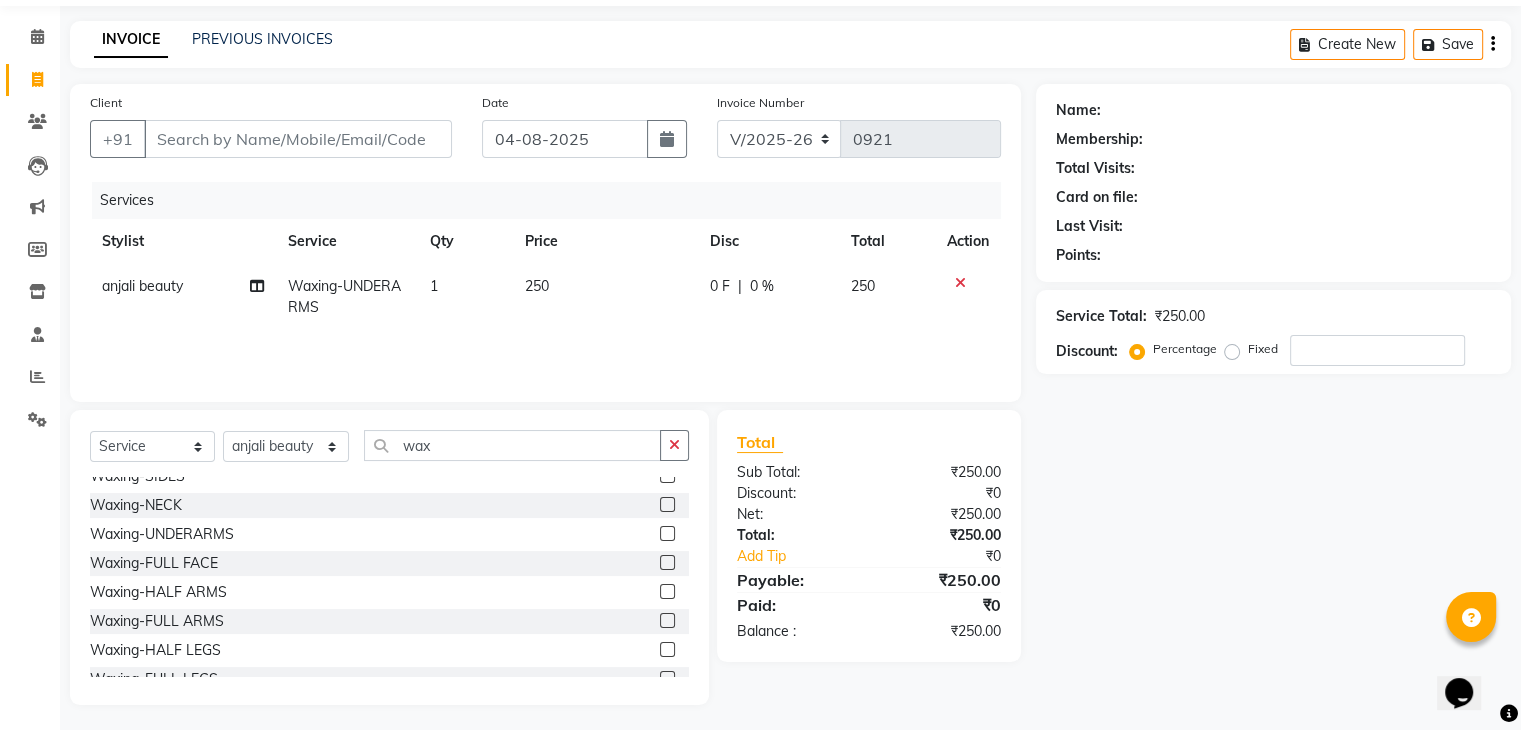 scroll, scrollTop: 72, scrollLeft: 0, axis: vertical 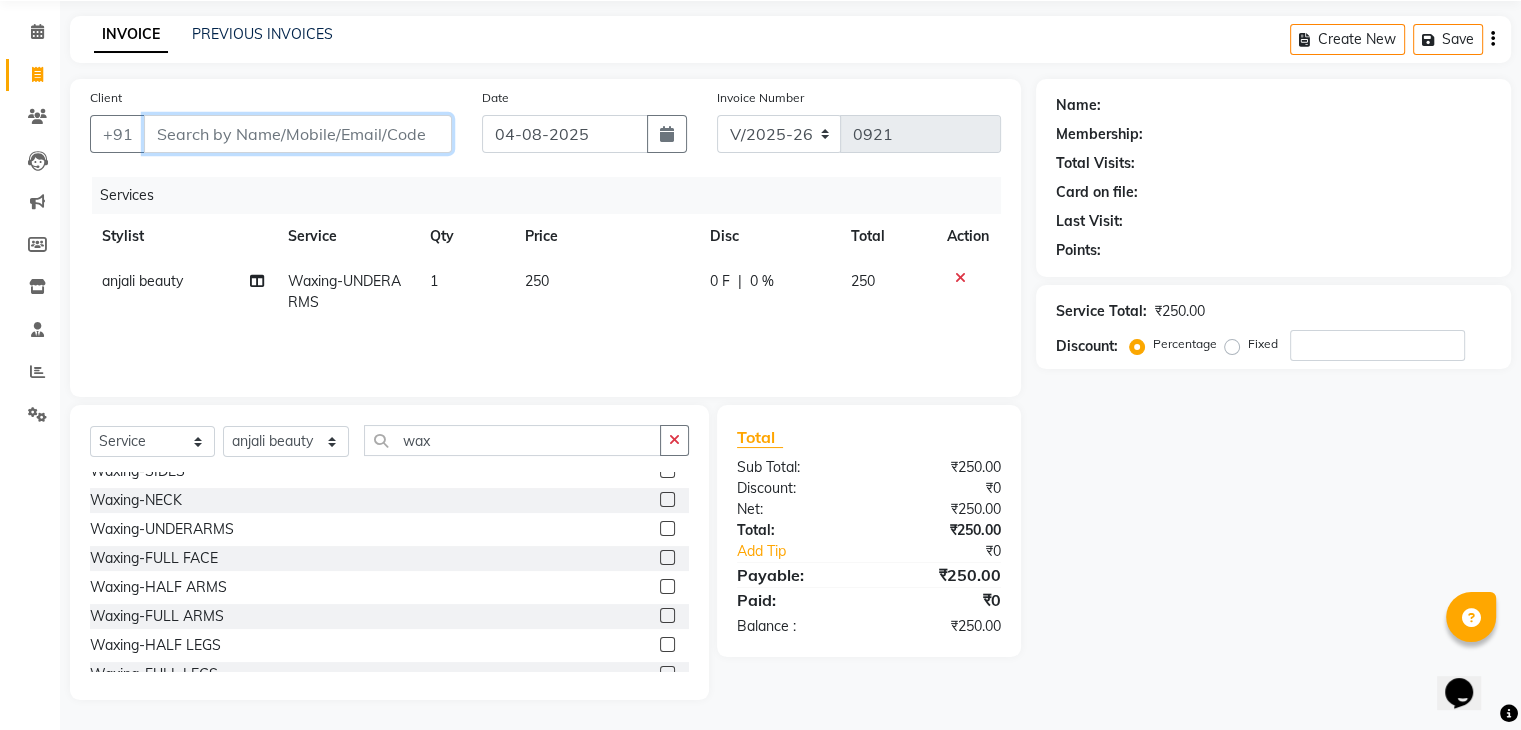click on "Client" at bounding box center [298, 134] 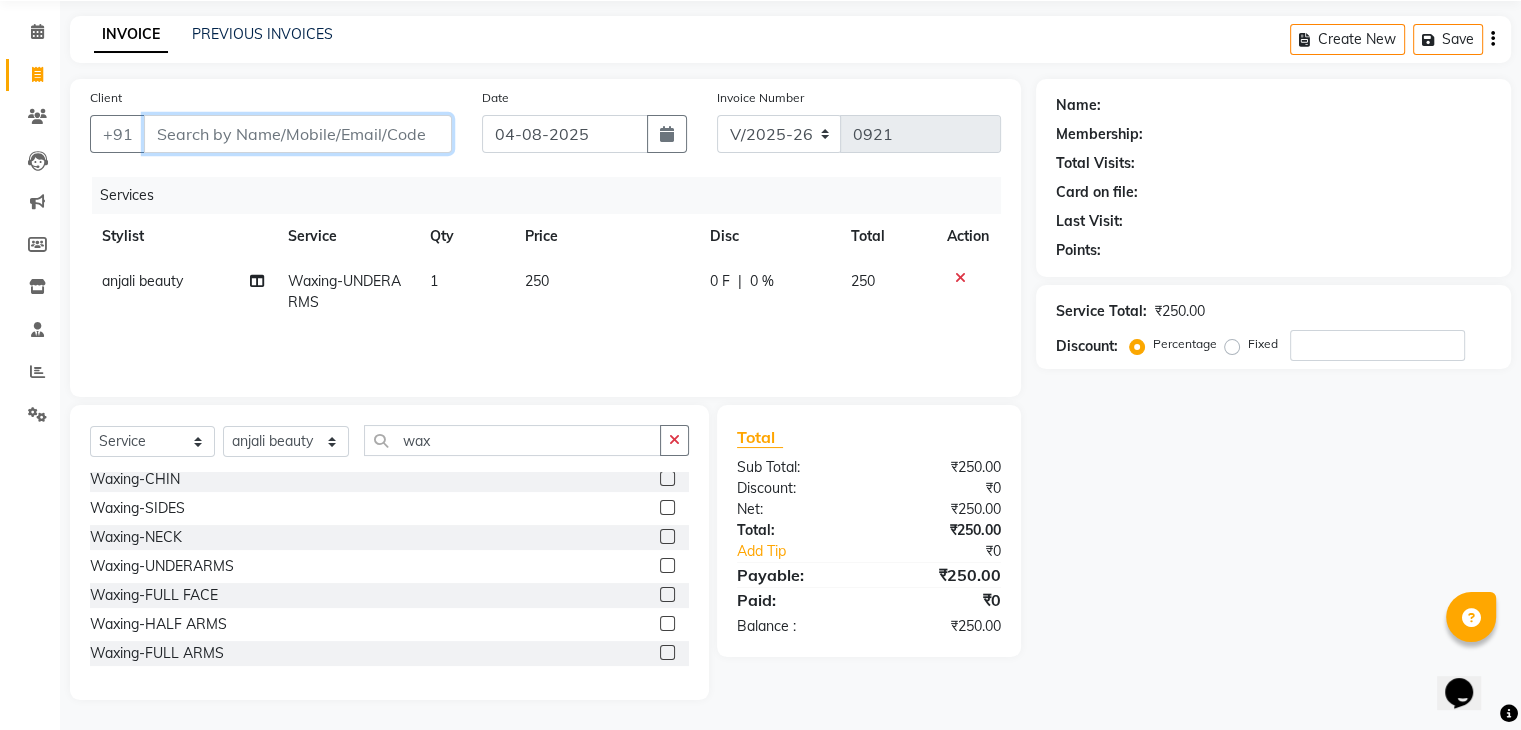 scroll, scrollTop: 0, scrollLeft: 0, axis: both 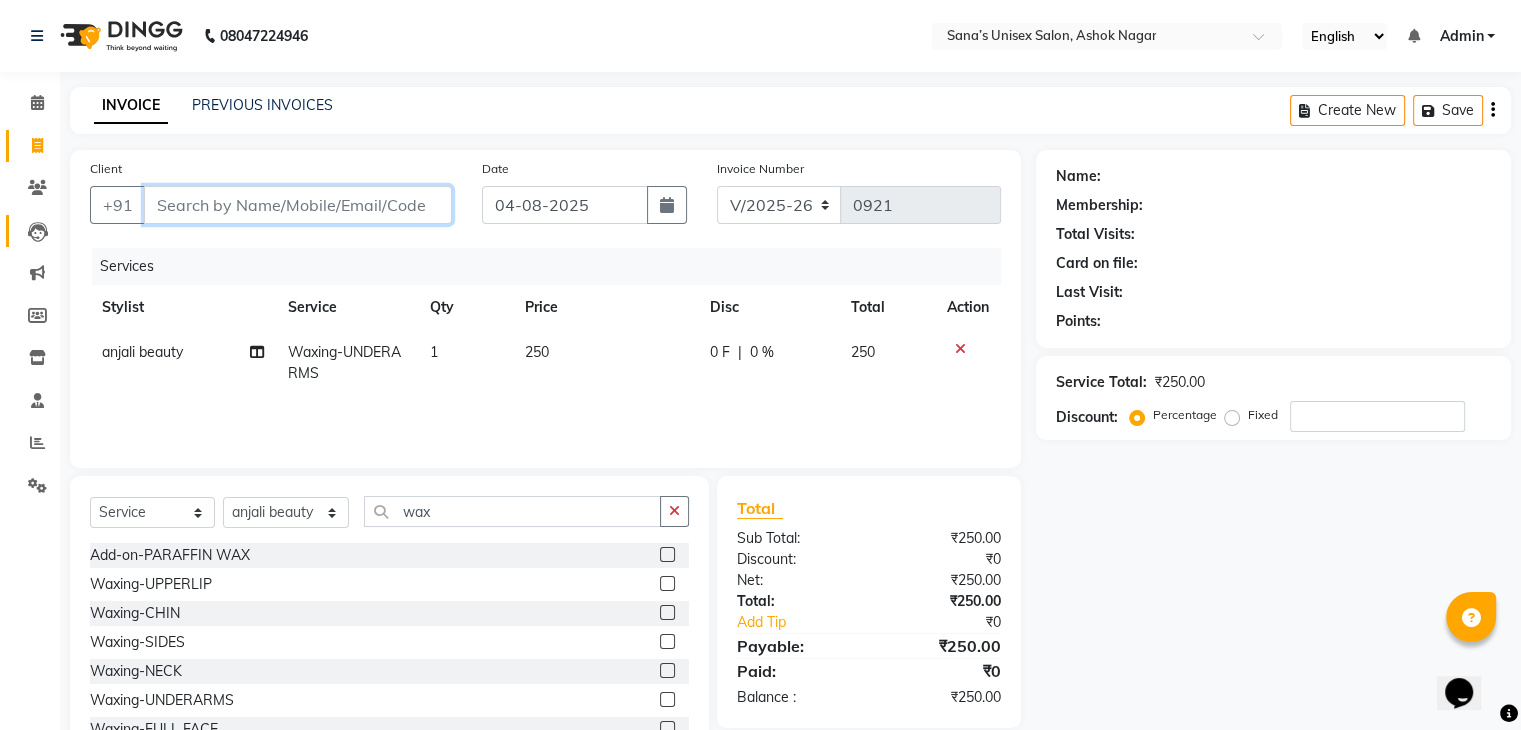 type on "9" 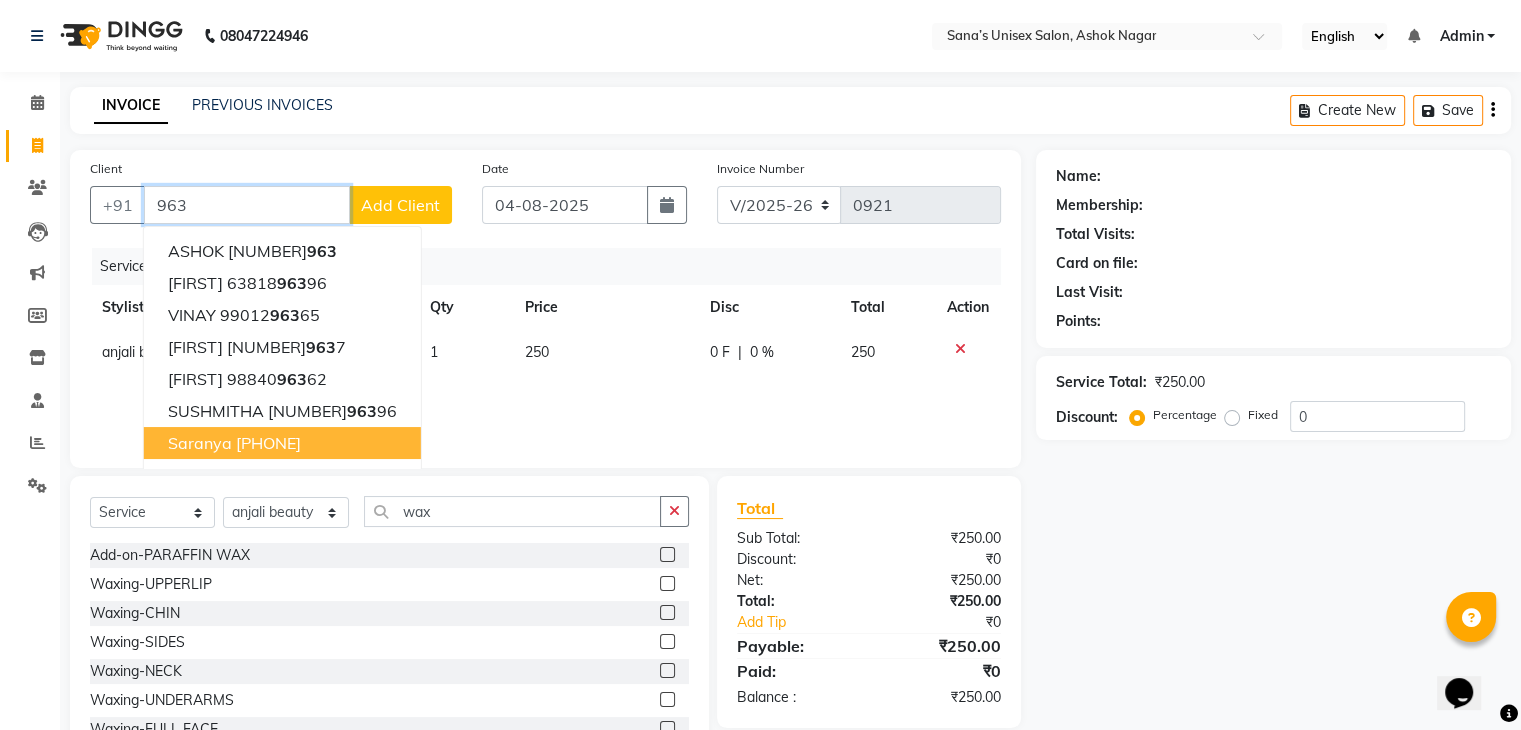 type on "963" 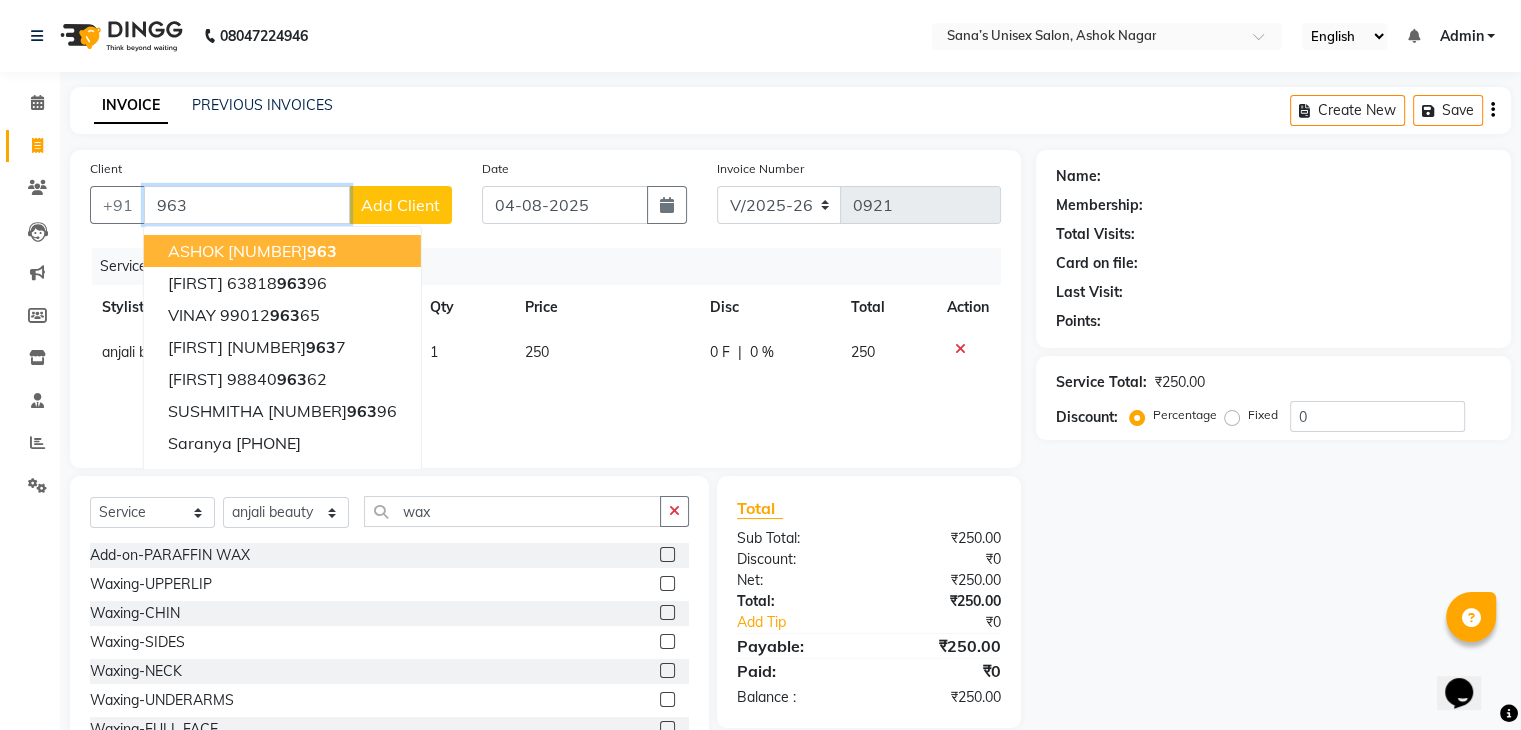 click on "963" at bounding box center [247, 205] 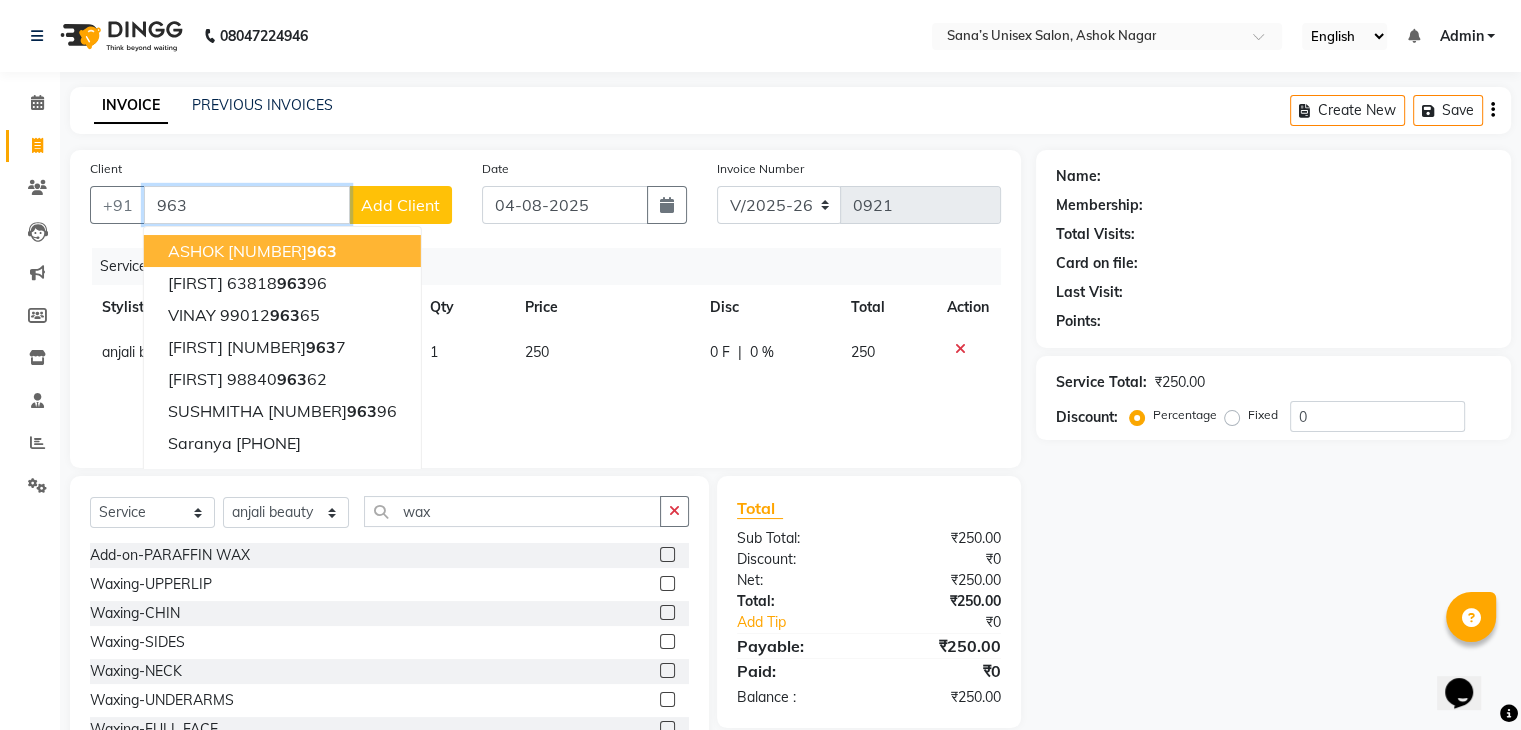 drag, startPoint x: 230, startPoint y: 214, endPoint x: 8, endPoint y: 208, distance: 222.08107 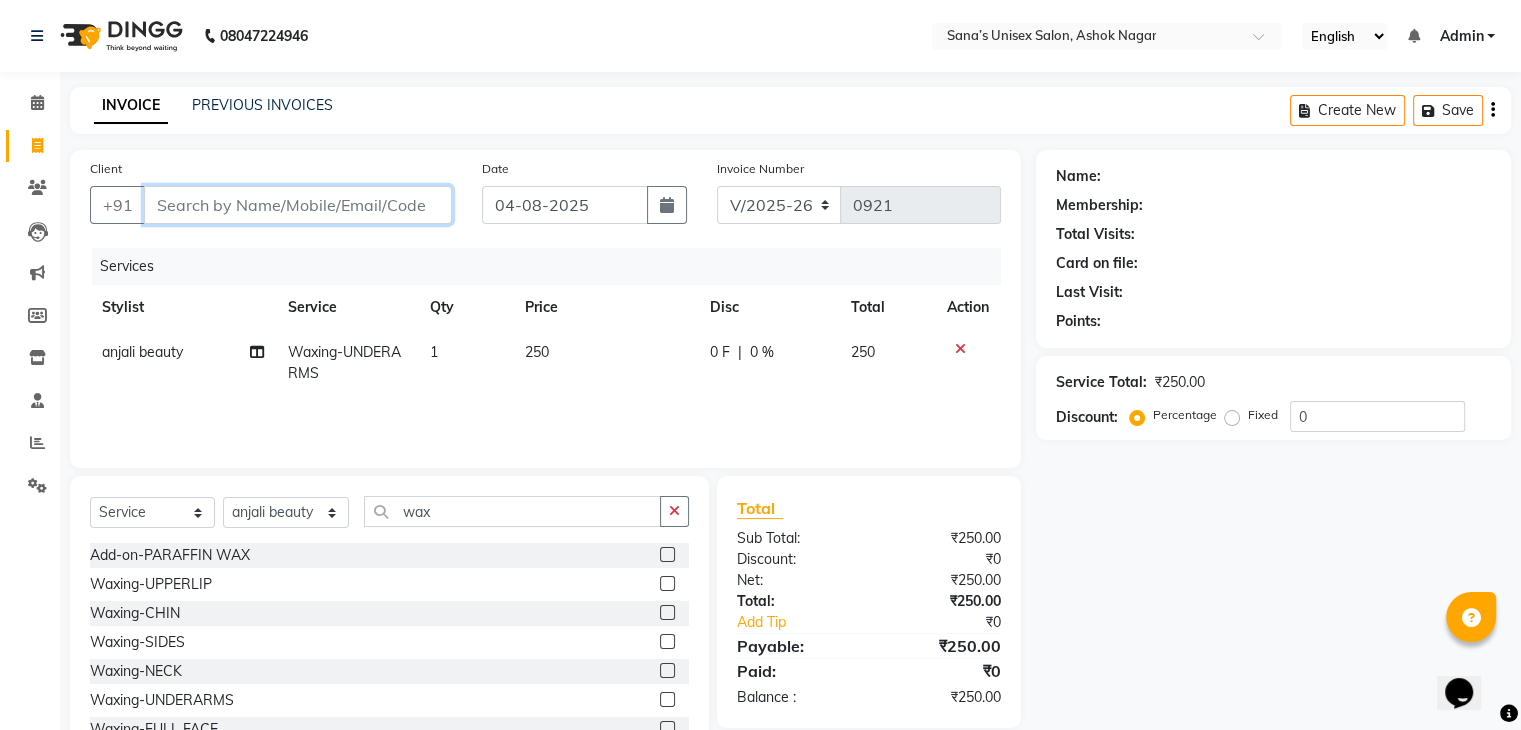 type 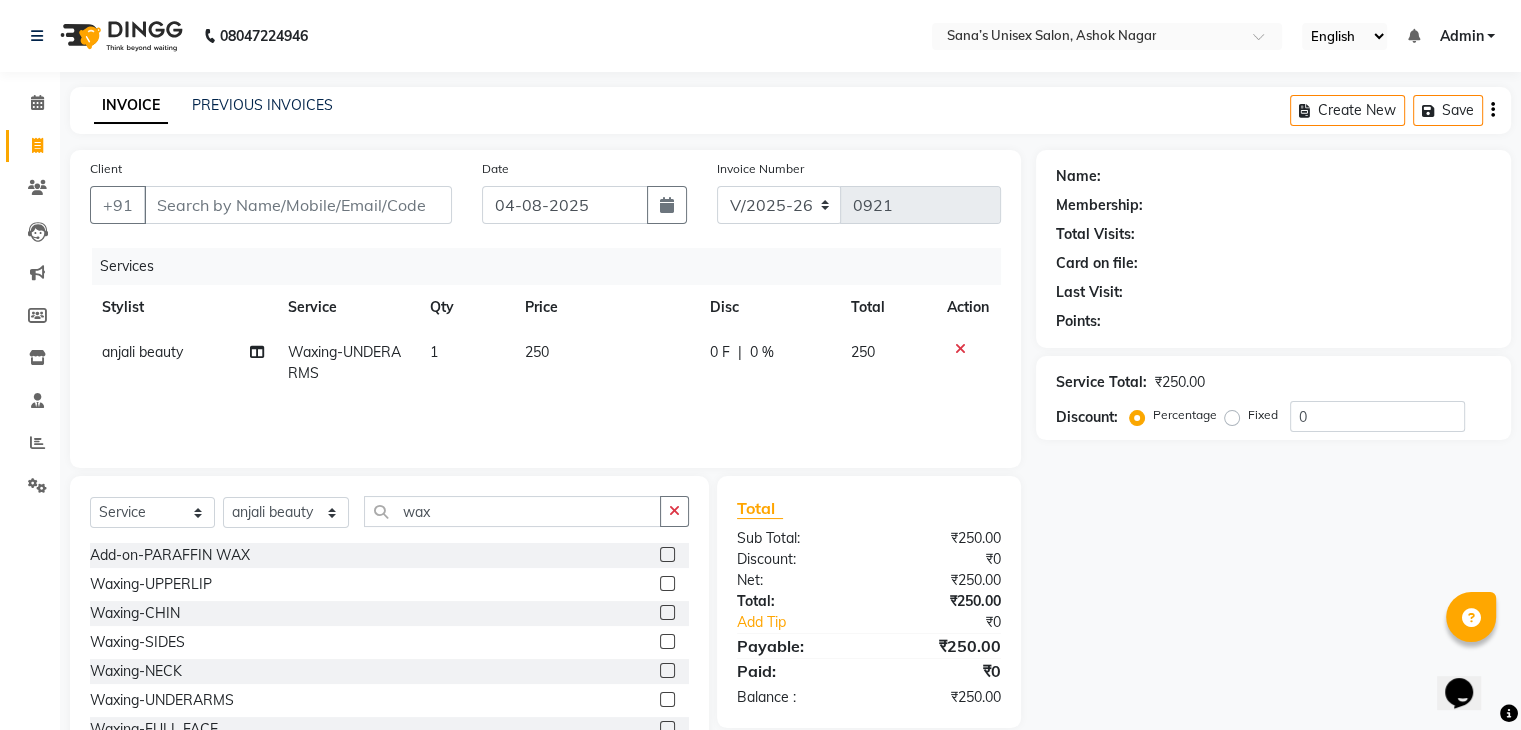 click 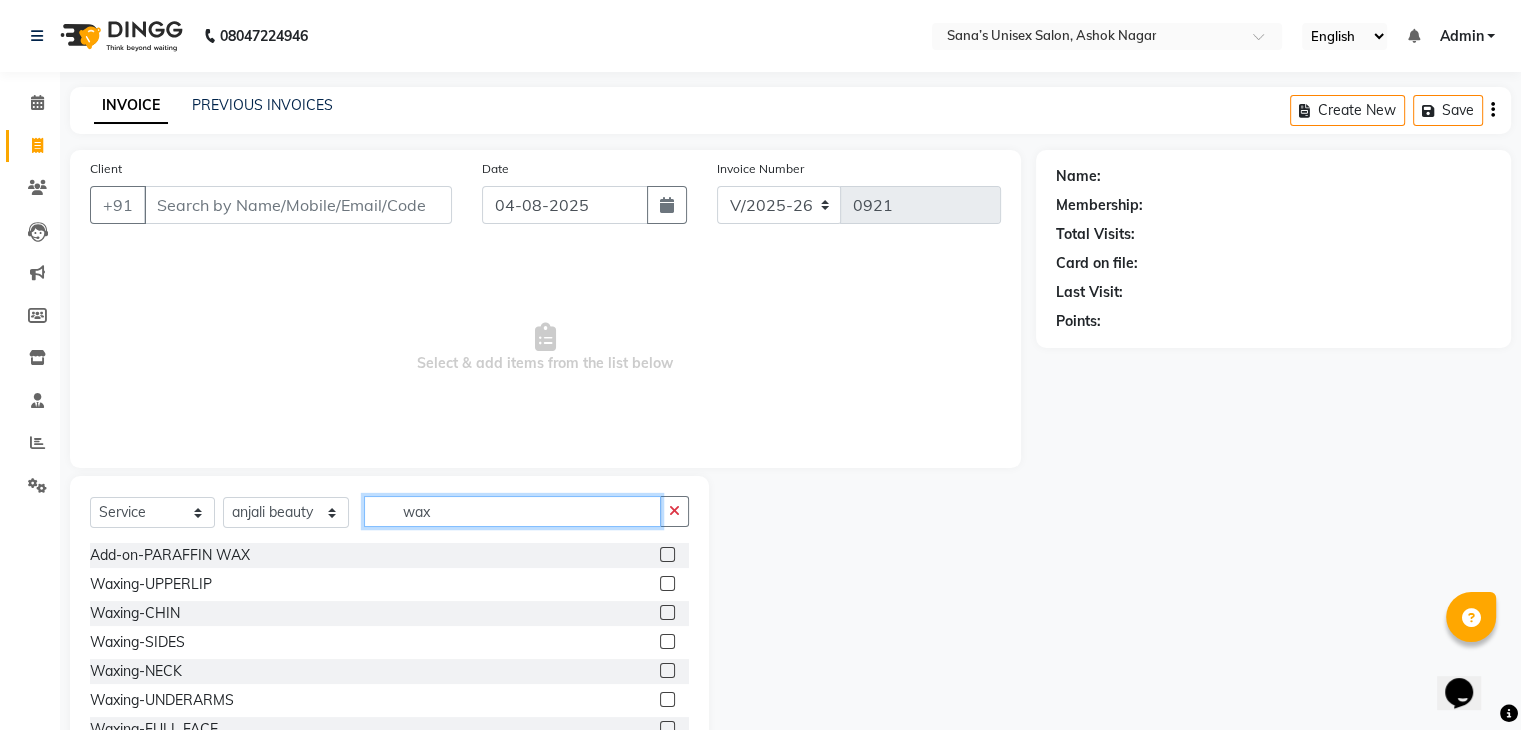 drag, startPoint x: 473, startPoint y: 517, endPoint x: 332, endPoint y: 514, distance: 141.0319 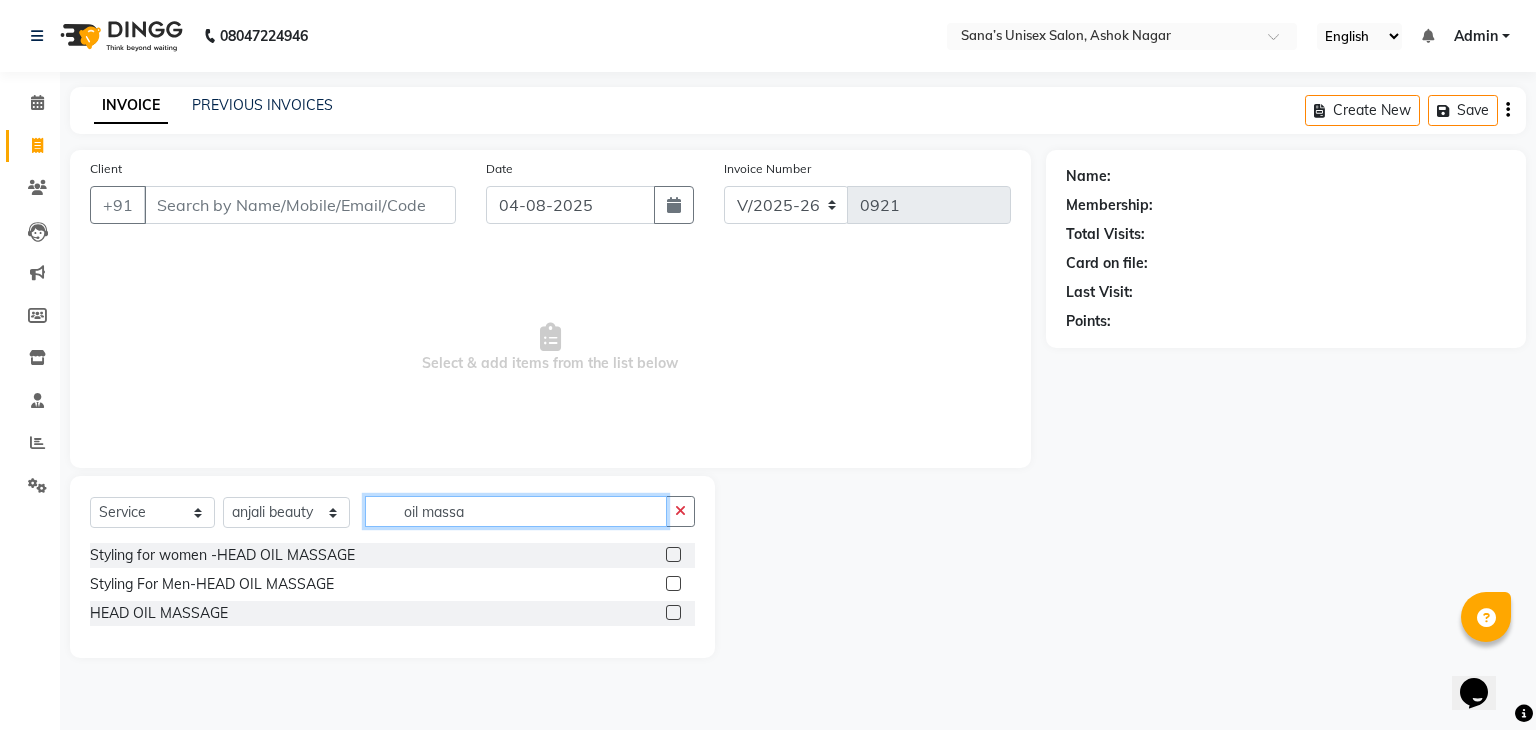 type on "oil massa" 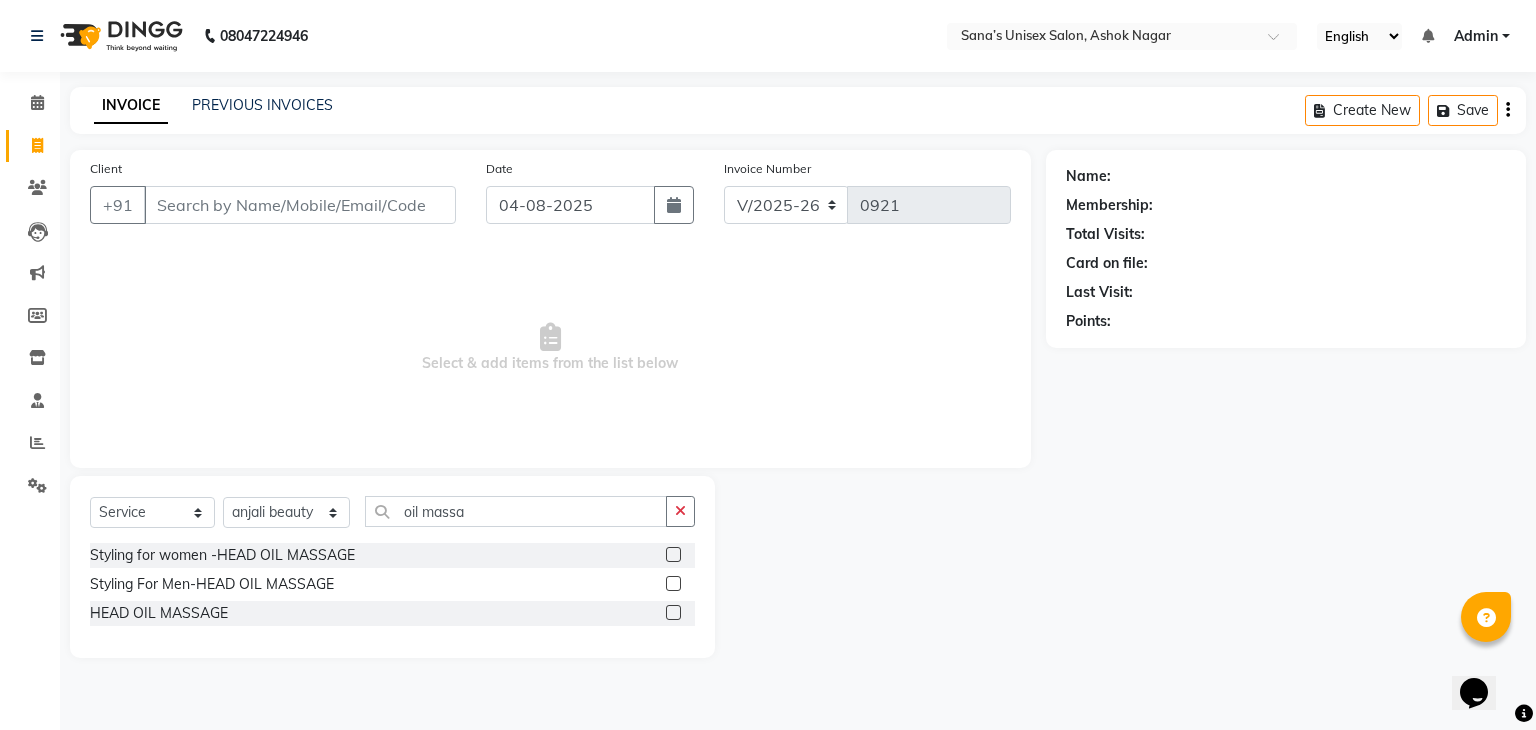 click 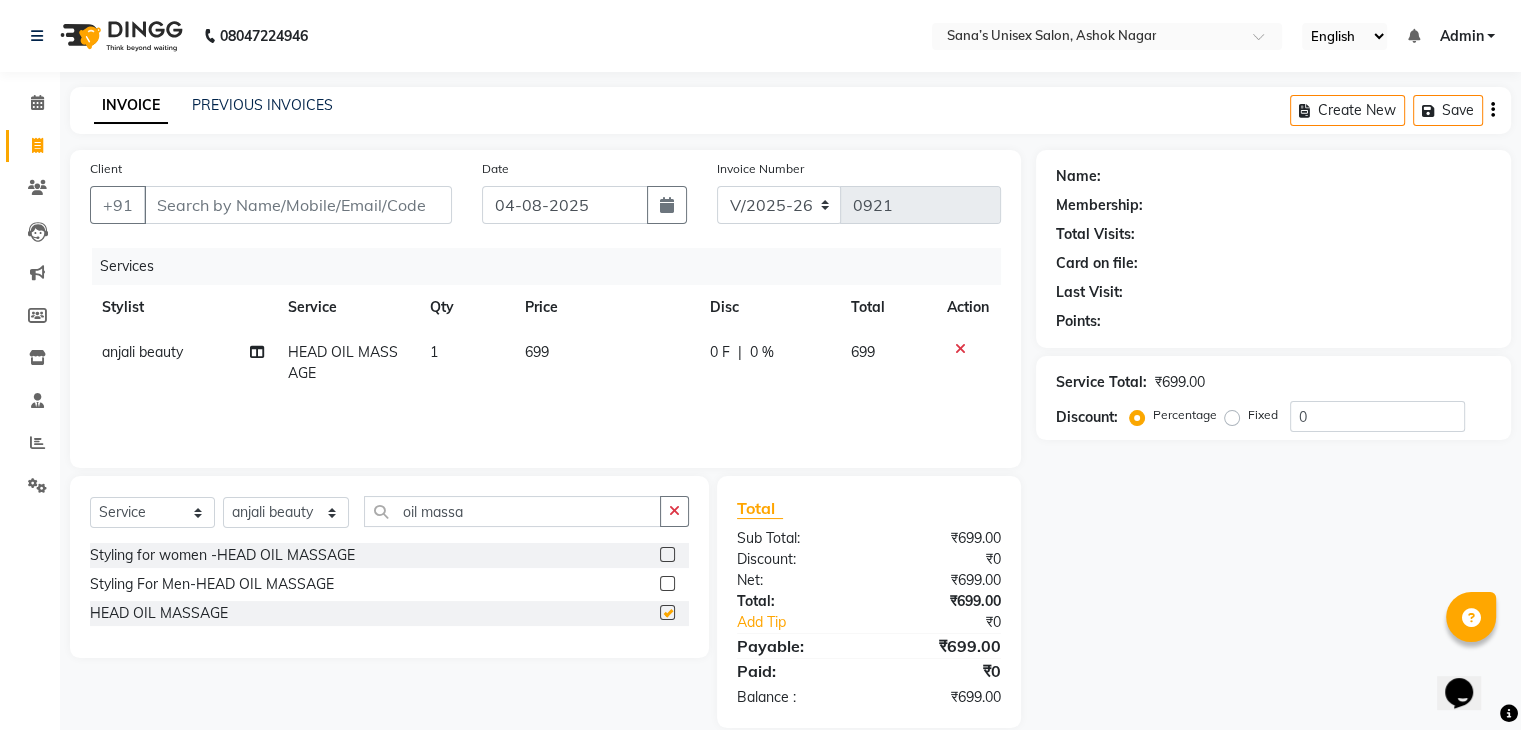checkbox on "false" 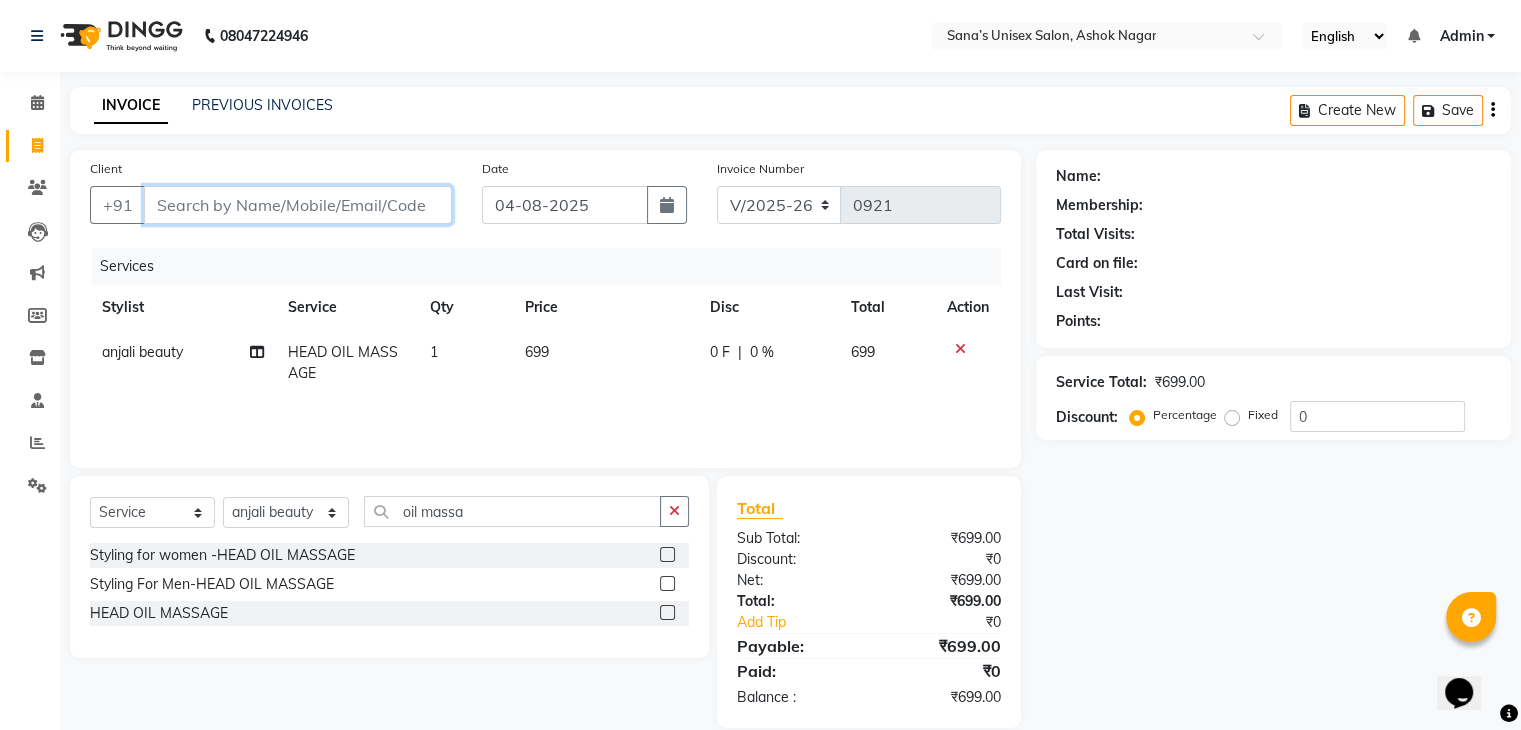 click on "Client" at bounding box center (298, 205) 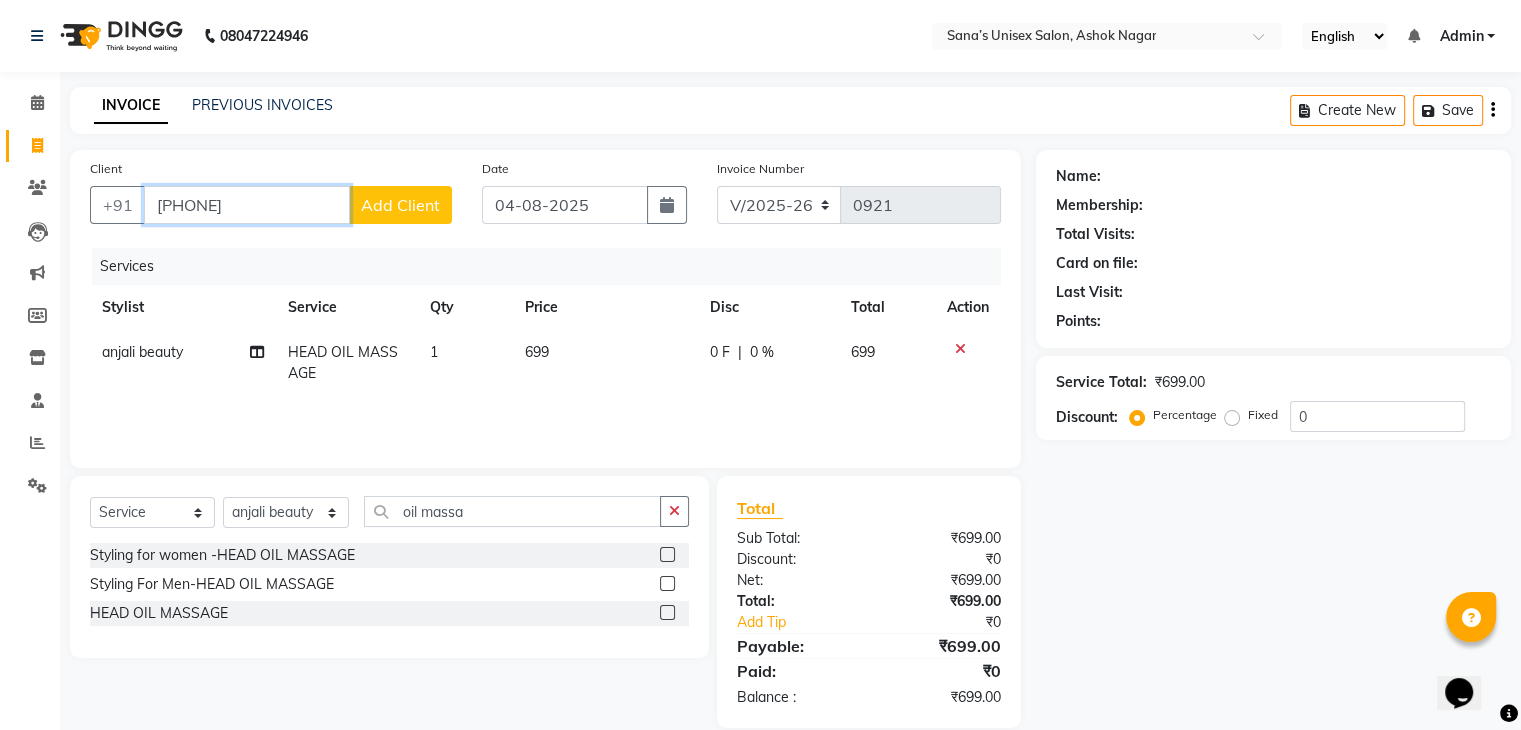 type on "[PHONE]" 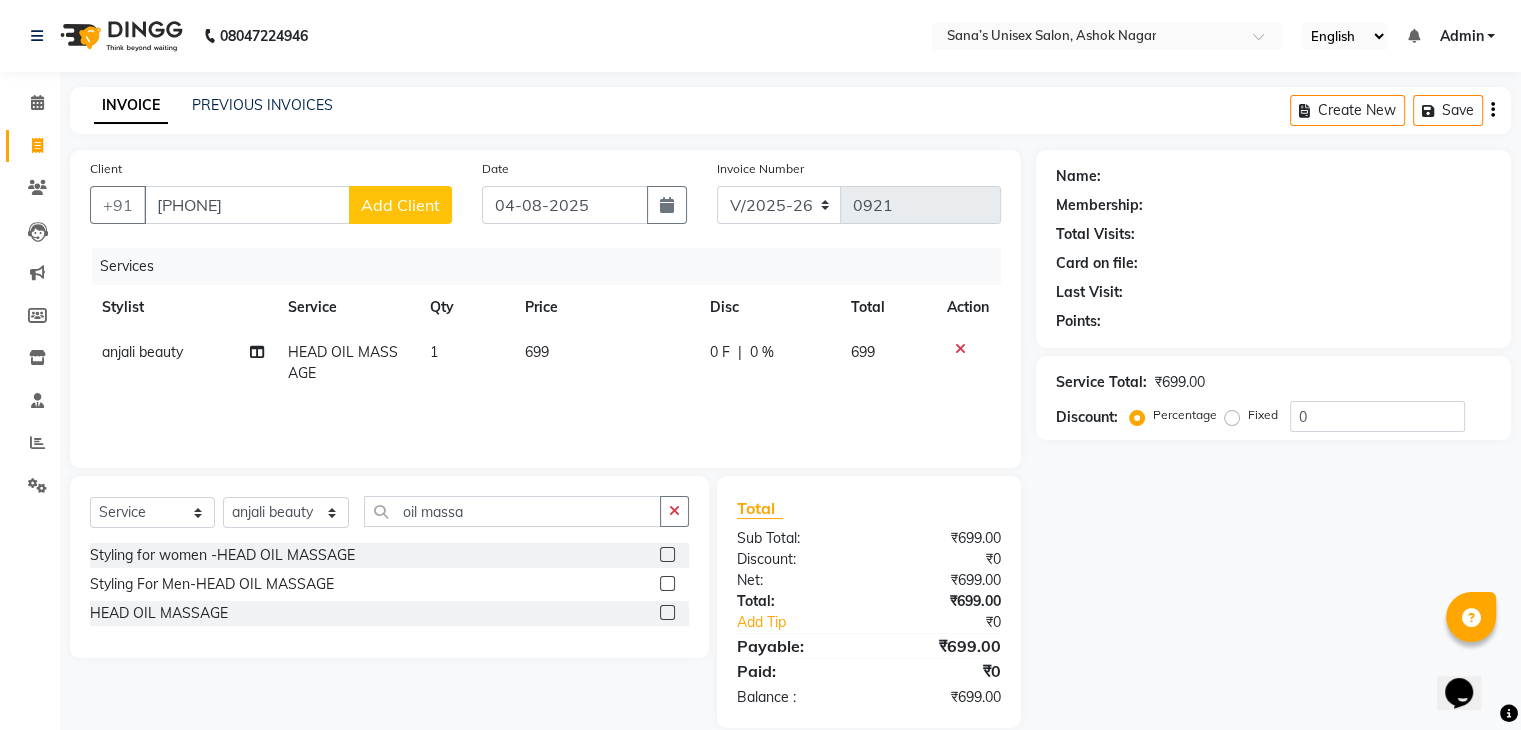 click on "Add Client" 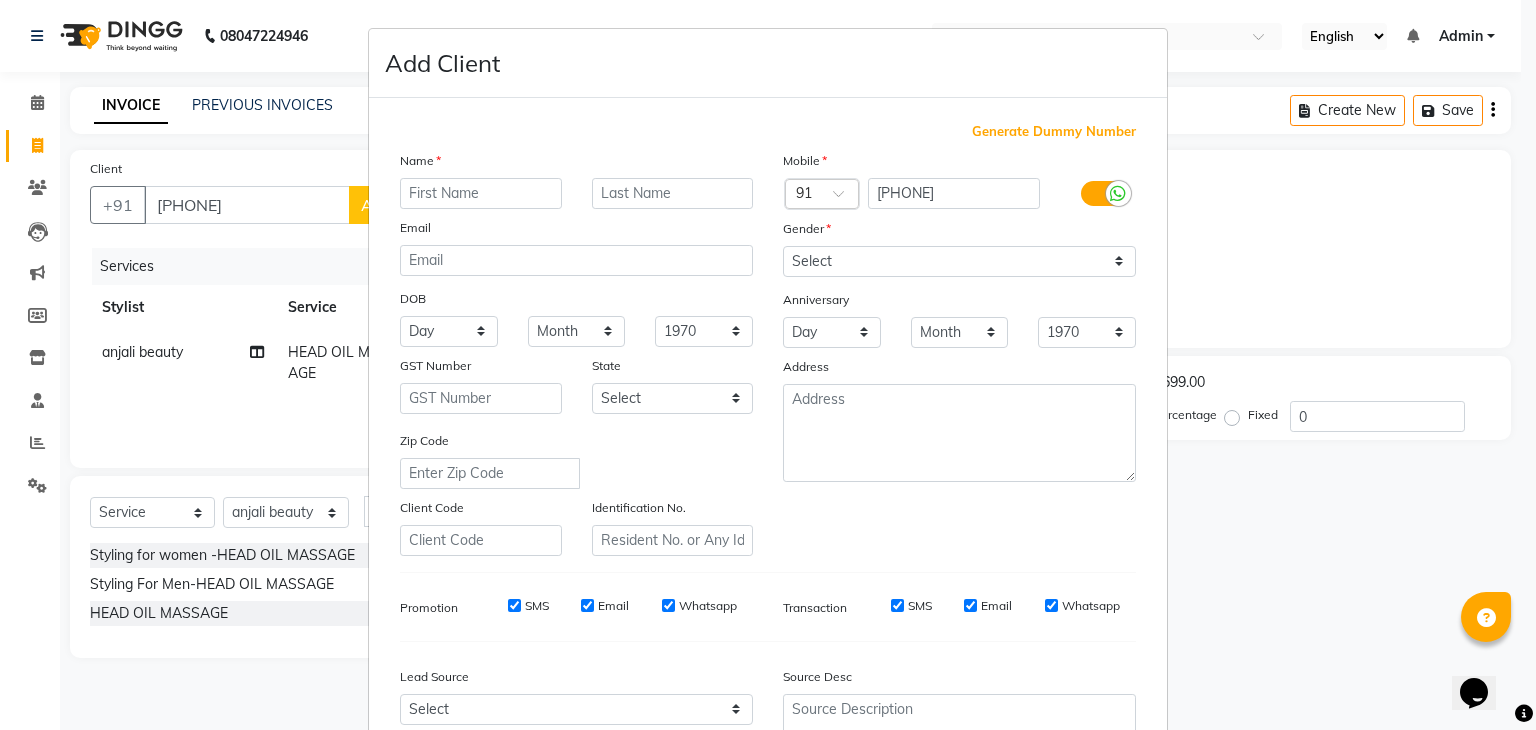 click at bounding box center (481, 193) 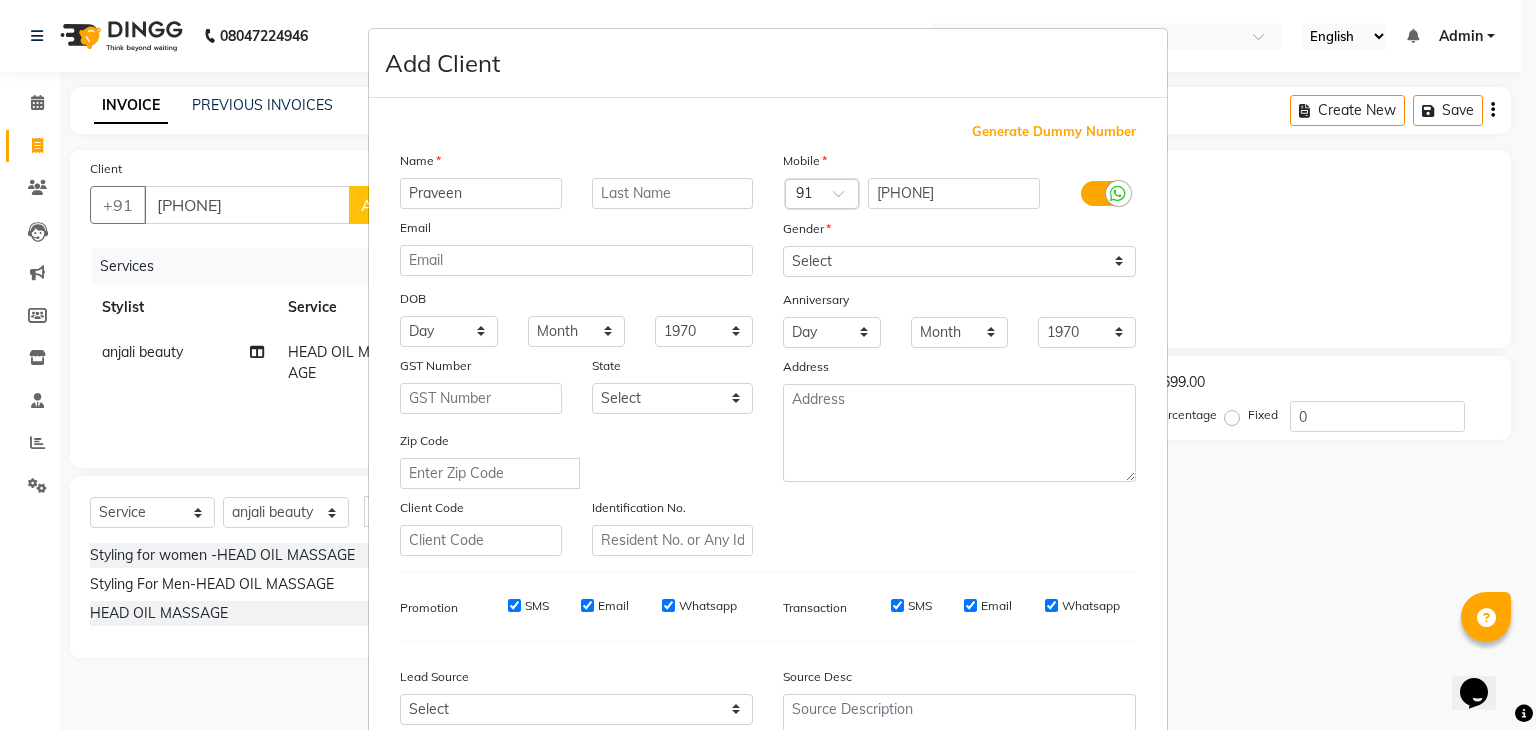 type on "Praveen" 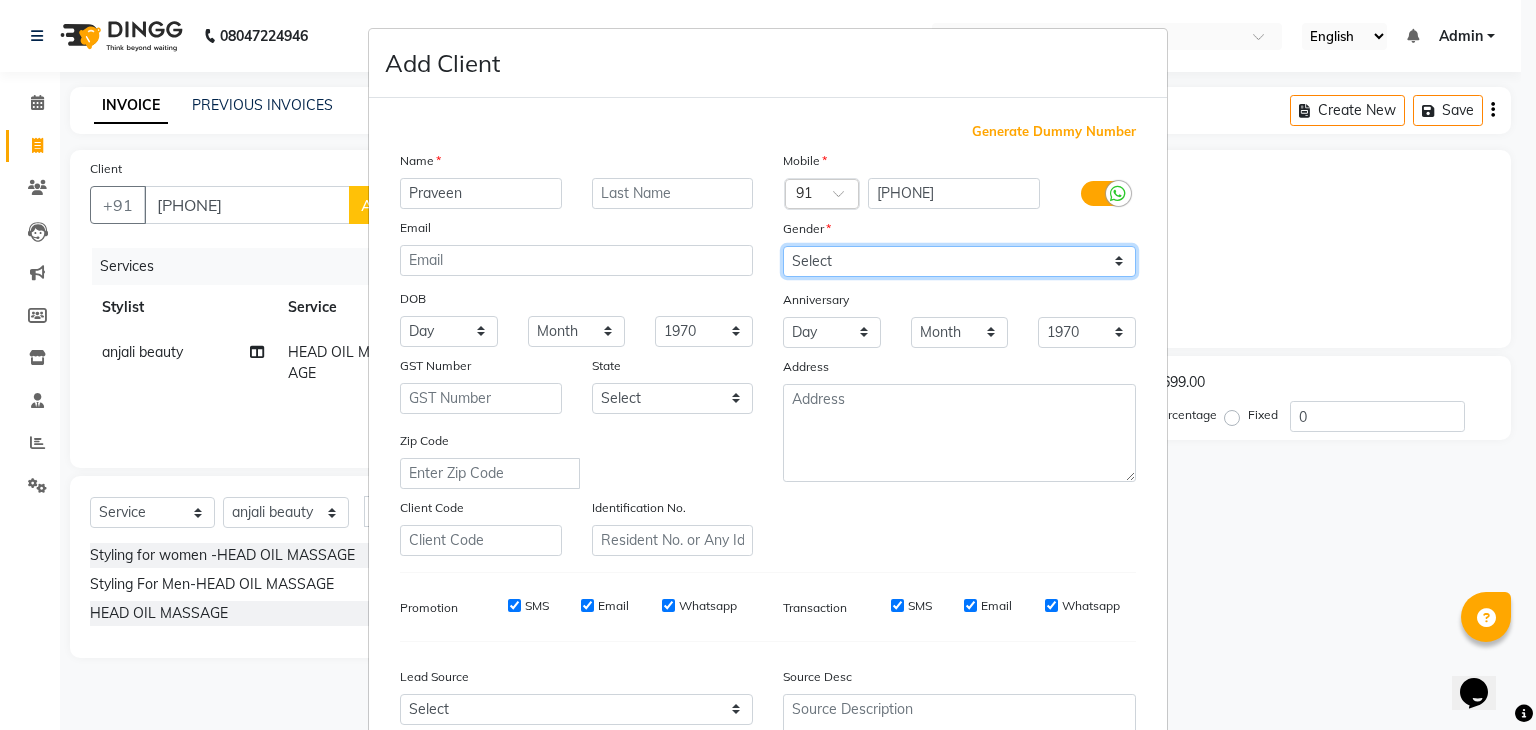 click on "Select Male Female Other Prefer Not To Say" at bounding box center (959, 261) 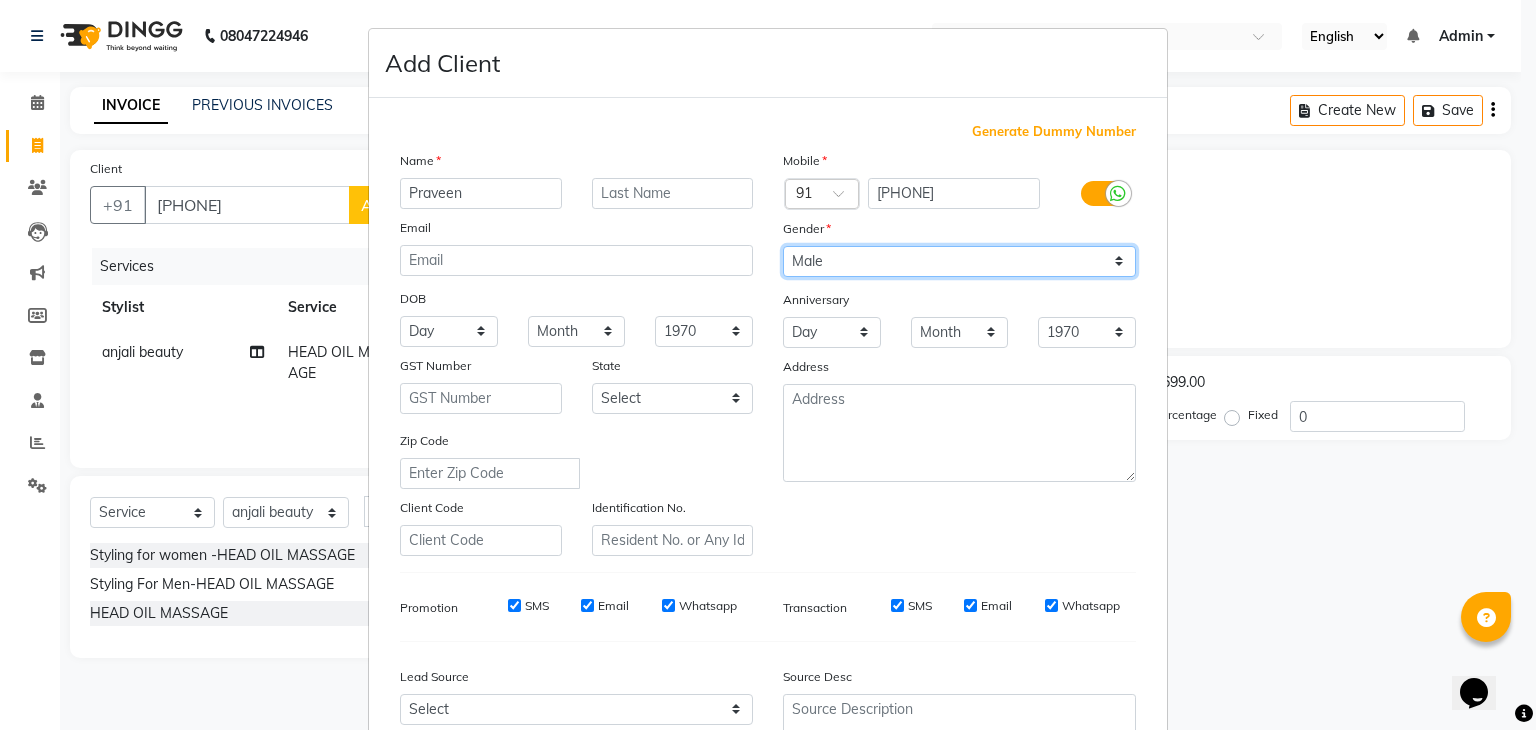 click on "Select Male Female Other Prefer Not To Say" at bounding box center [959, 261] 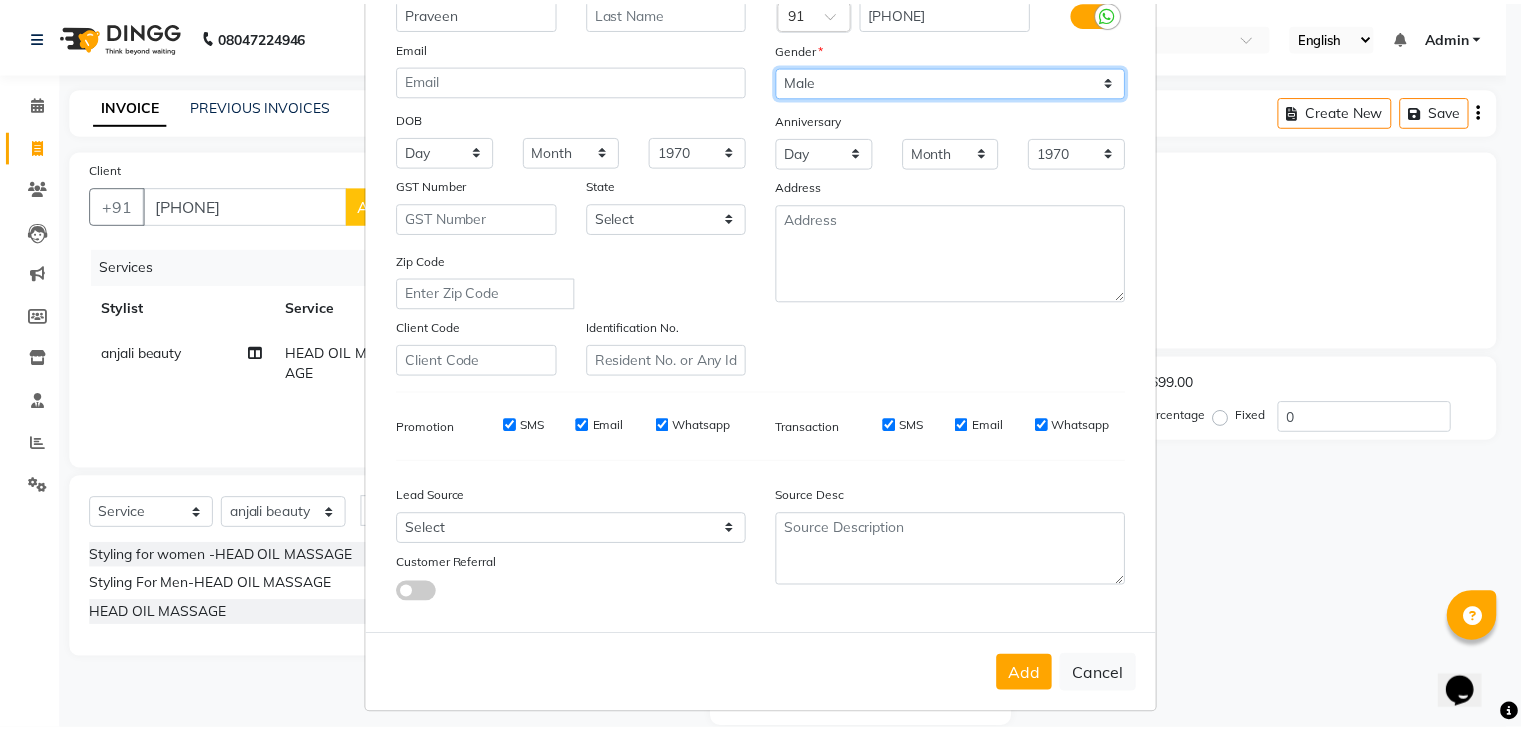 scroll, scrollTop: 203, scrollLeft: 0, axis: vertical 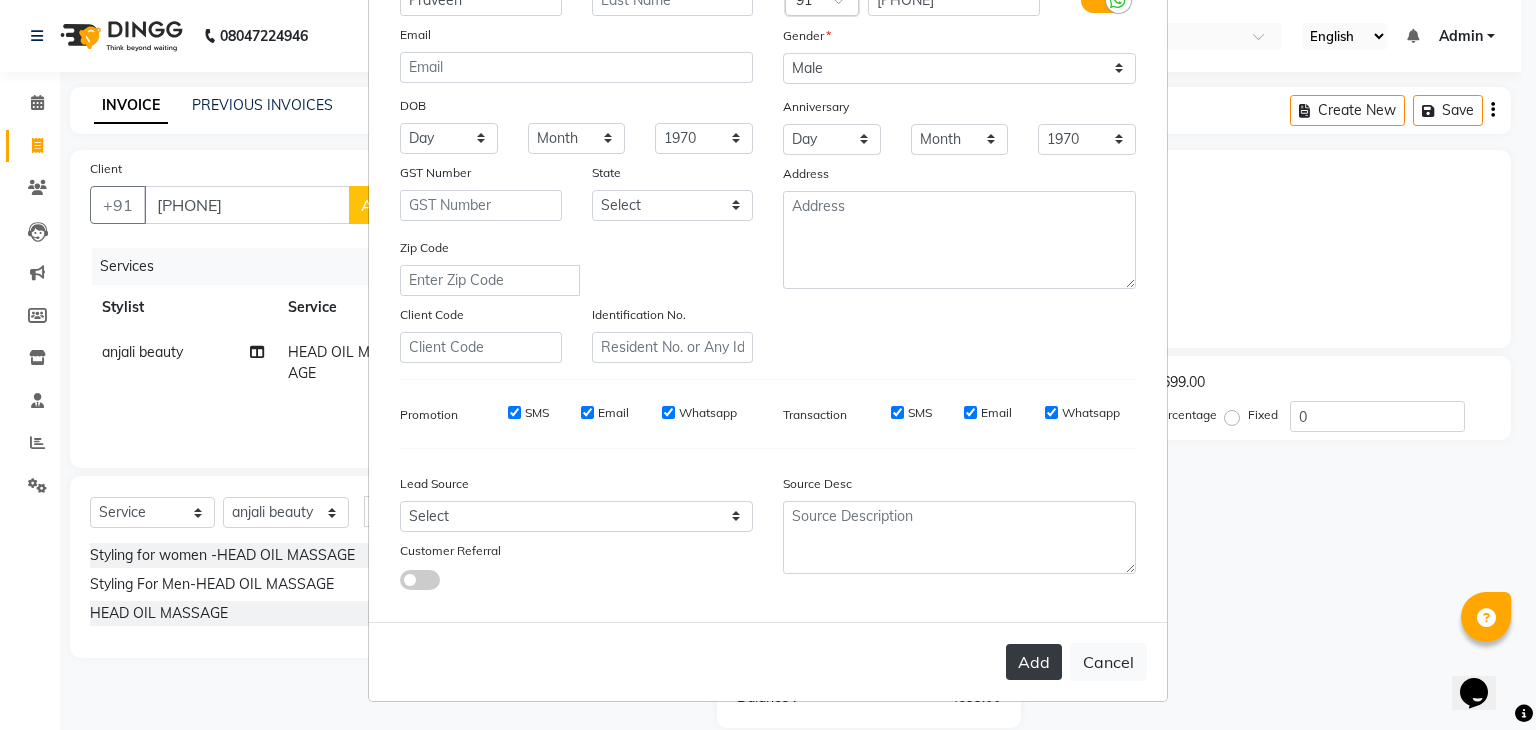 click on "Add" at bounding box center [1034, 662] 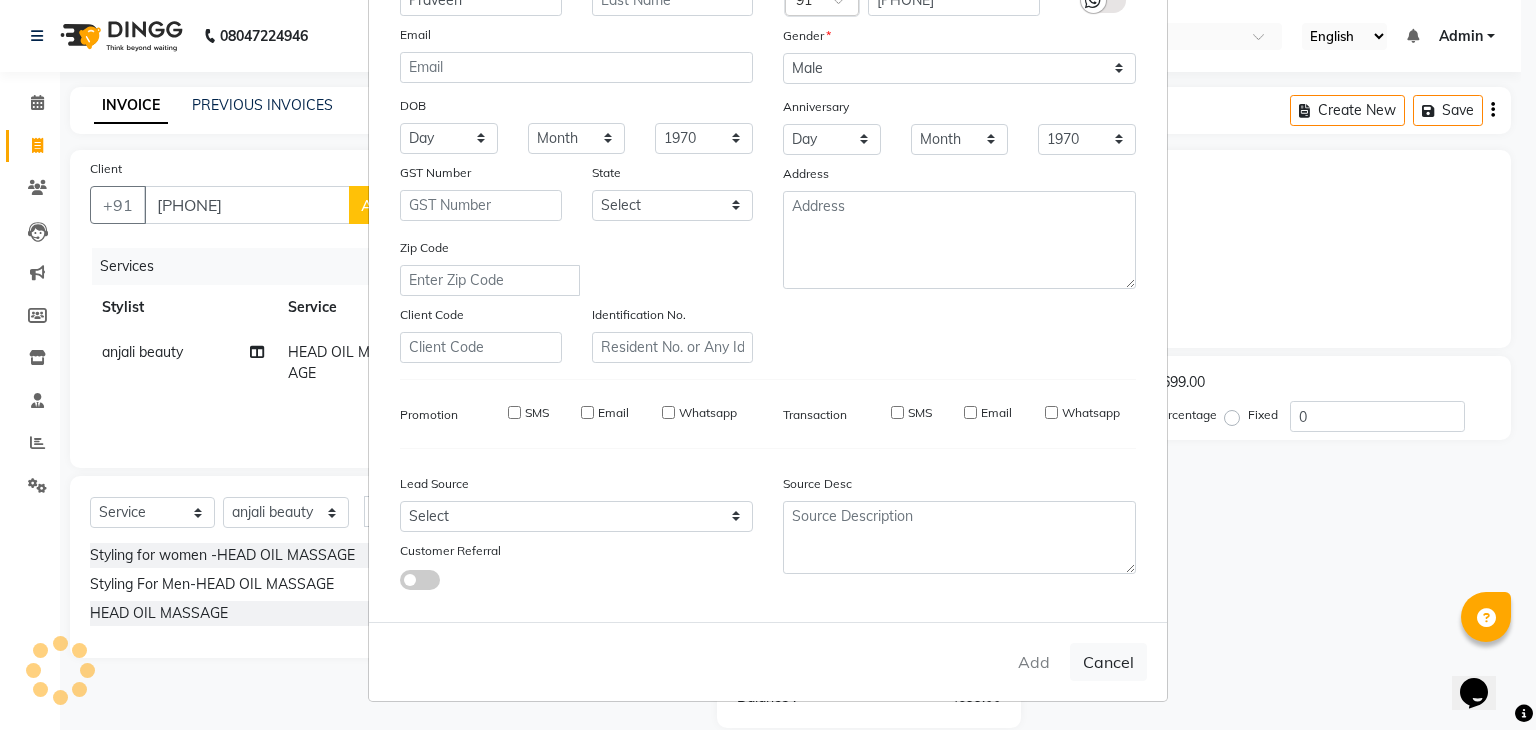 type 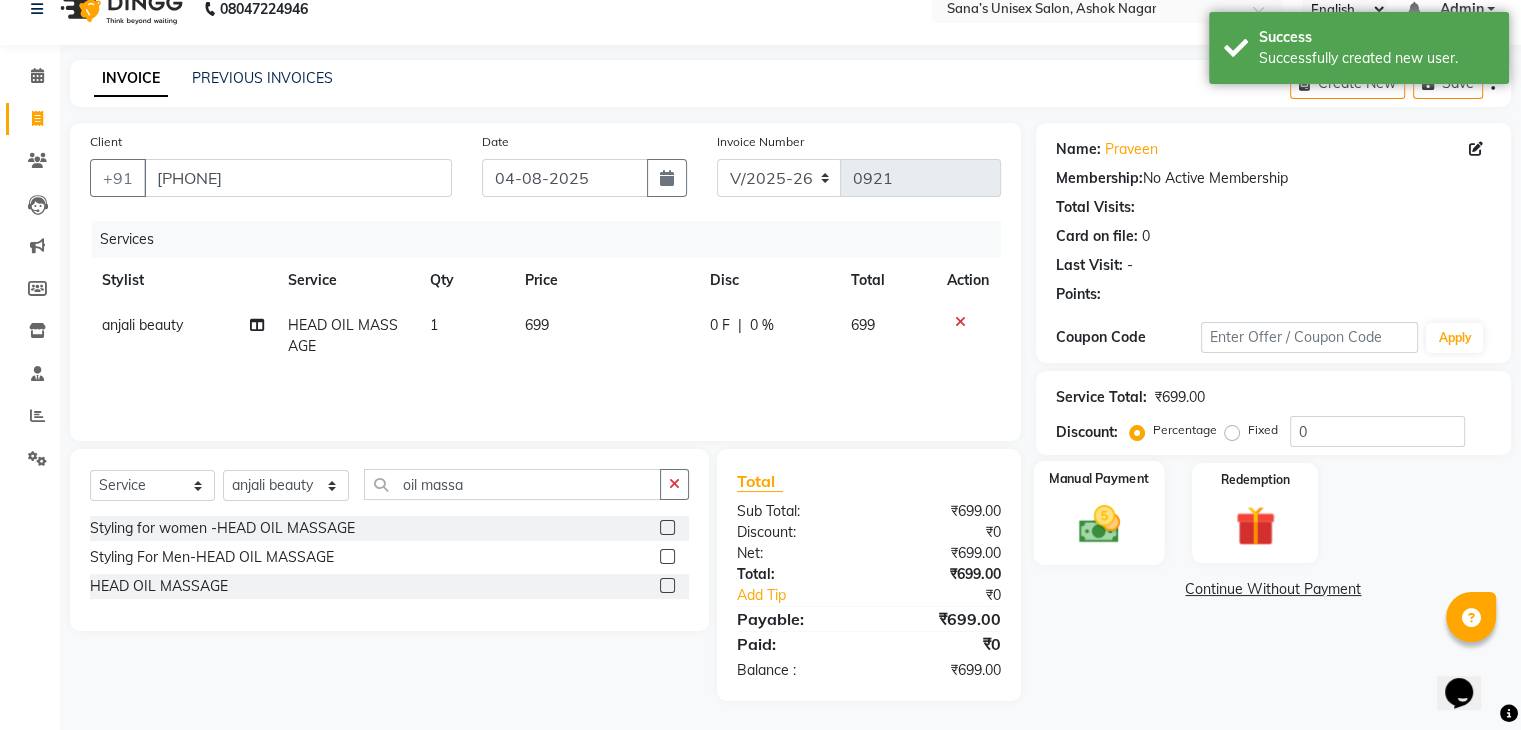 scroll, scrollTop: 28, scrollLeft: 0, axis: vertical 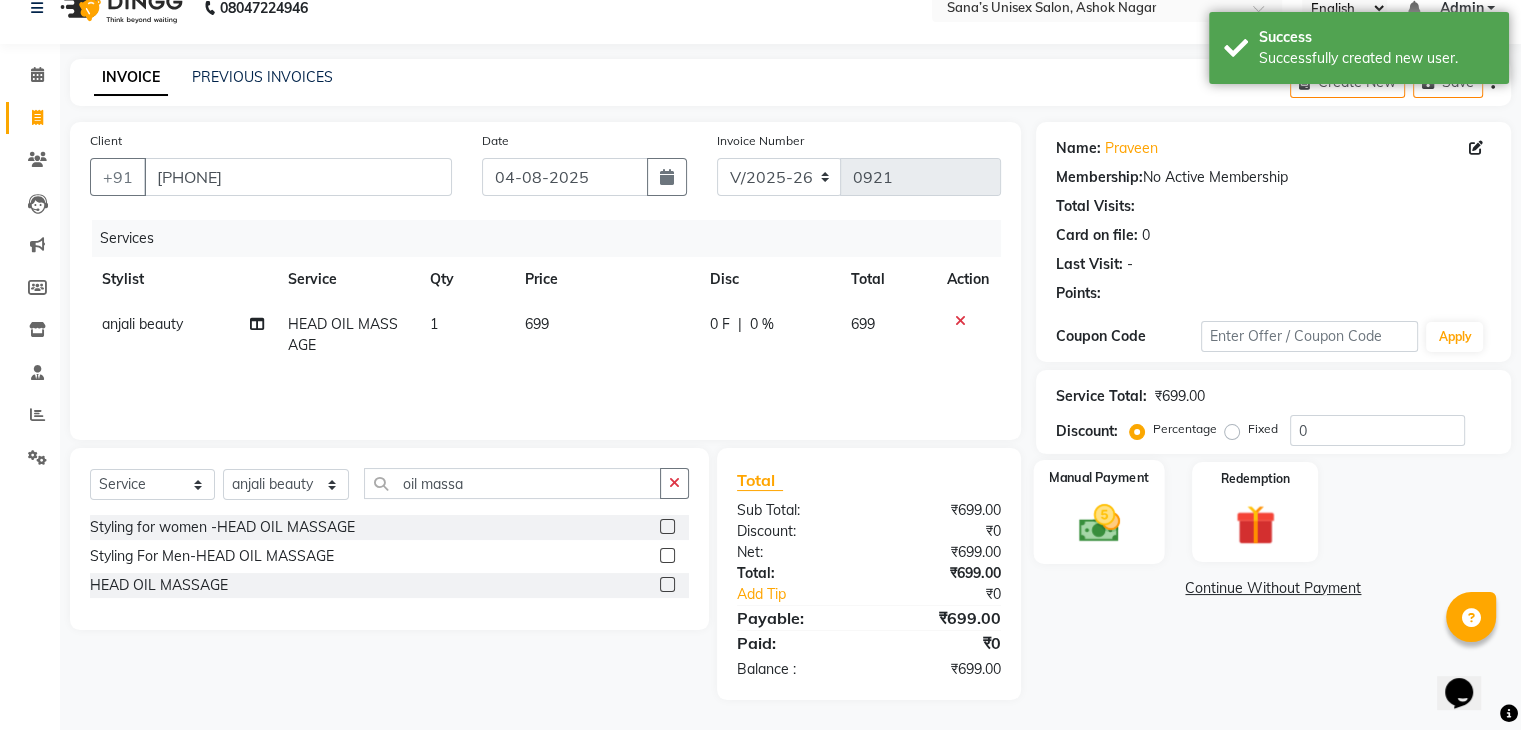 drag, startPoint x: 1124, startPoint y: 477, endPoint x: 1159, endPoint y: 505, distance: 44.82187 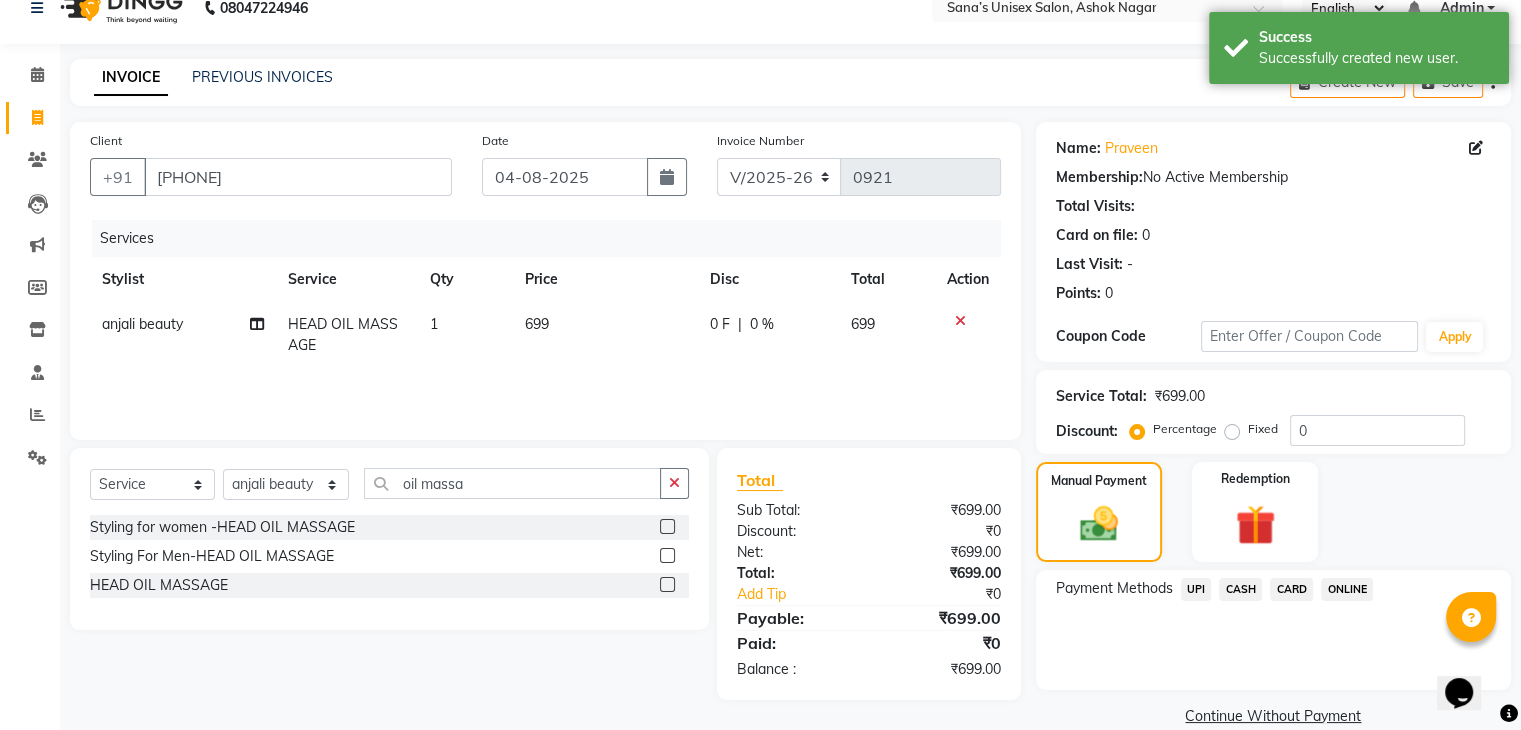 click on "ONLINE" 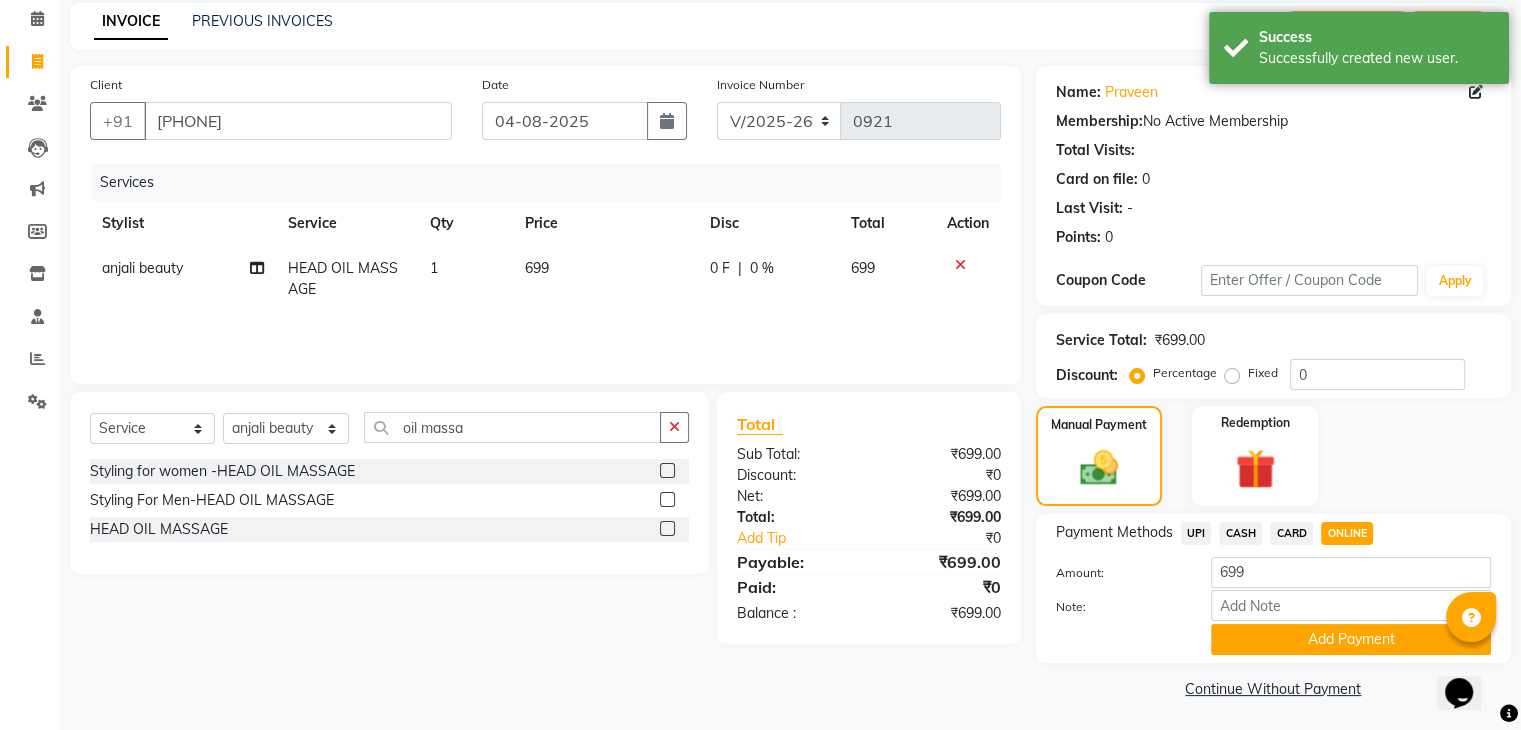 scroll, scrollTop: 89, scrollLeft: 0, axis: vertical 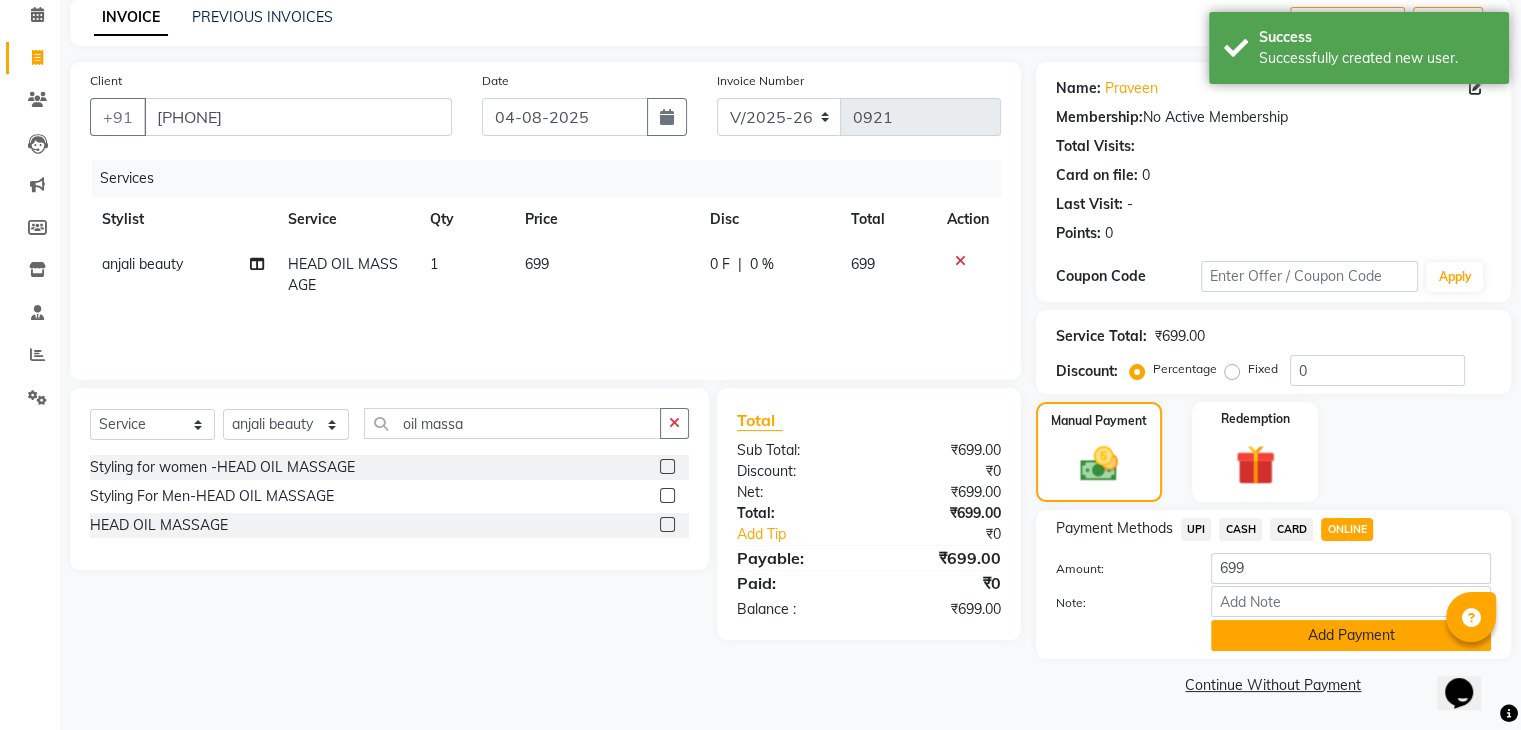 click on "Add Payment" 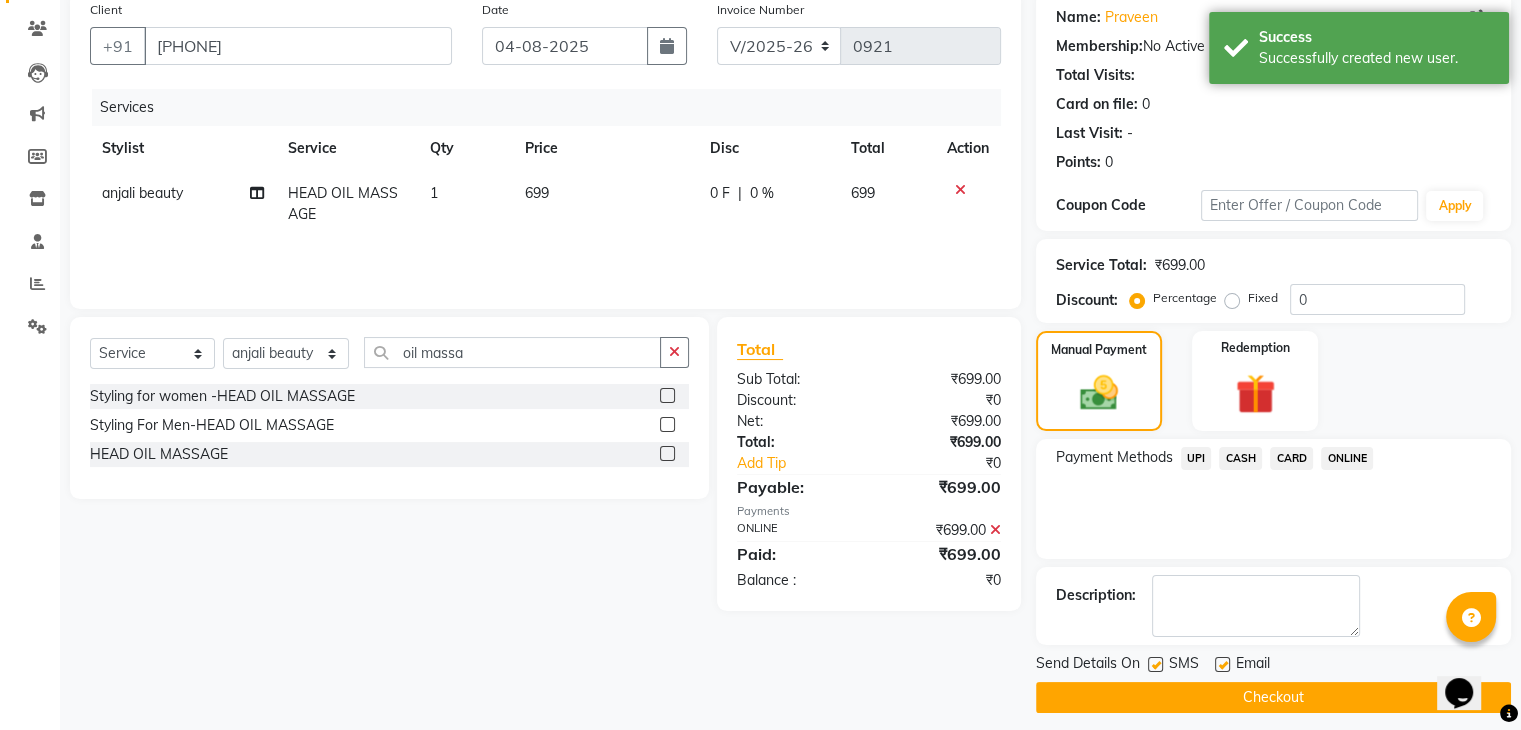 scroll, scrollTop: 171, scrollLeft: 0, axis: vertical 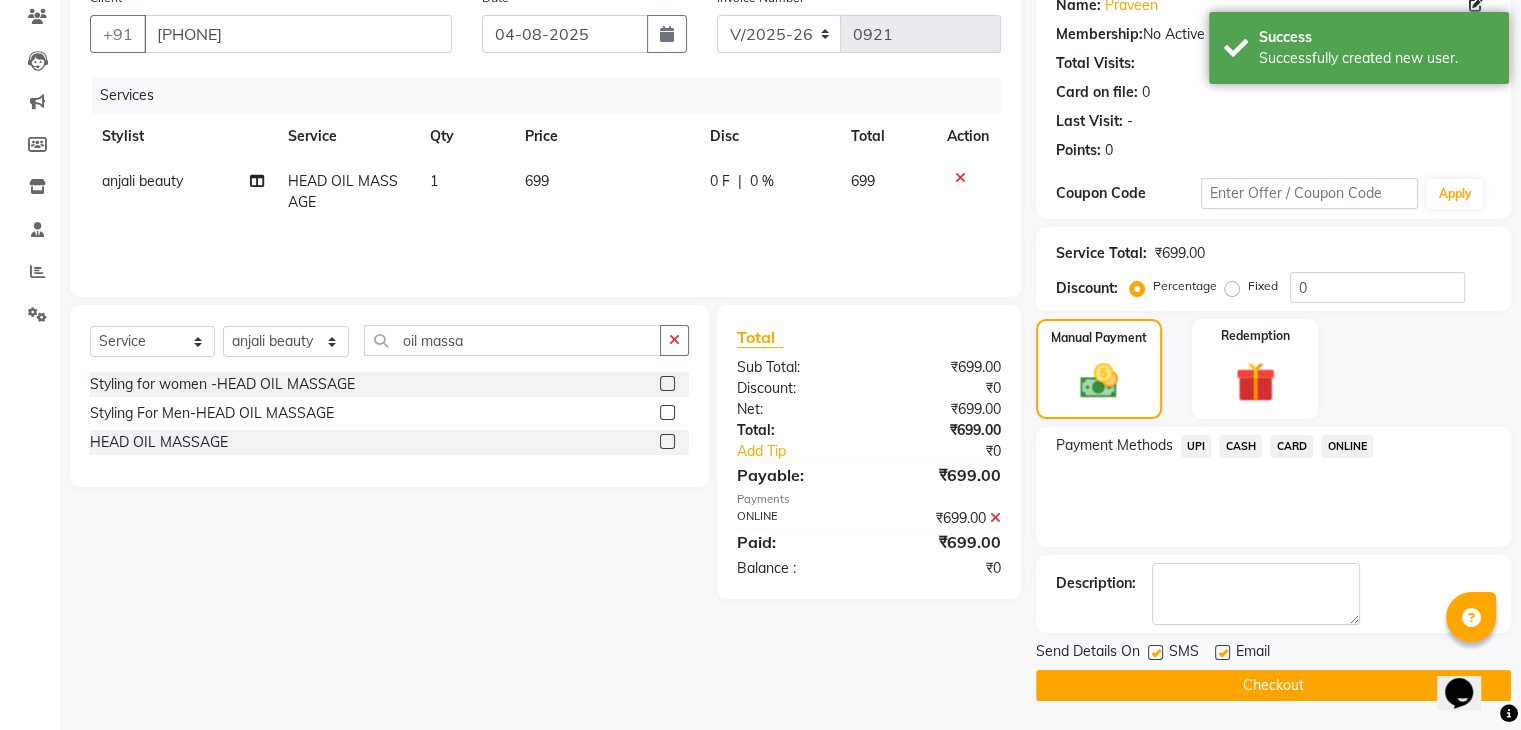 click on "Checkout" 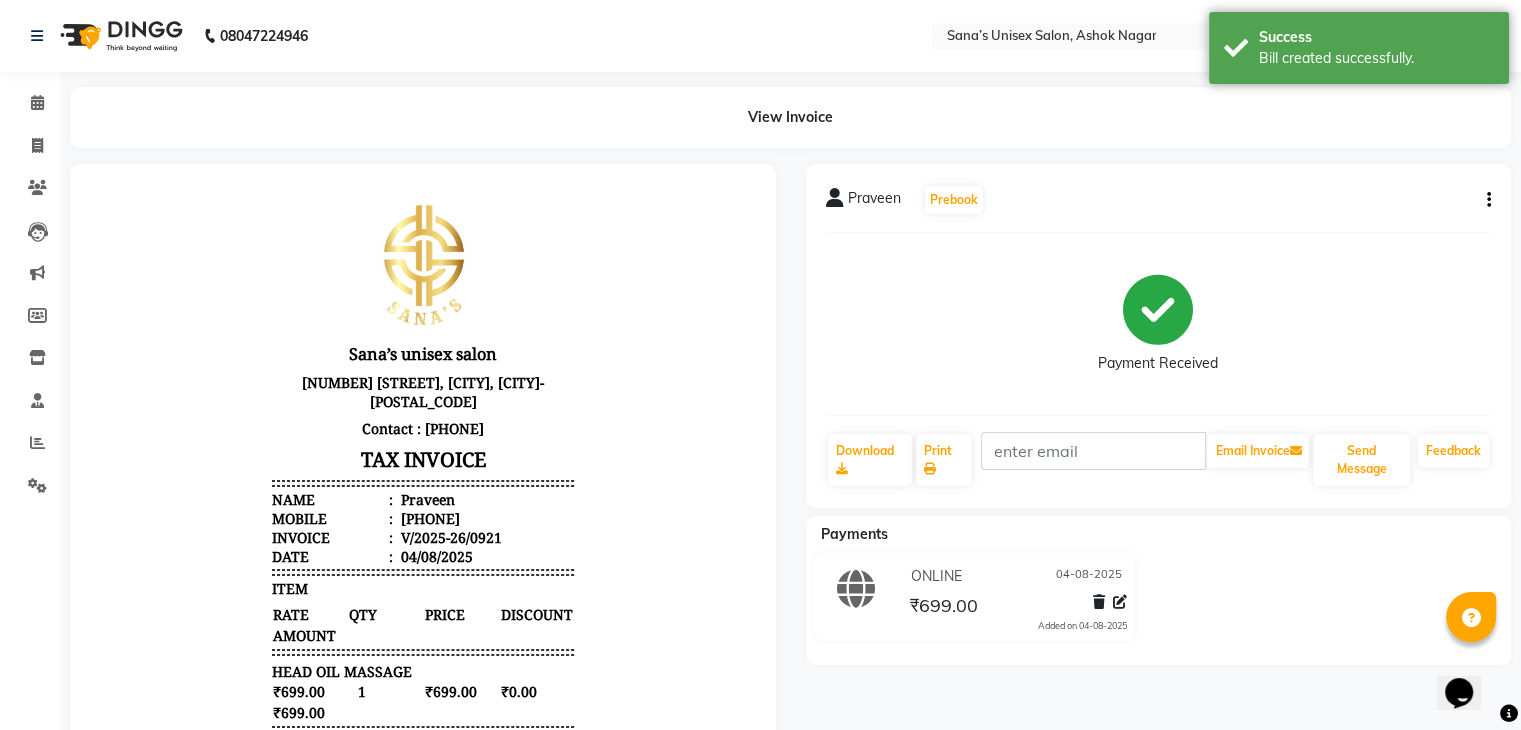 scroll, scrollTop: 0, scrollLeft: 0, axis: both 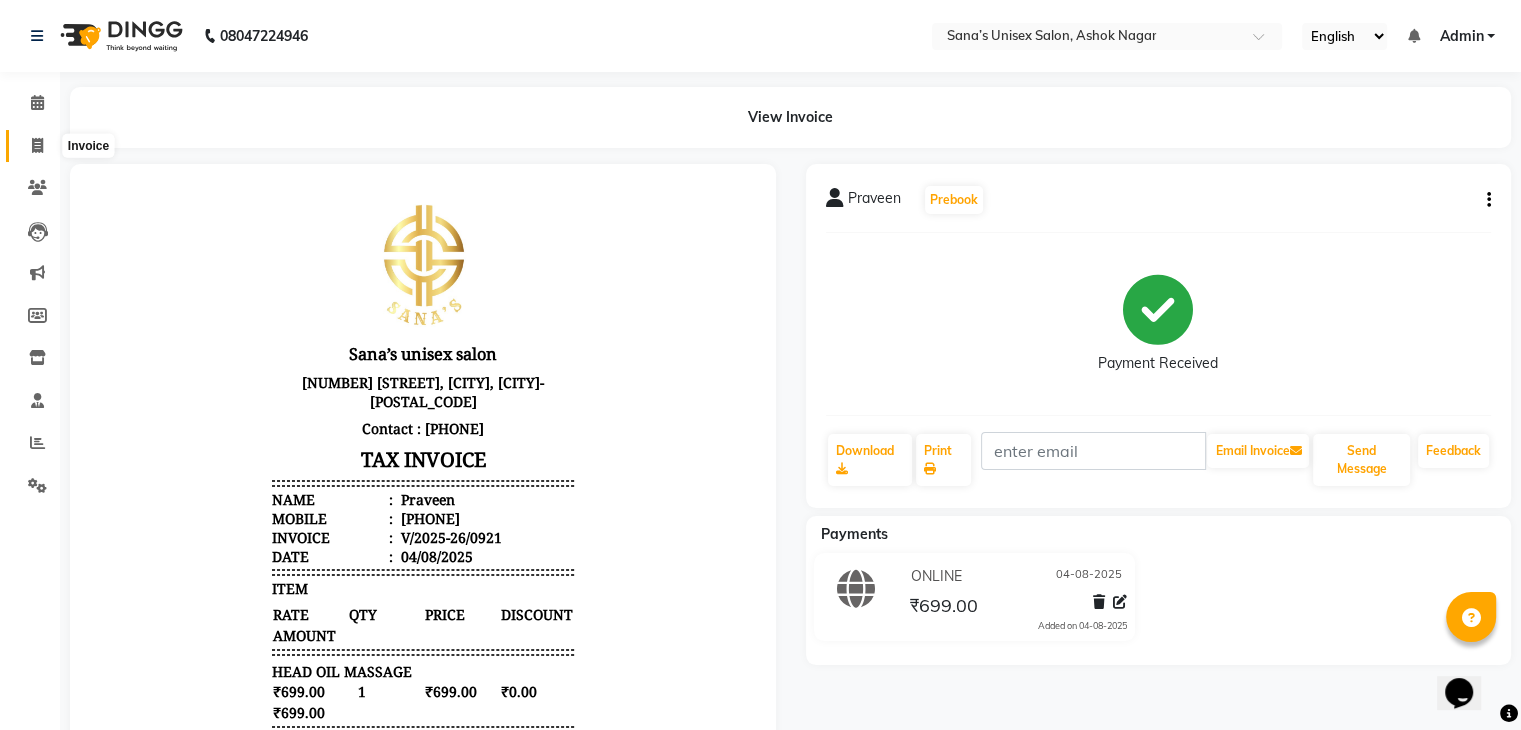 click 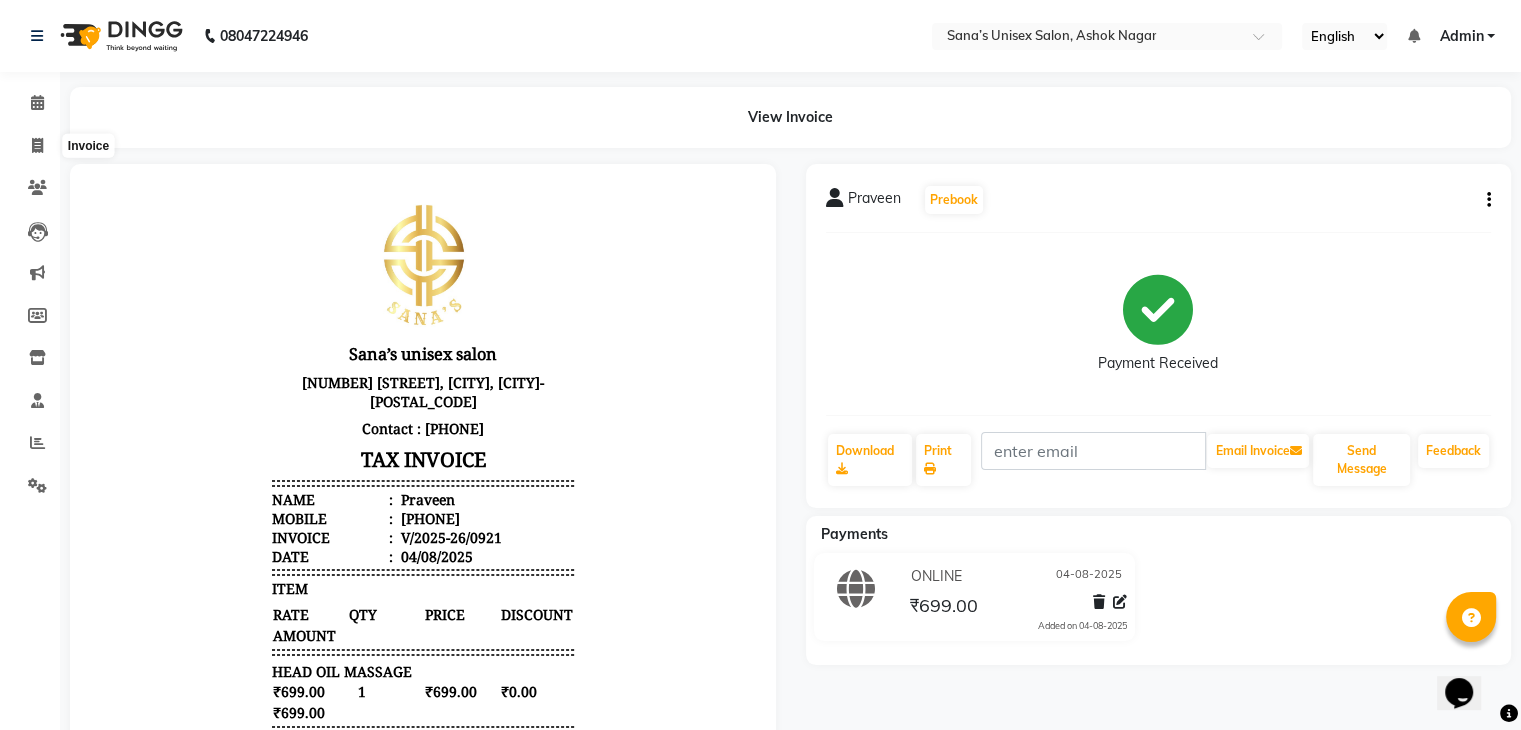 select on "service" 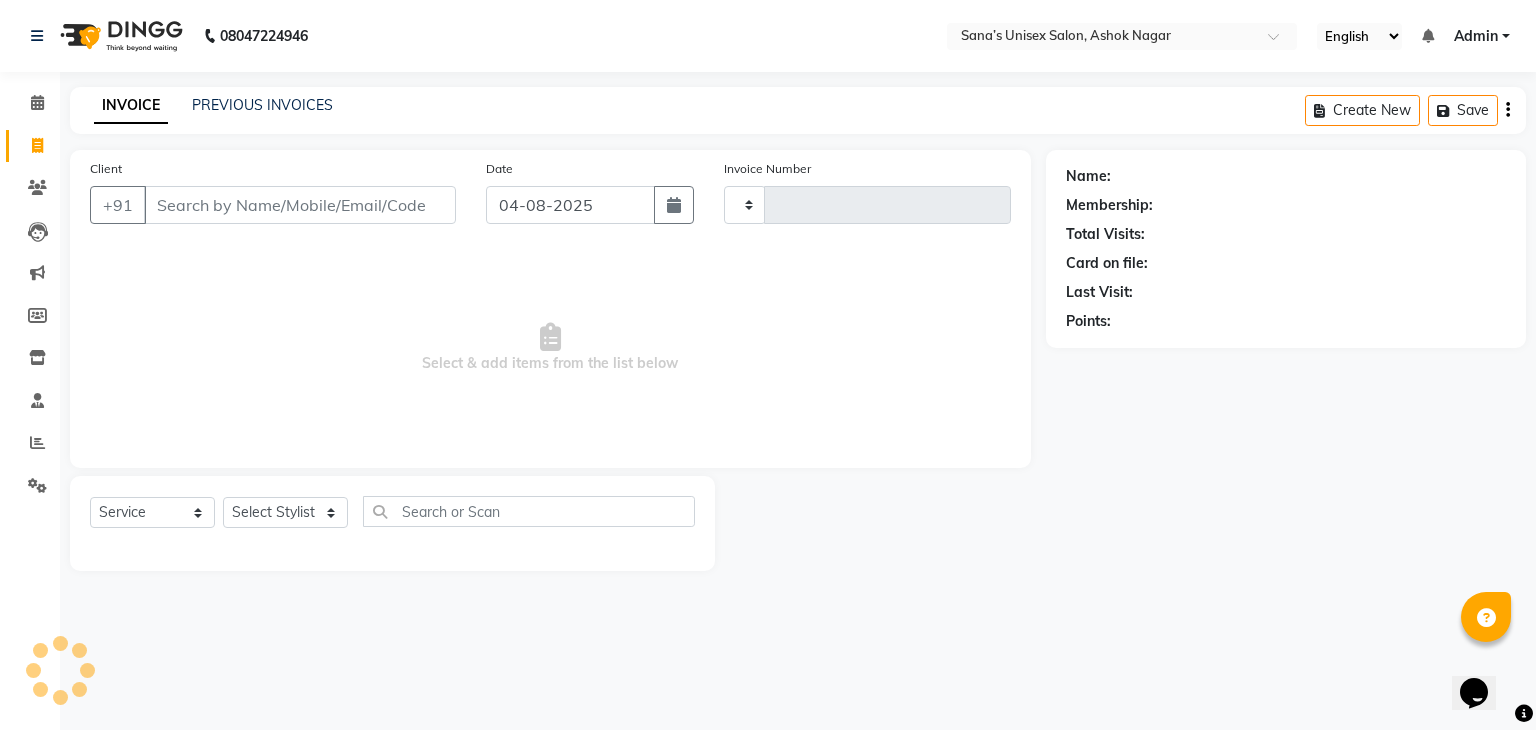 type on "0922" 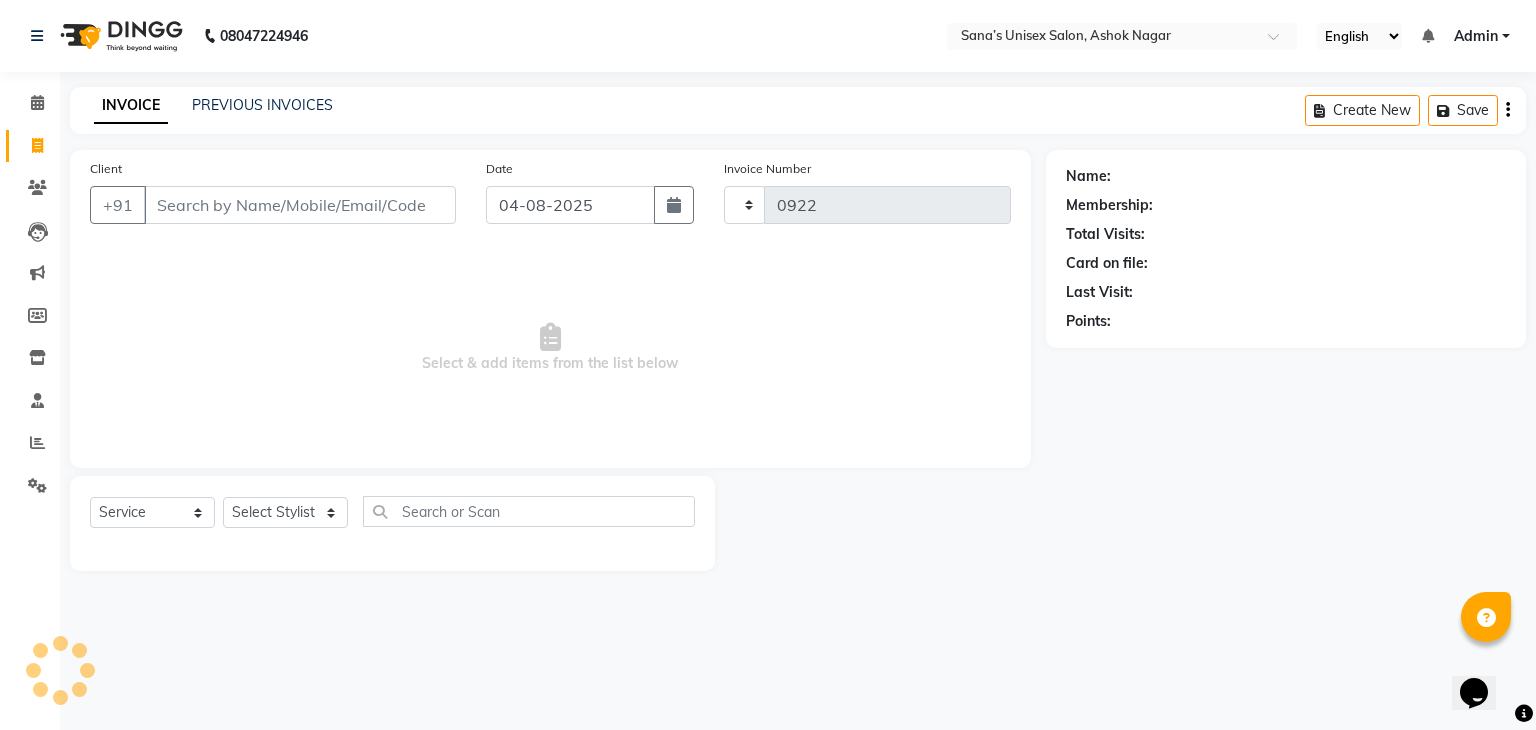 select on "6091" 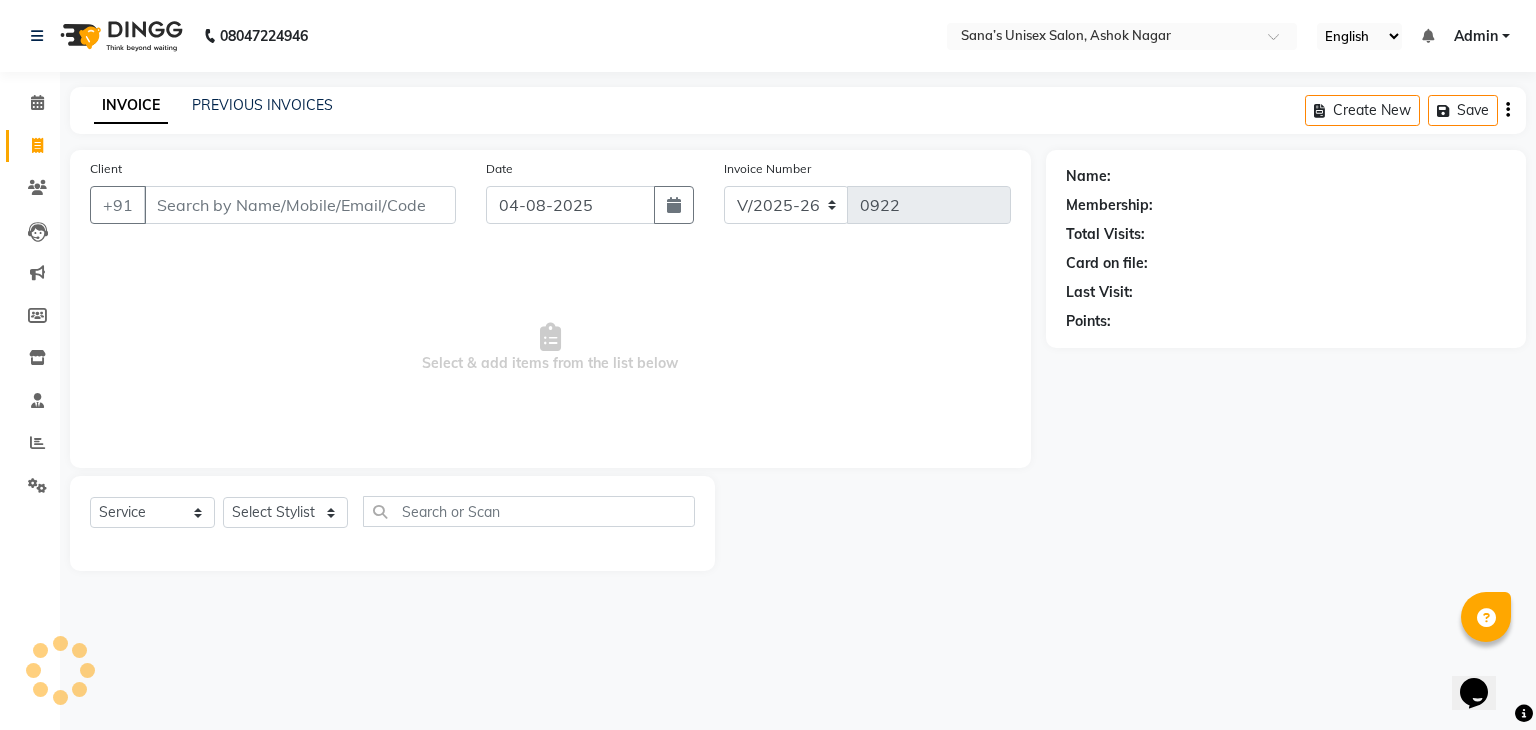 click on "Client" at bounding box center (300, 205) 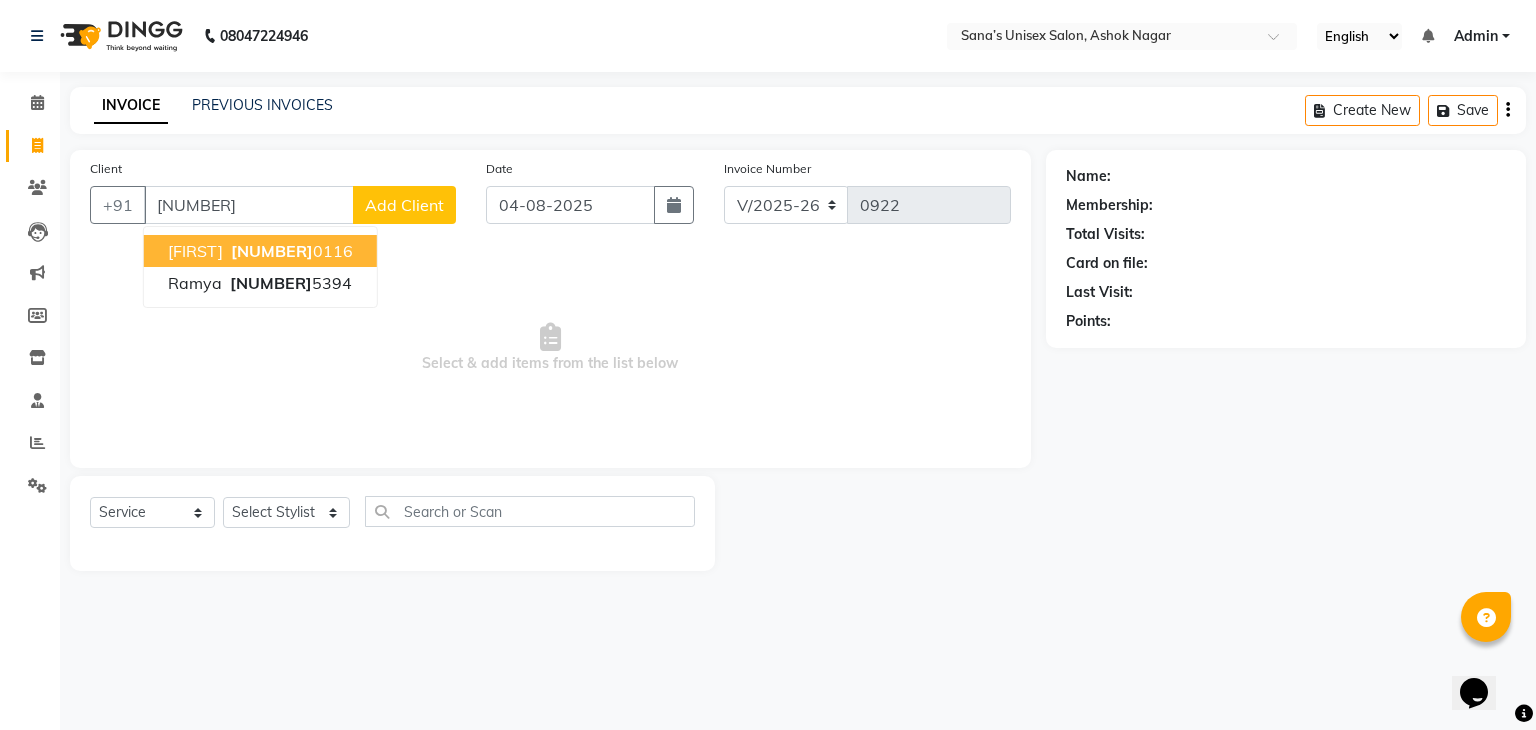 click on "[FIRST] [PHONE]" at bounding box center (260, 251) 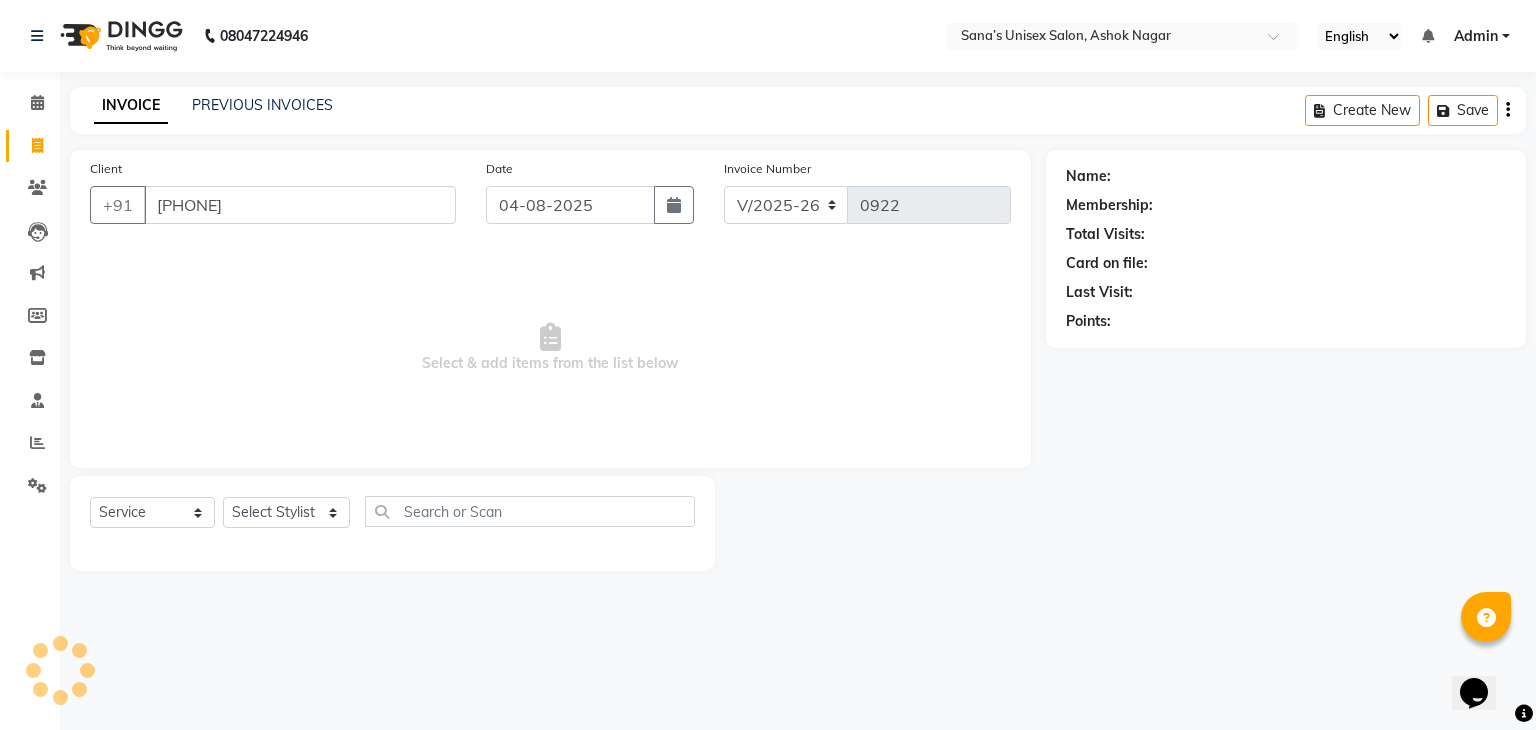 type on "[PHONE]" 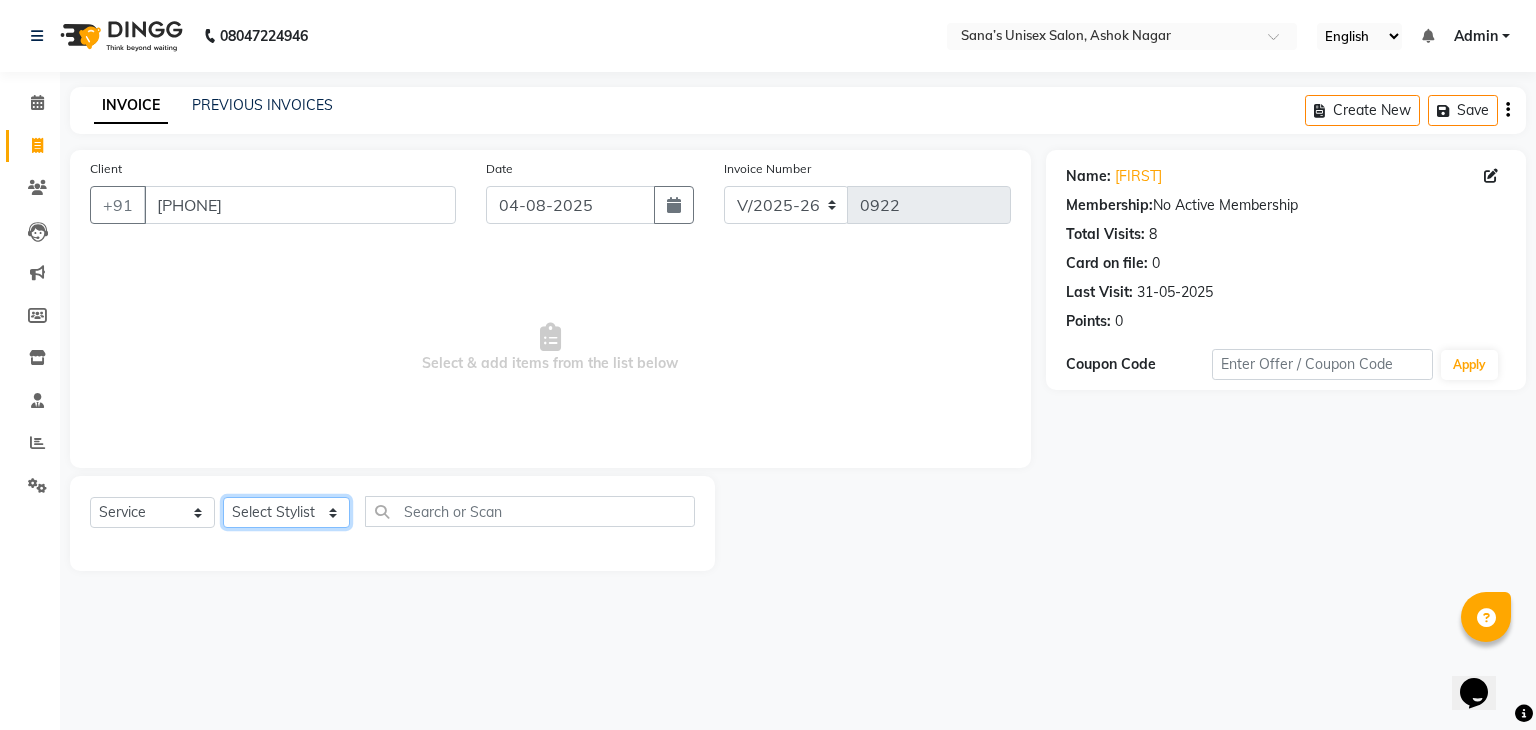 click on "Select Stylist anjali beauty MADHU MUTHU MARI (BEAUTY THERAPIST) NANDHINI NivethaKarthikeyan PRABA SANJITHA" 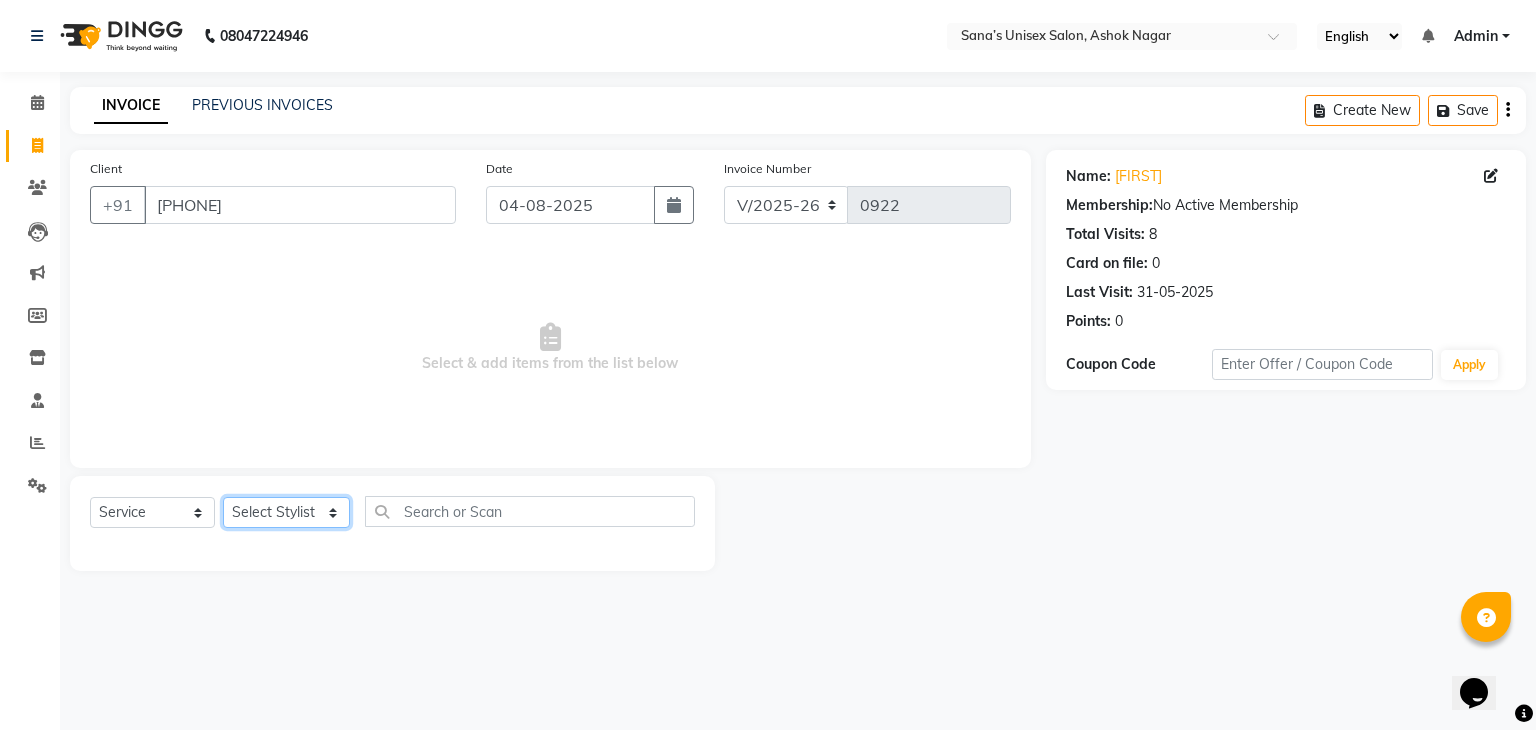 select on "73956" 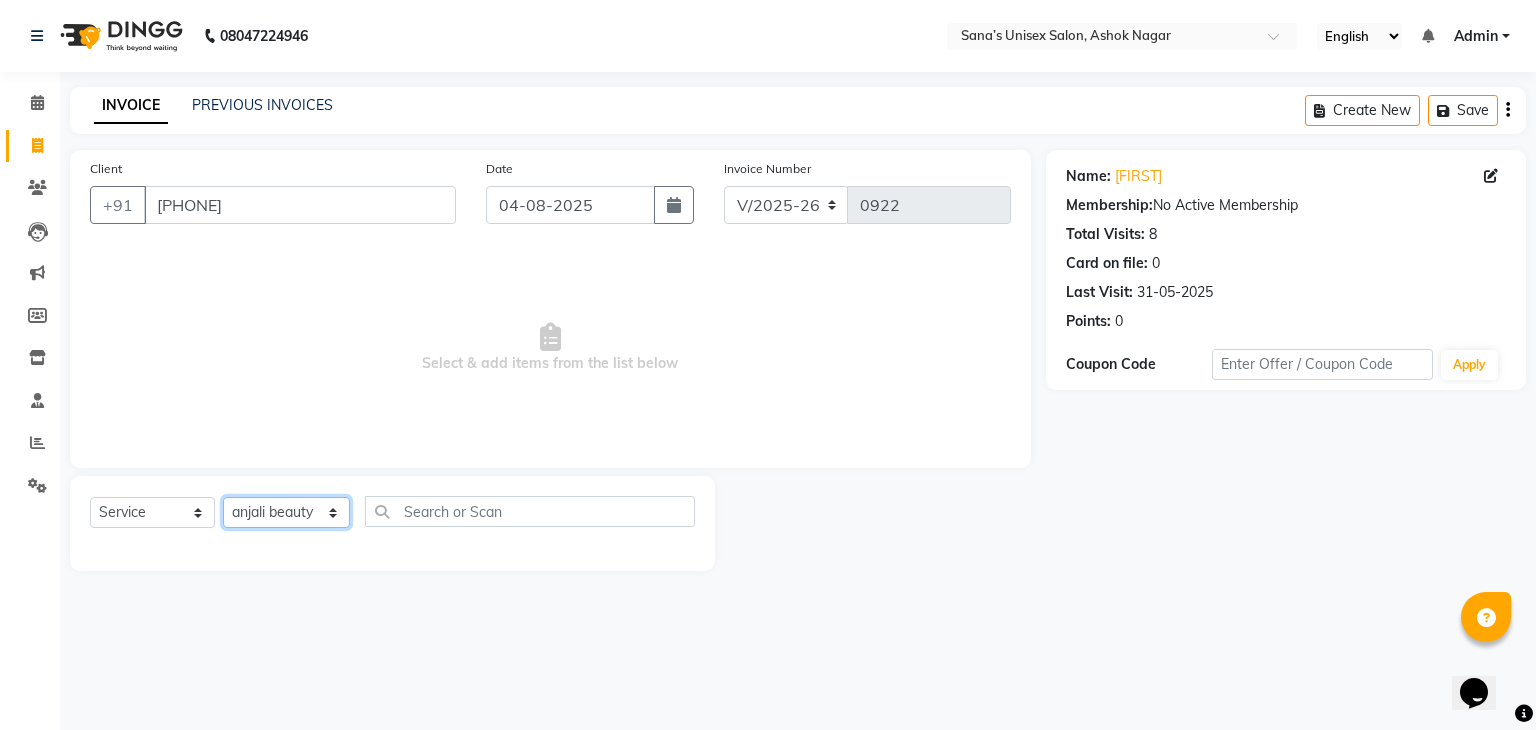 click on "Select Stylist anjali beauty MADHU MUTHU MARI (BEAUTY THERAPIST) NANDHINI NivethaKarthikeyan PRABA SANJITHA" 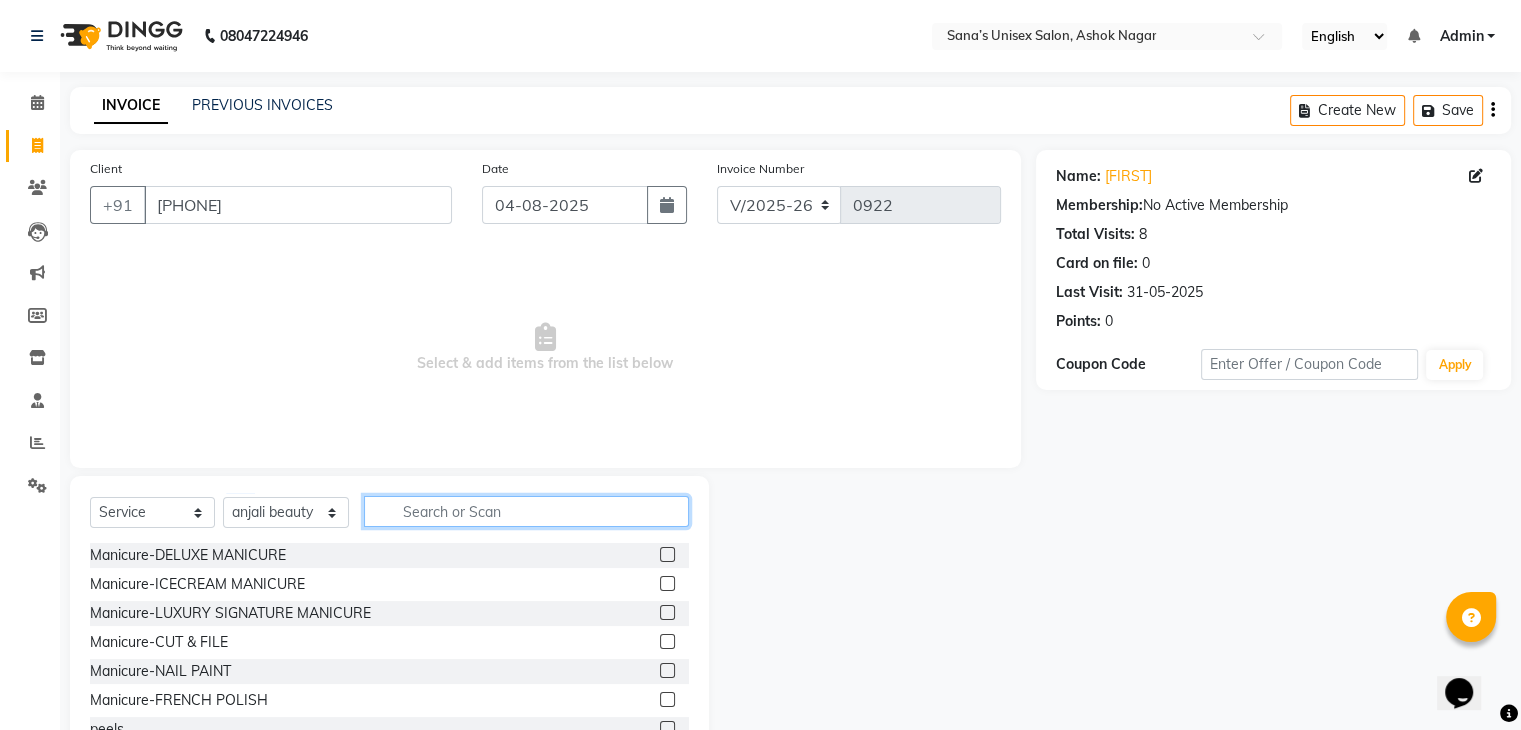 click 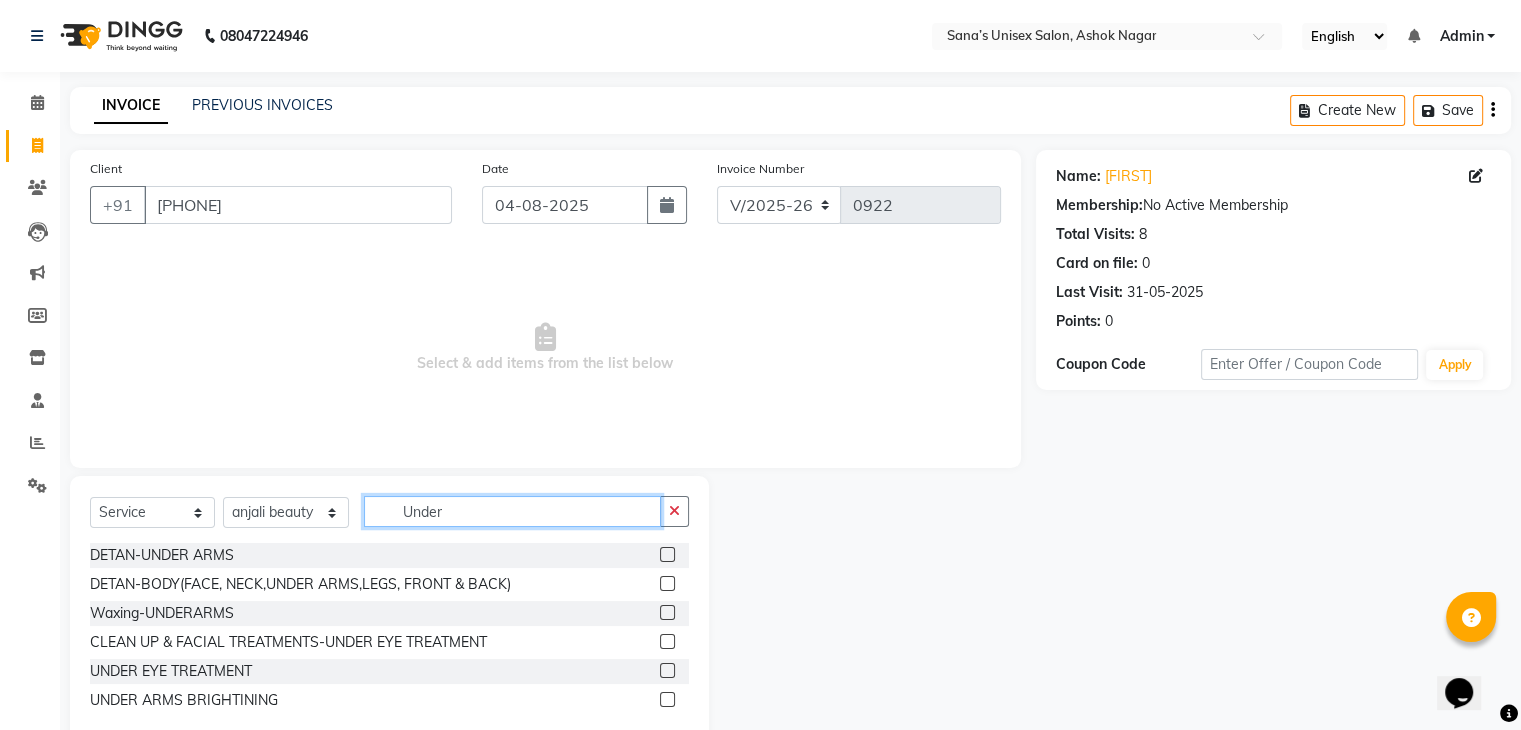 type on "Under" 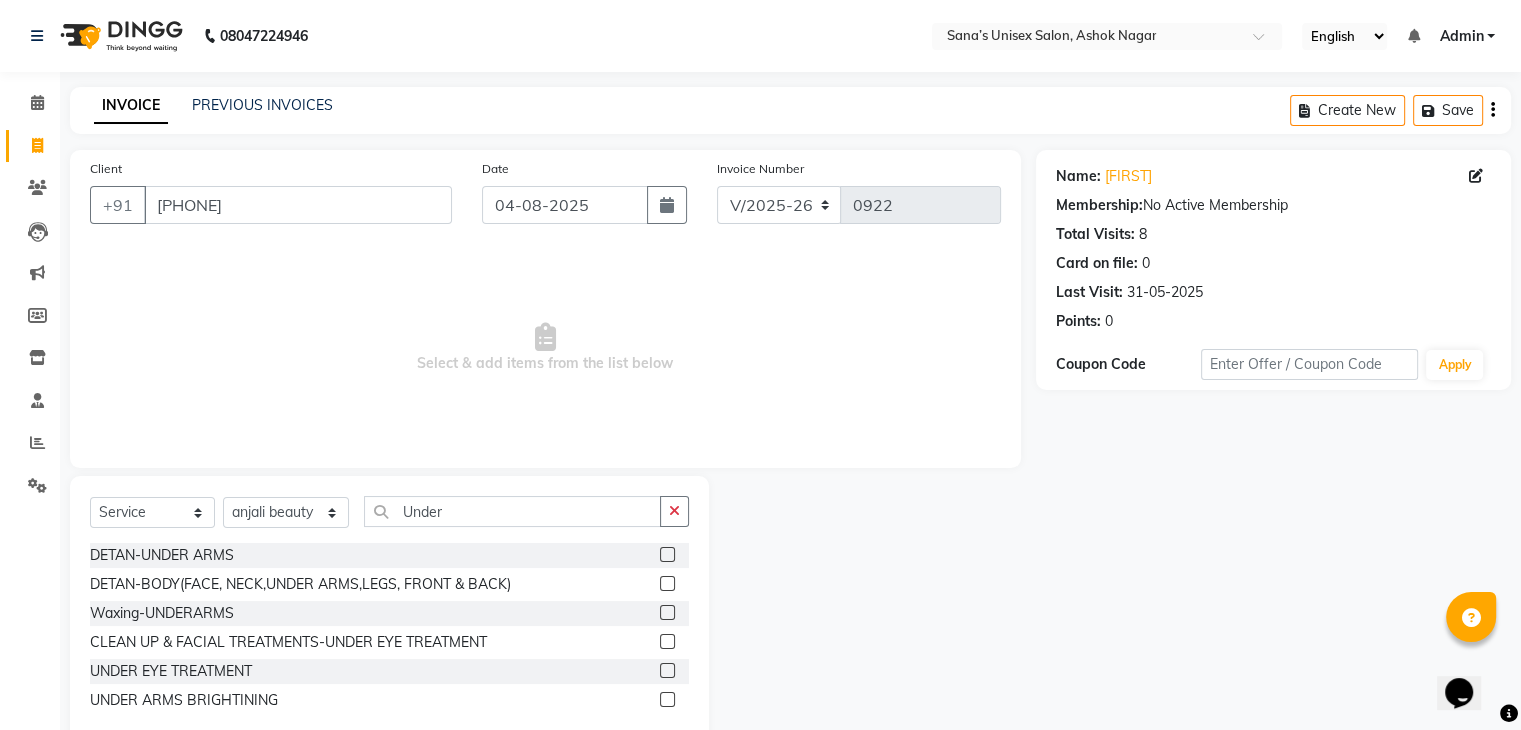 click 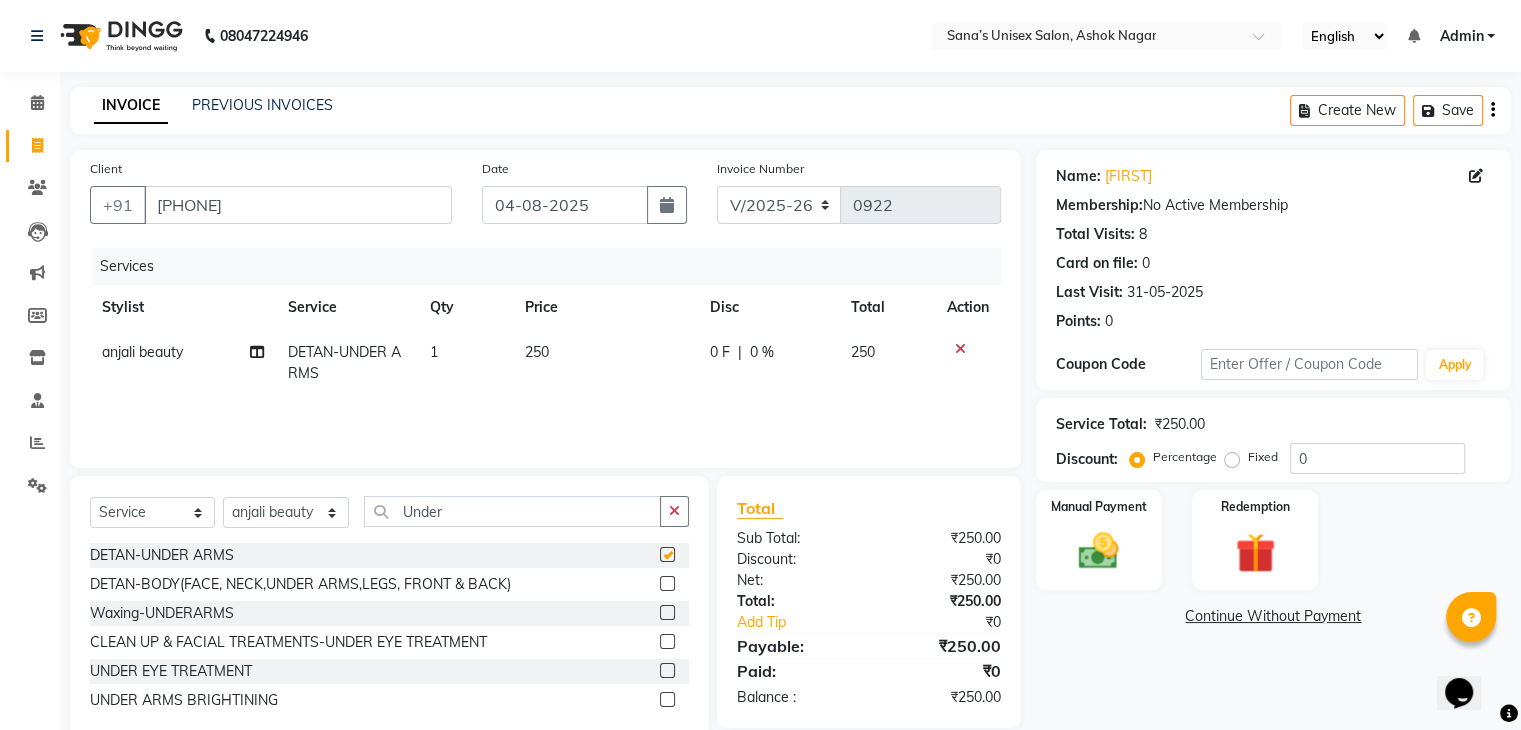 checkbox on "false" 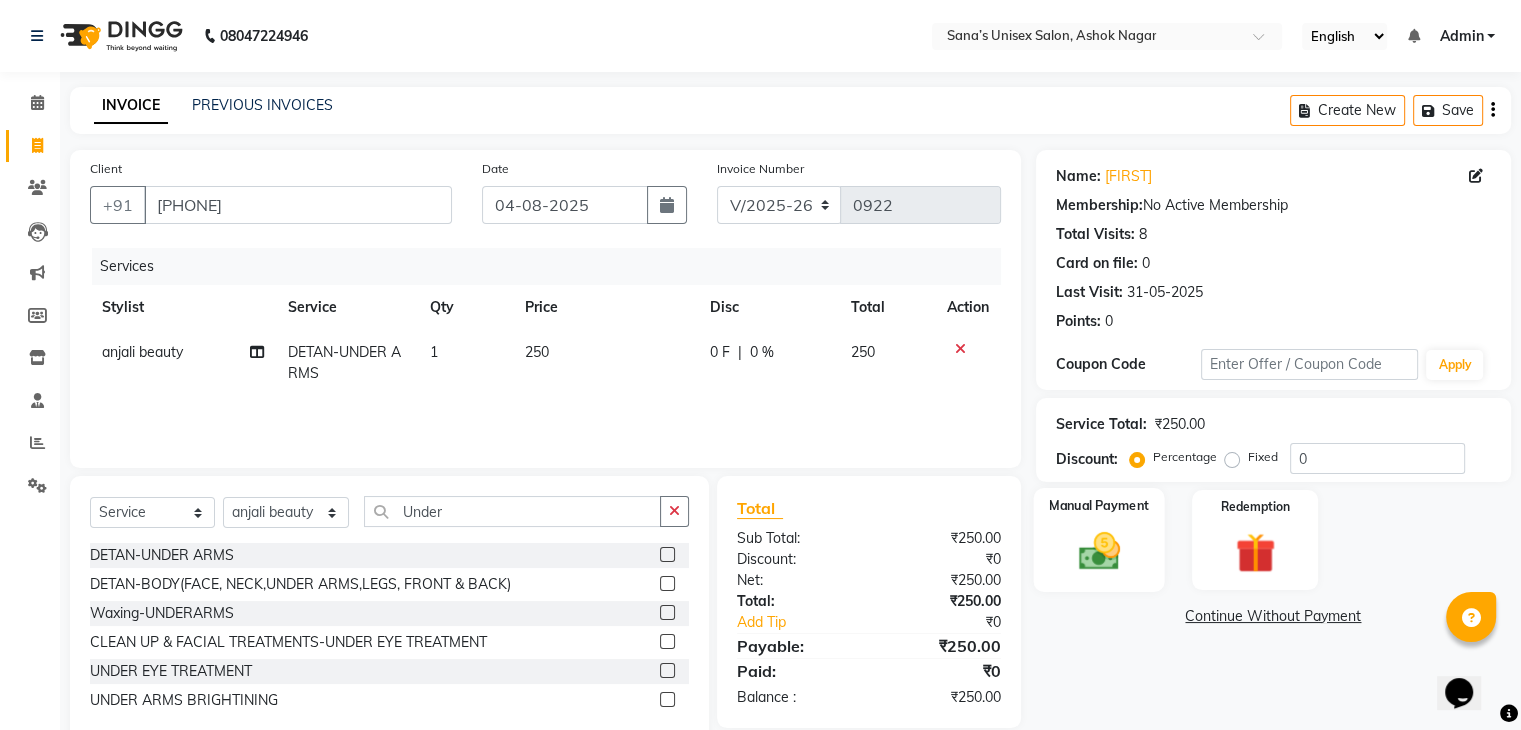 click 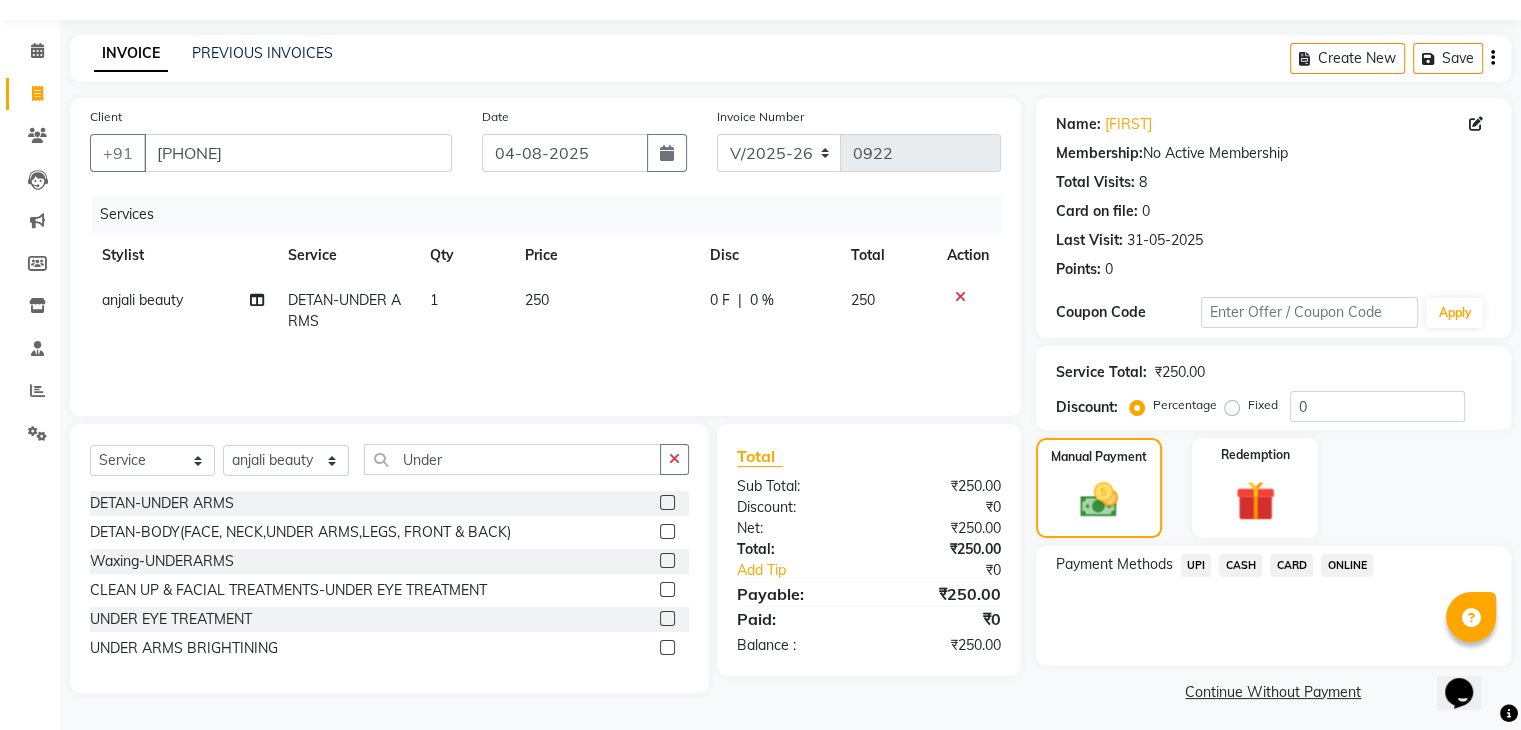 scroll, scrollTop: 58, scrollLeft: 0, axis: vertical 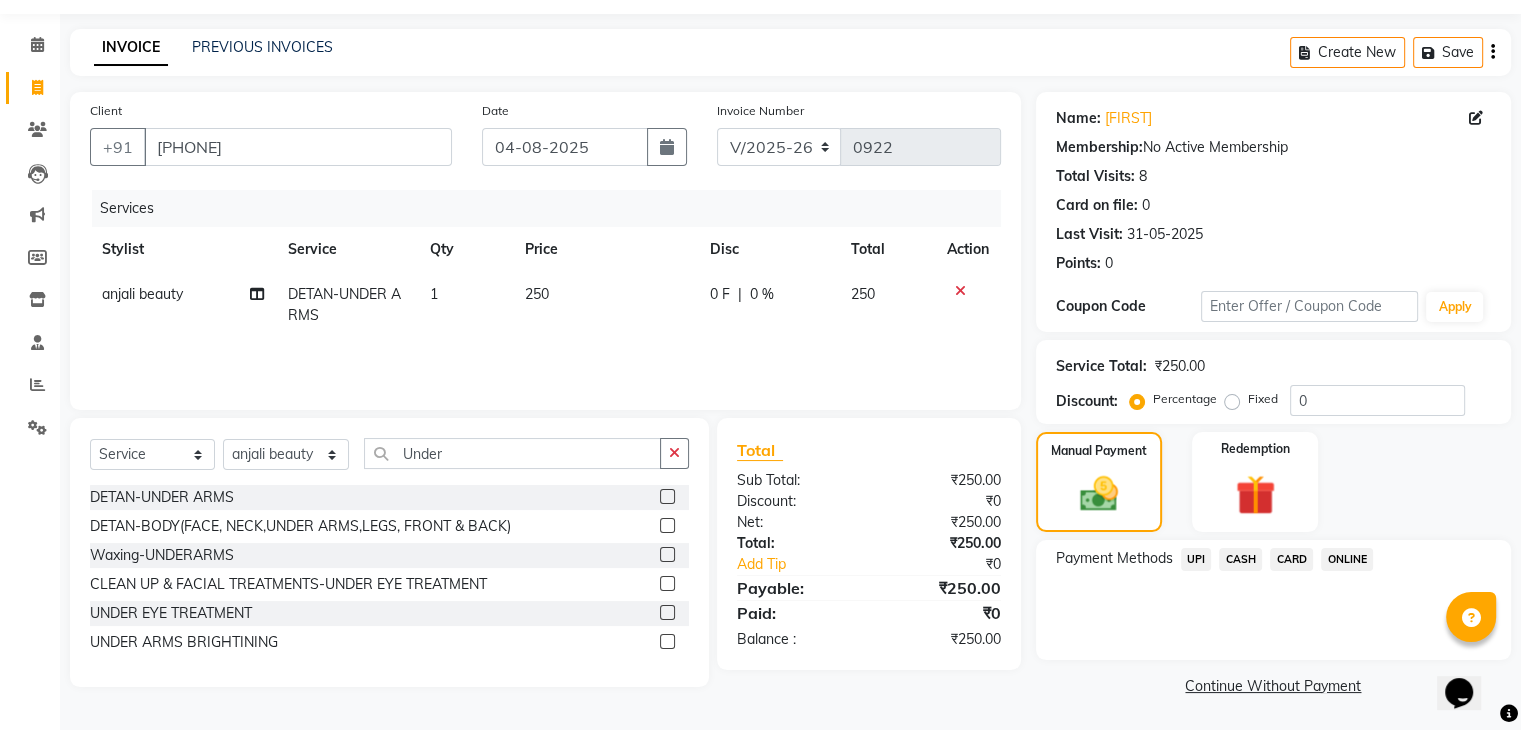 click on "ONLINE" 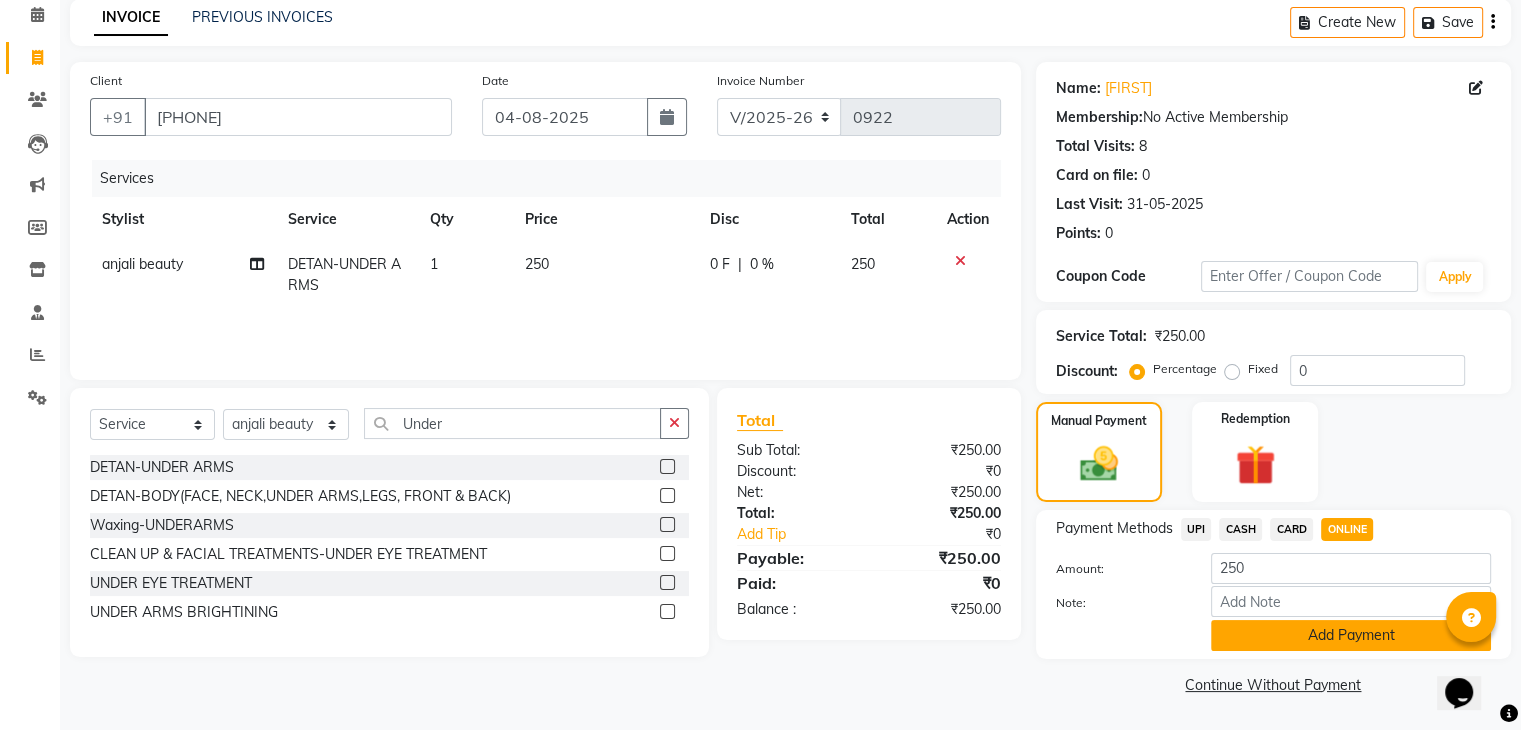 click on "Add Payment" 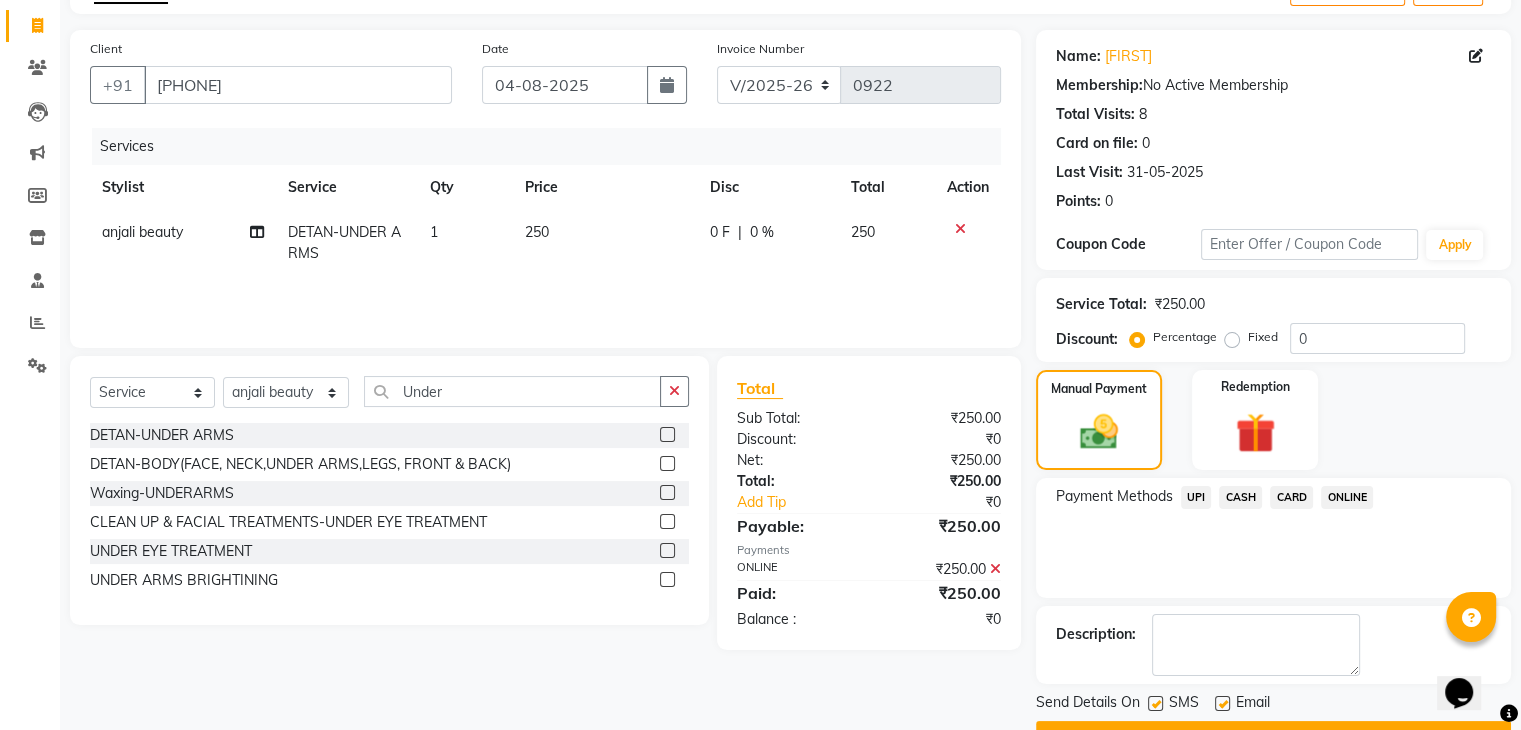 scroll, scrollTop: 171, scrollLeft: 0, axis: vertical 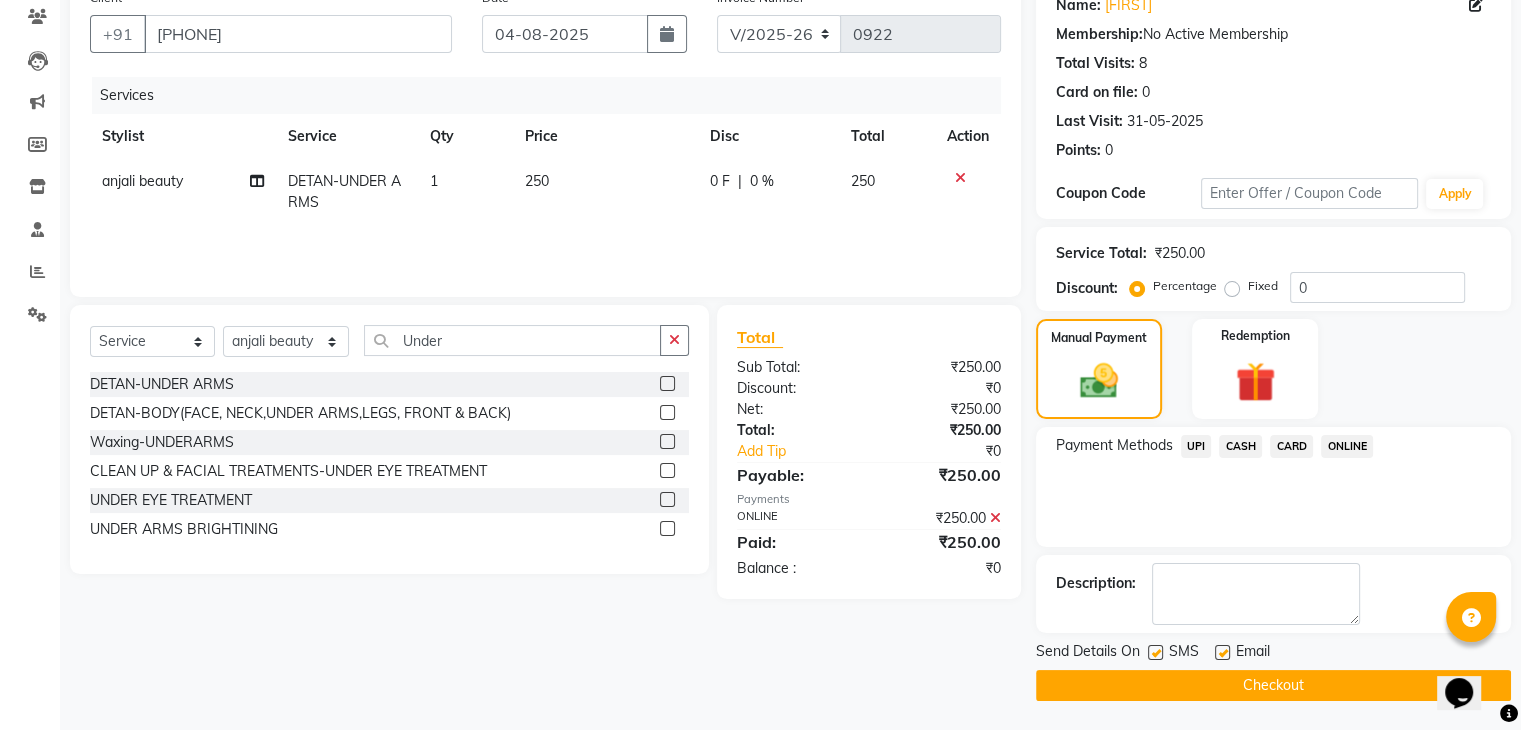 click on "Checkout" 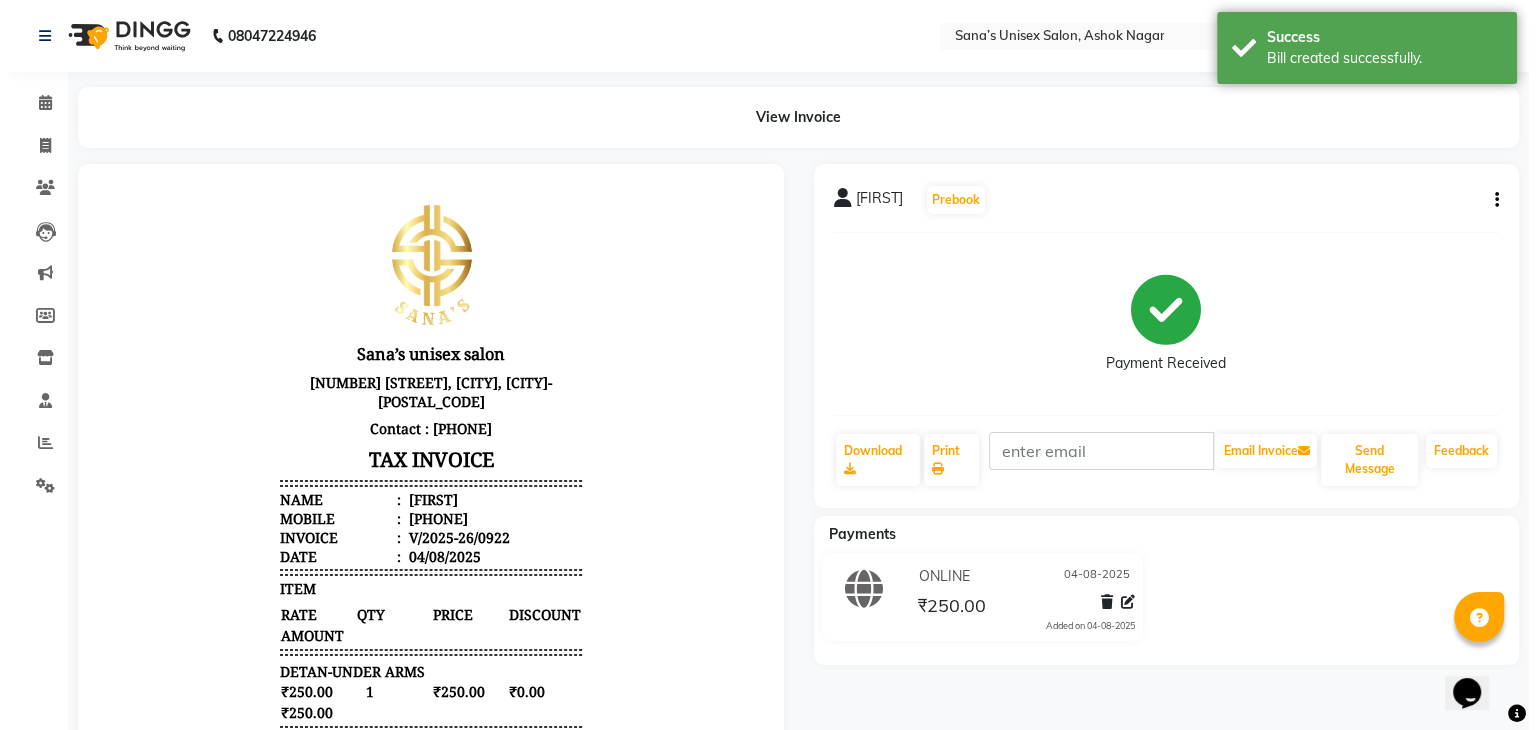 scroll, scrollTop: 0, scrollLeft: 0, axis: both 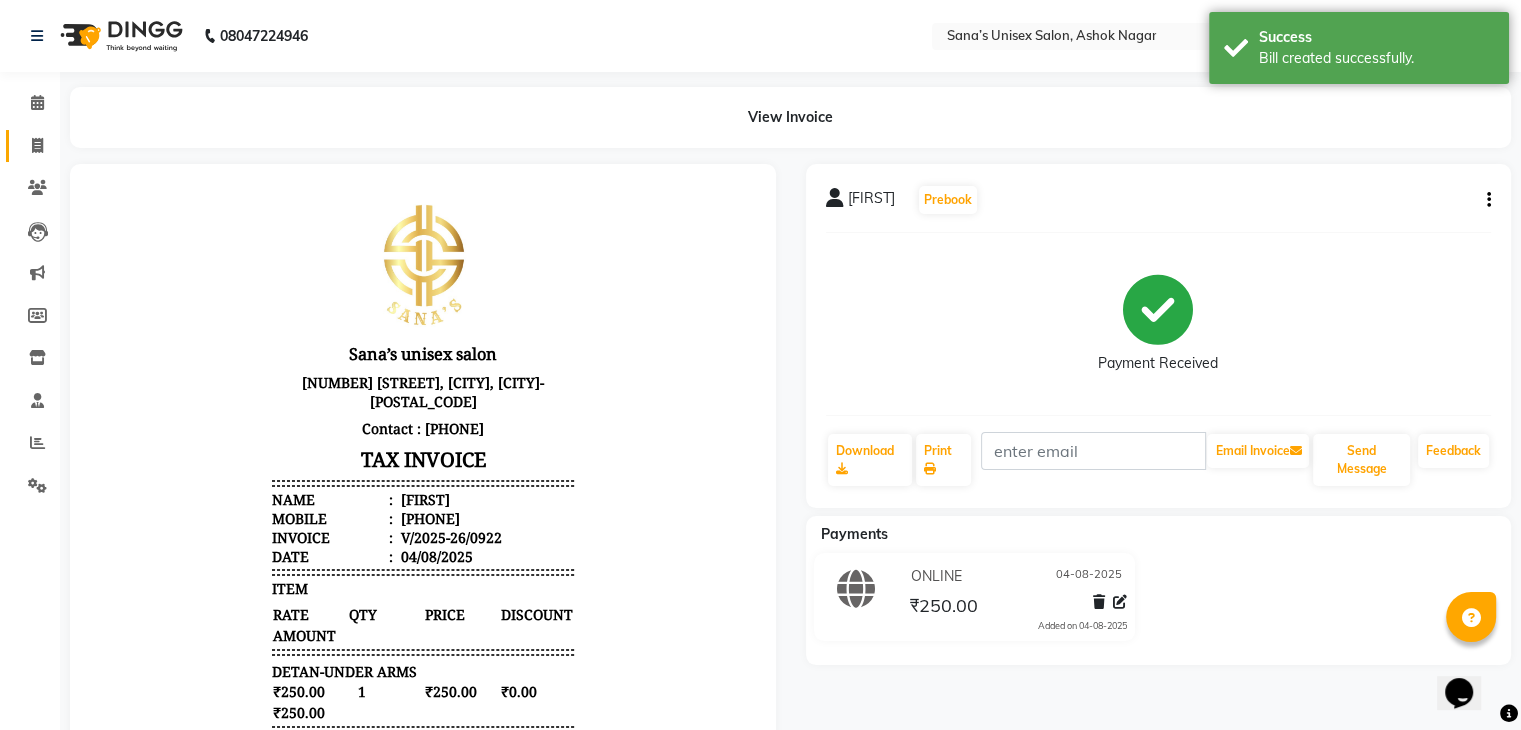 click on "Invoice" 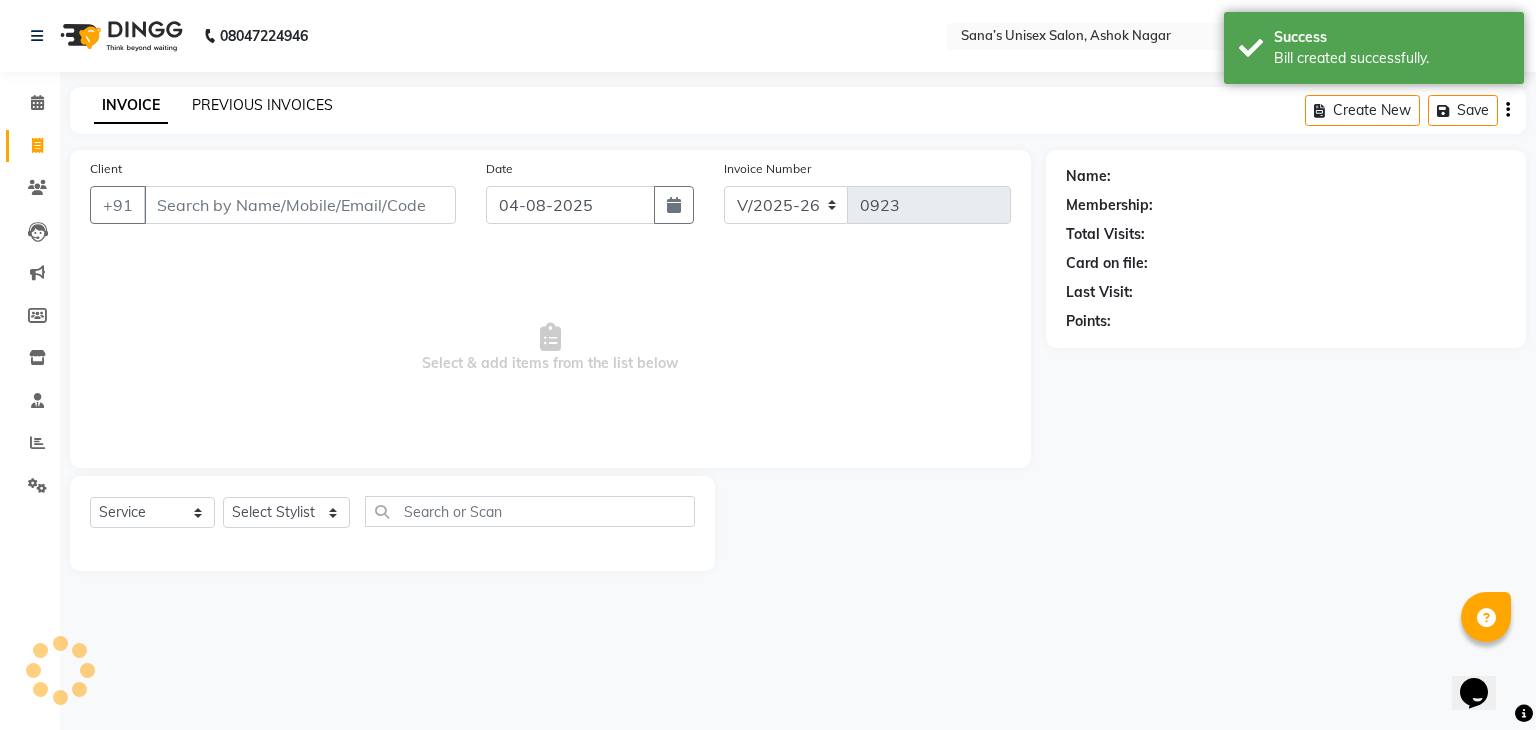 click on "PREVIOUS INVOICES" 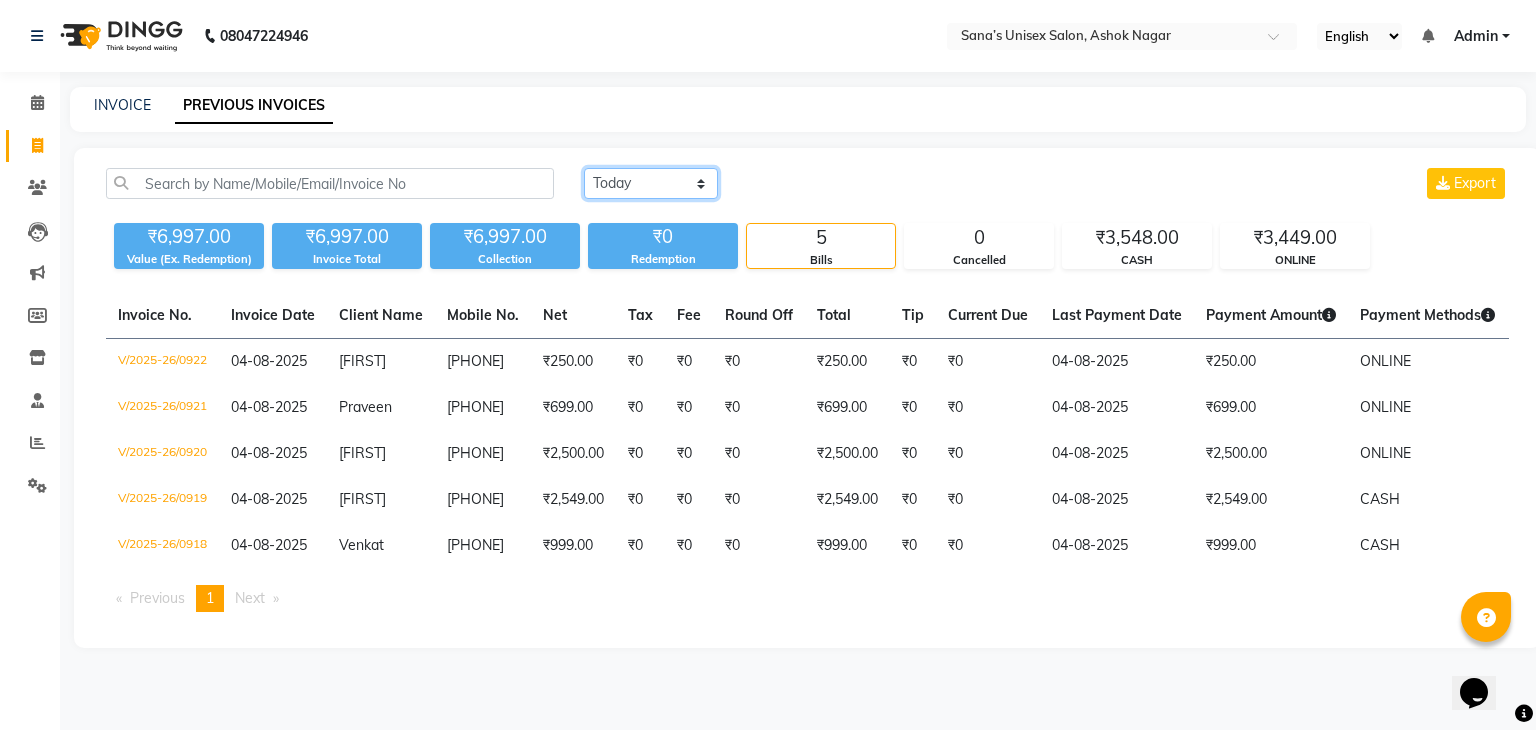 click on "Today Yesterday Custom Range" 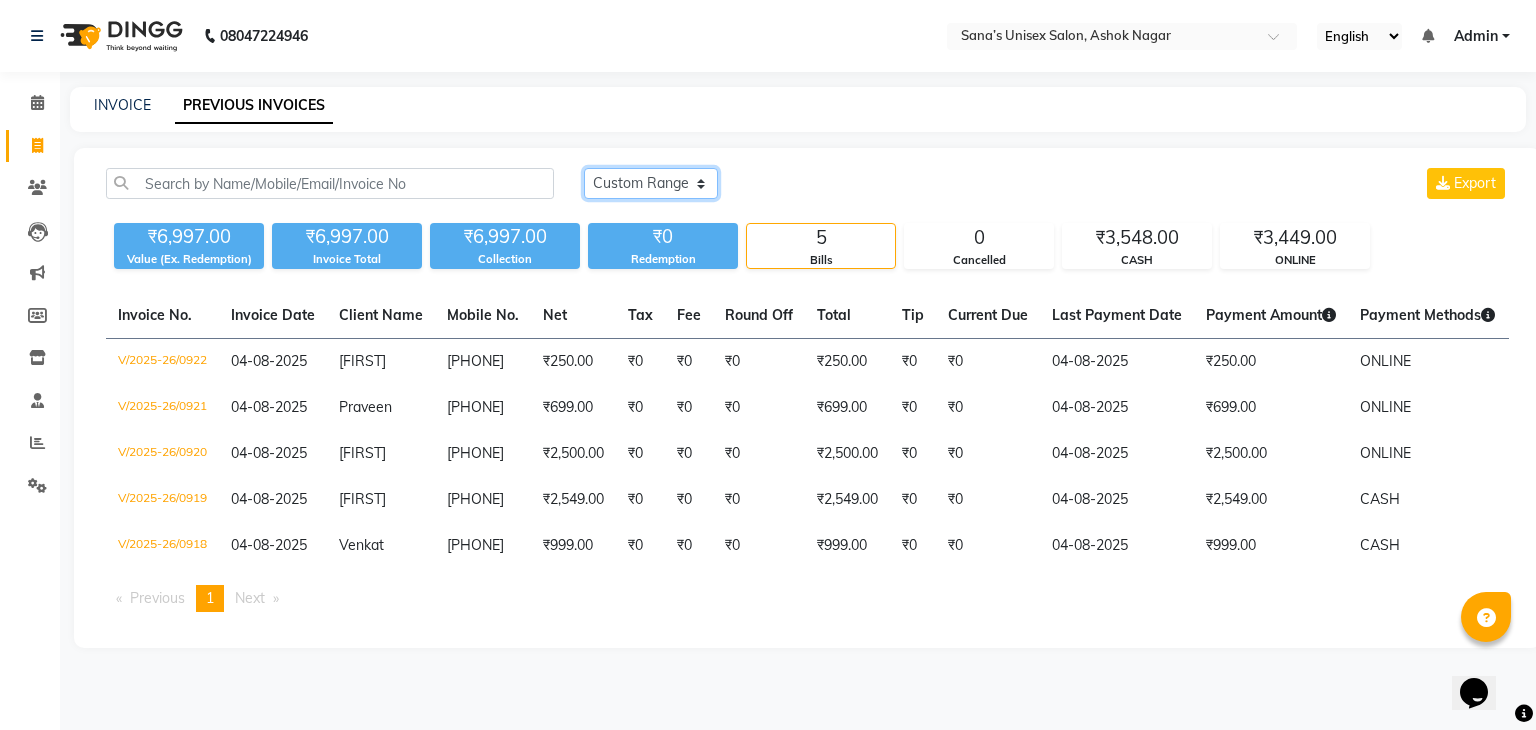 click on "Today Yesterday Custom Range" 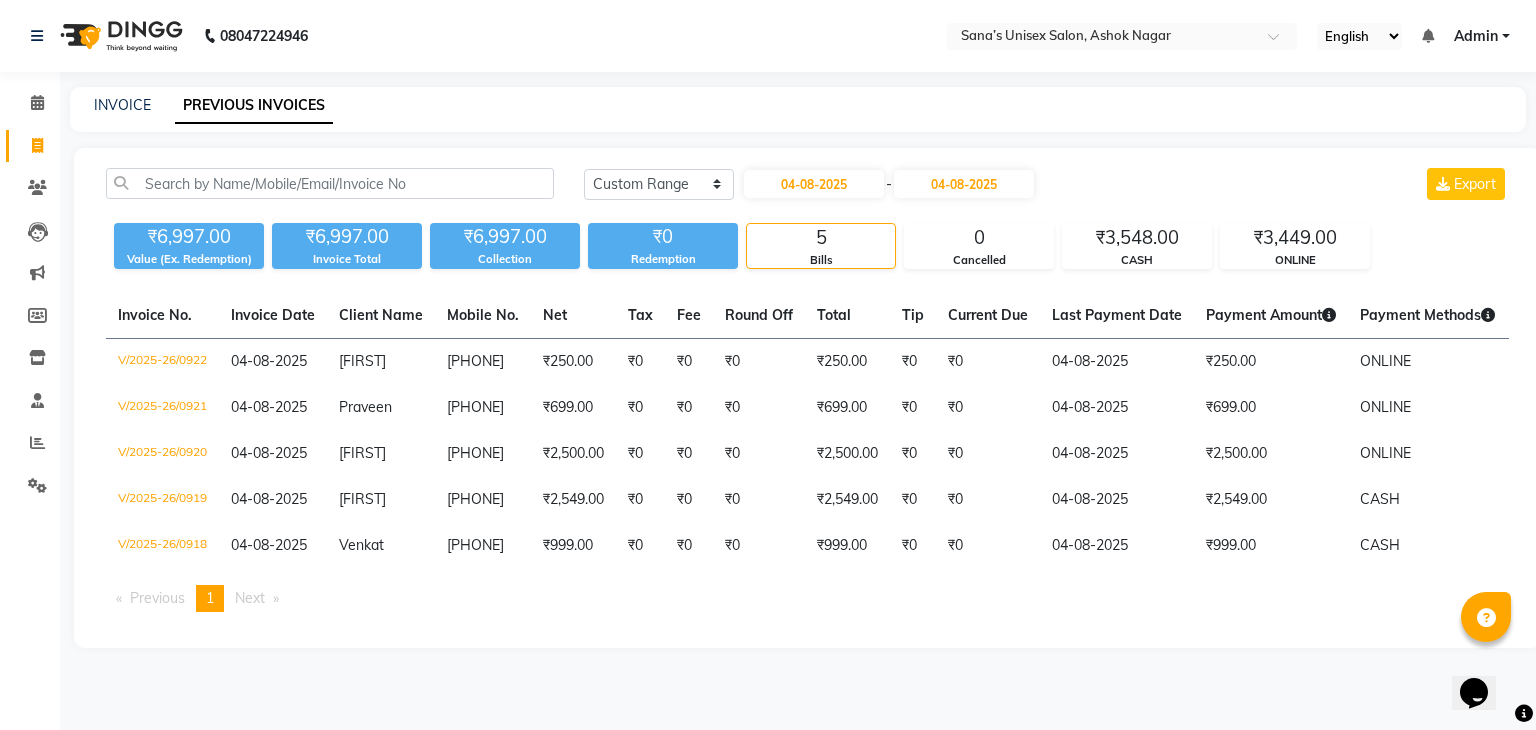 click on "04-08-2025 - 04-08-2025" 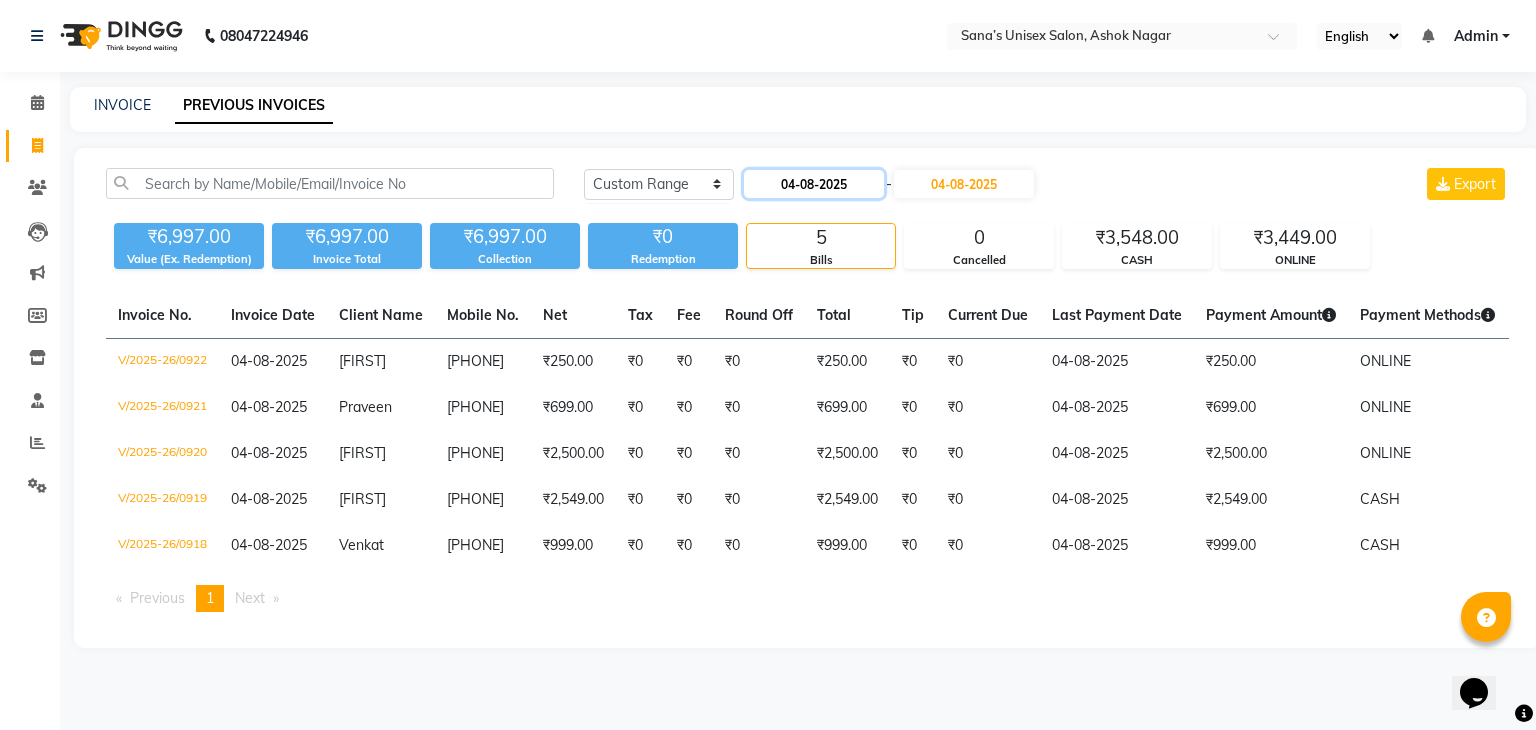 click on "04-08-2025" 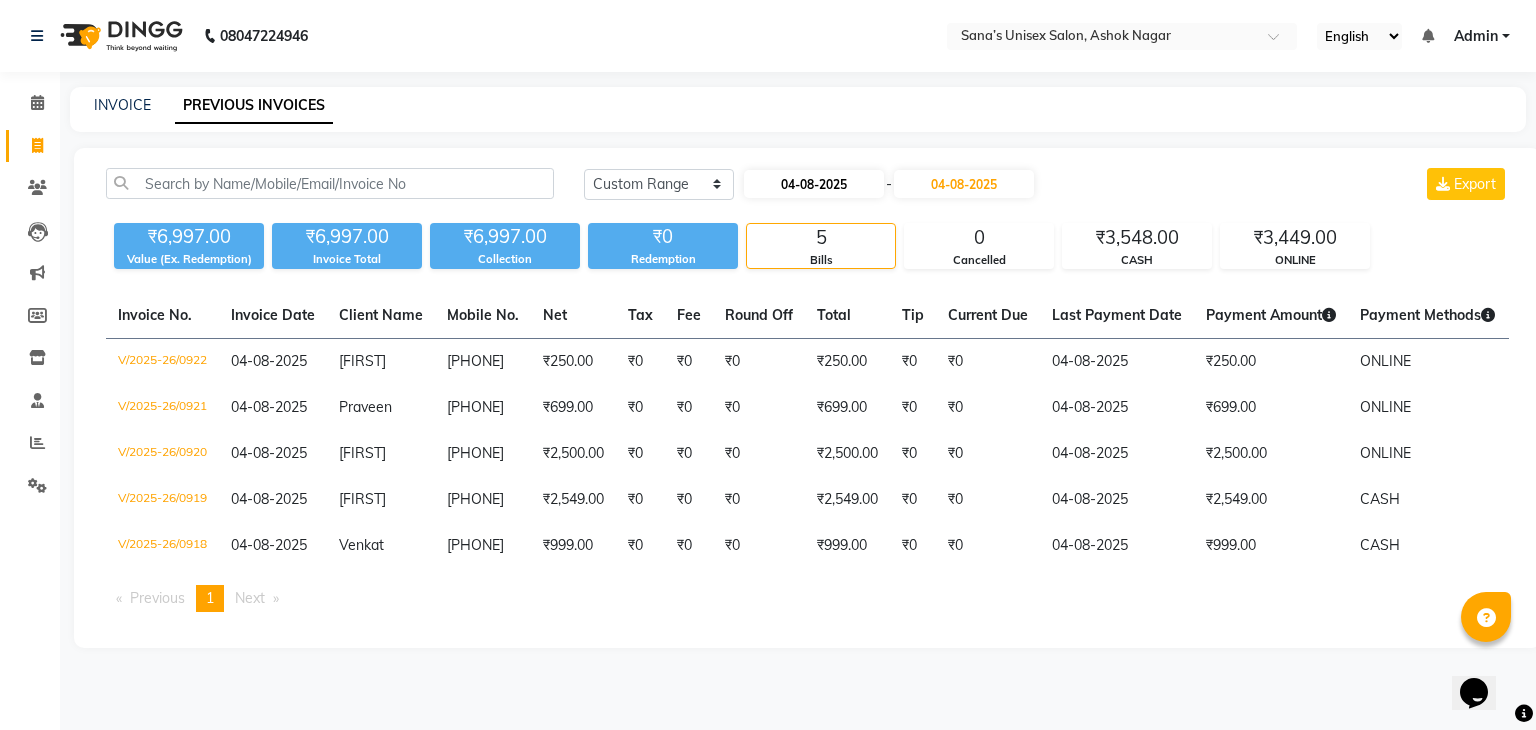 select on "8" 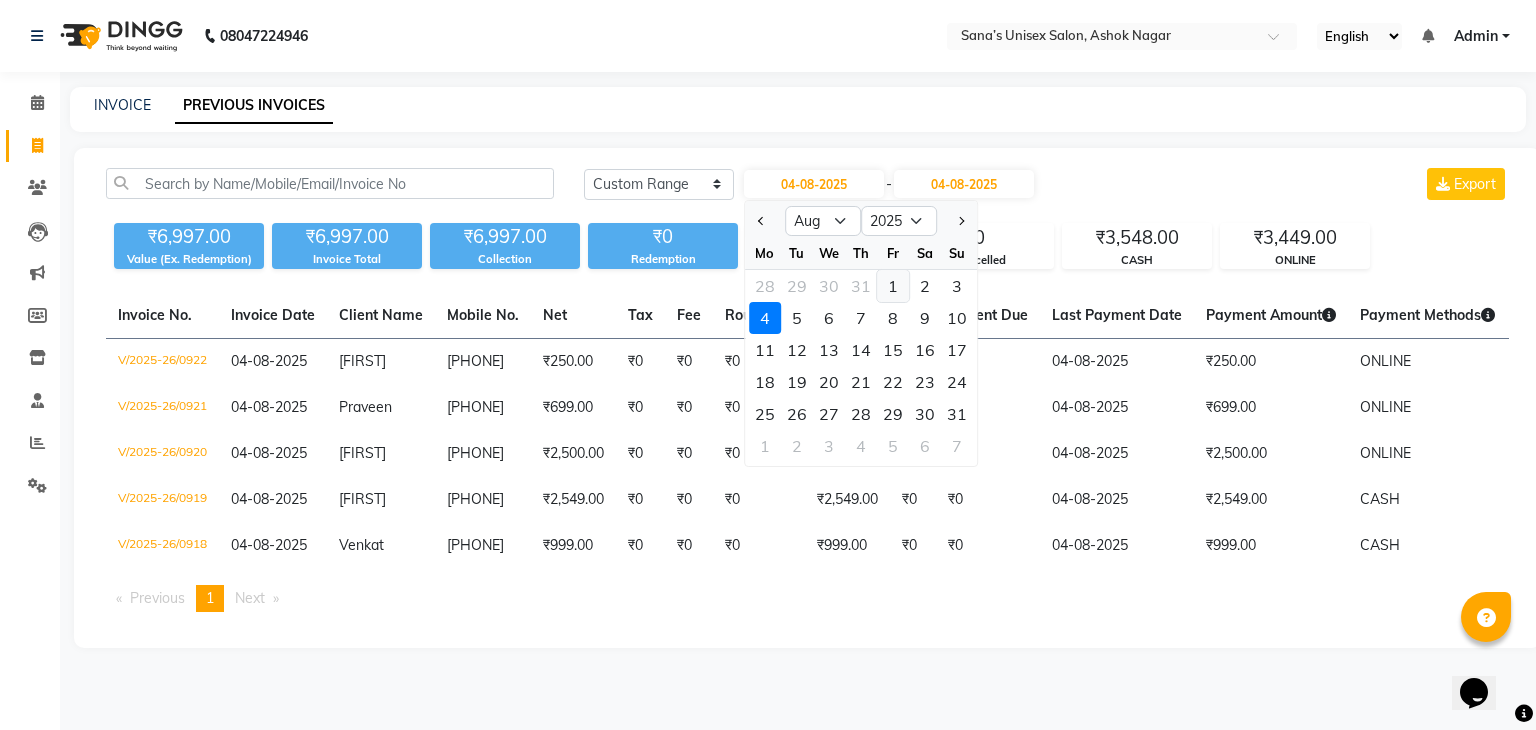 click on "1" 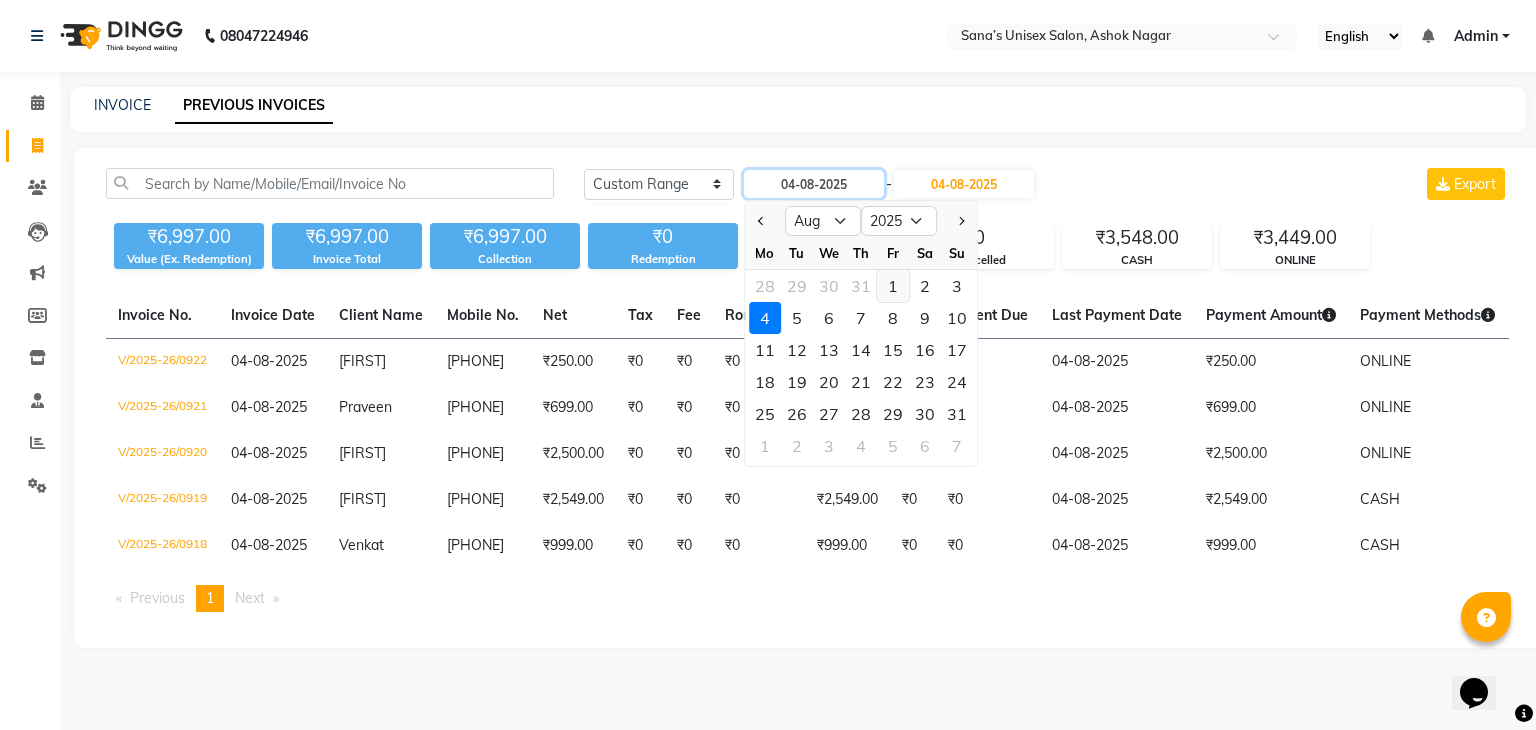 type on "01-08-2025" 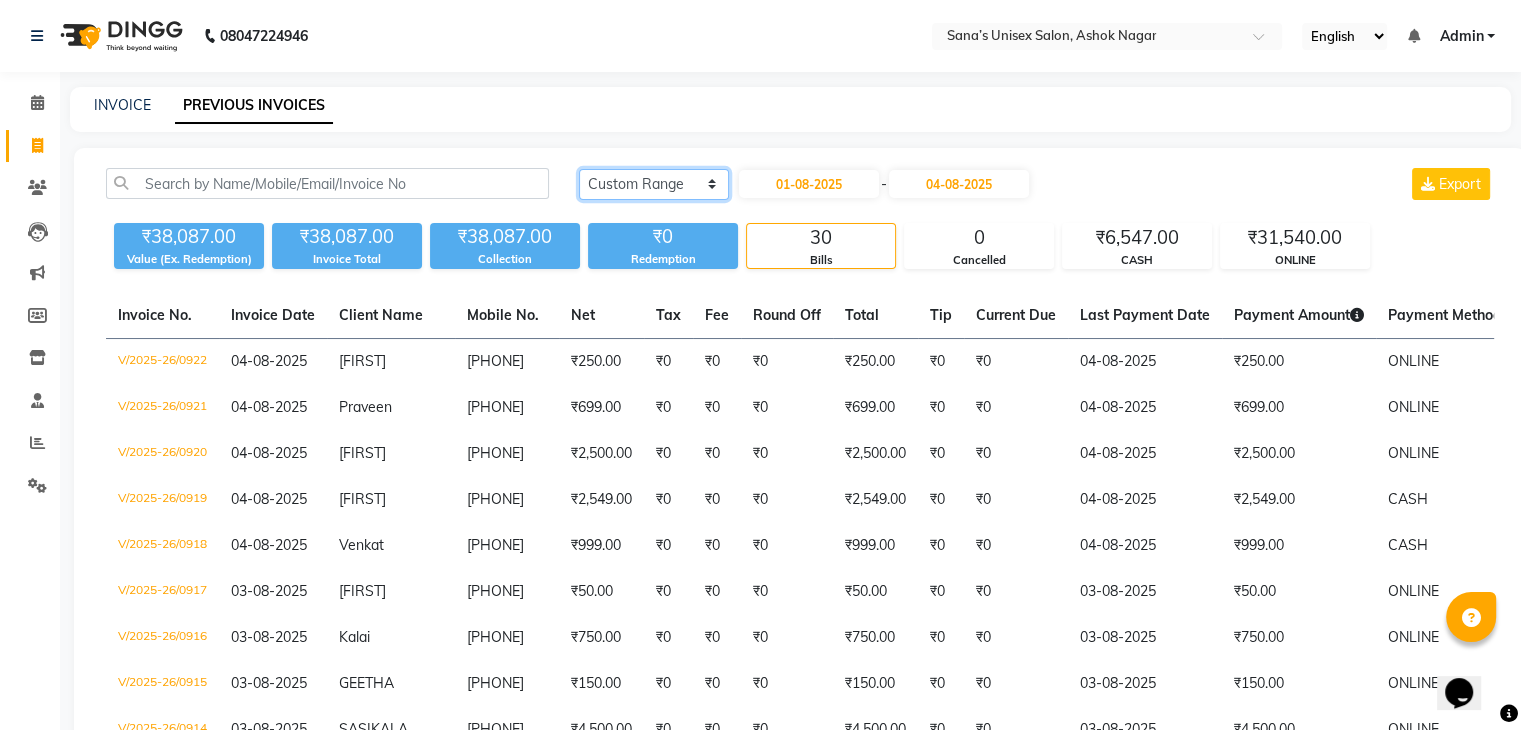 click on "Today Yesterday Custom Range" 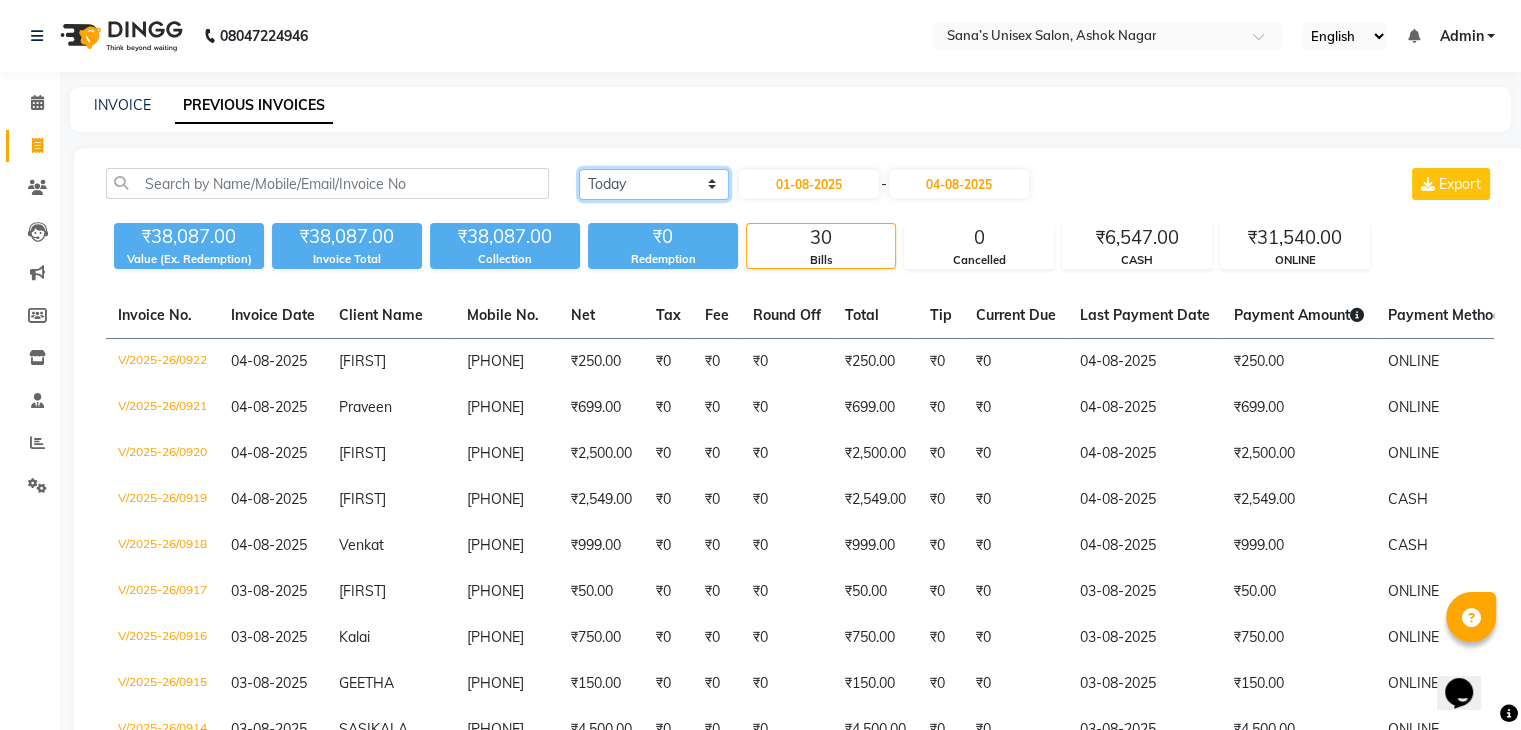 click on "Today Yesterday Custom Range" 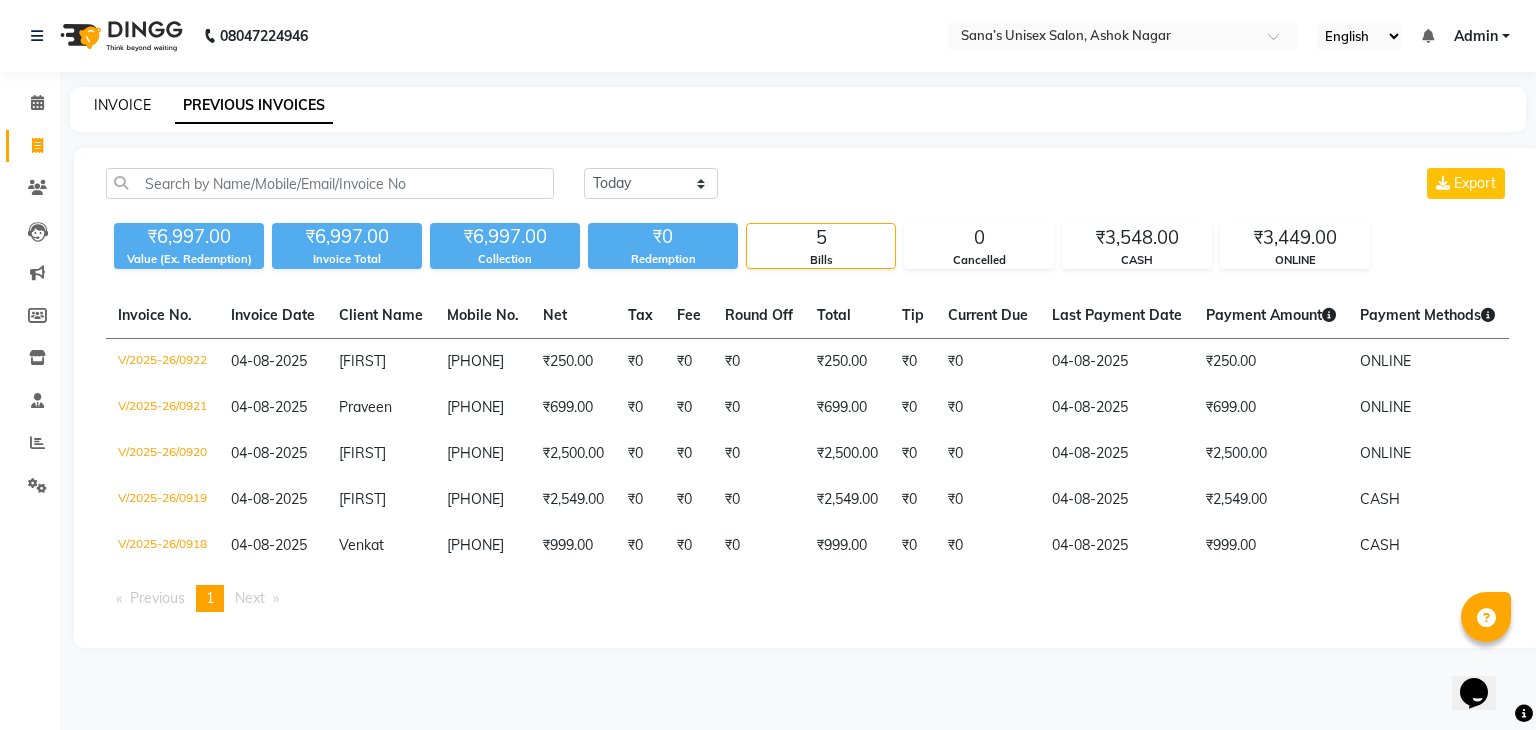 click on "INVOICE" 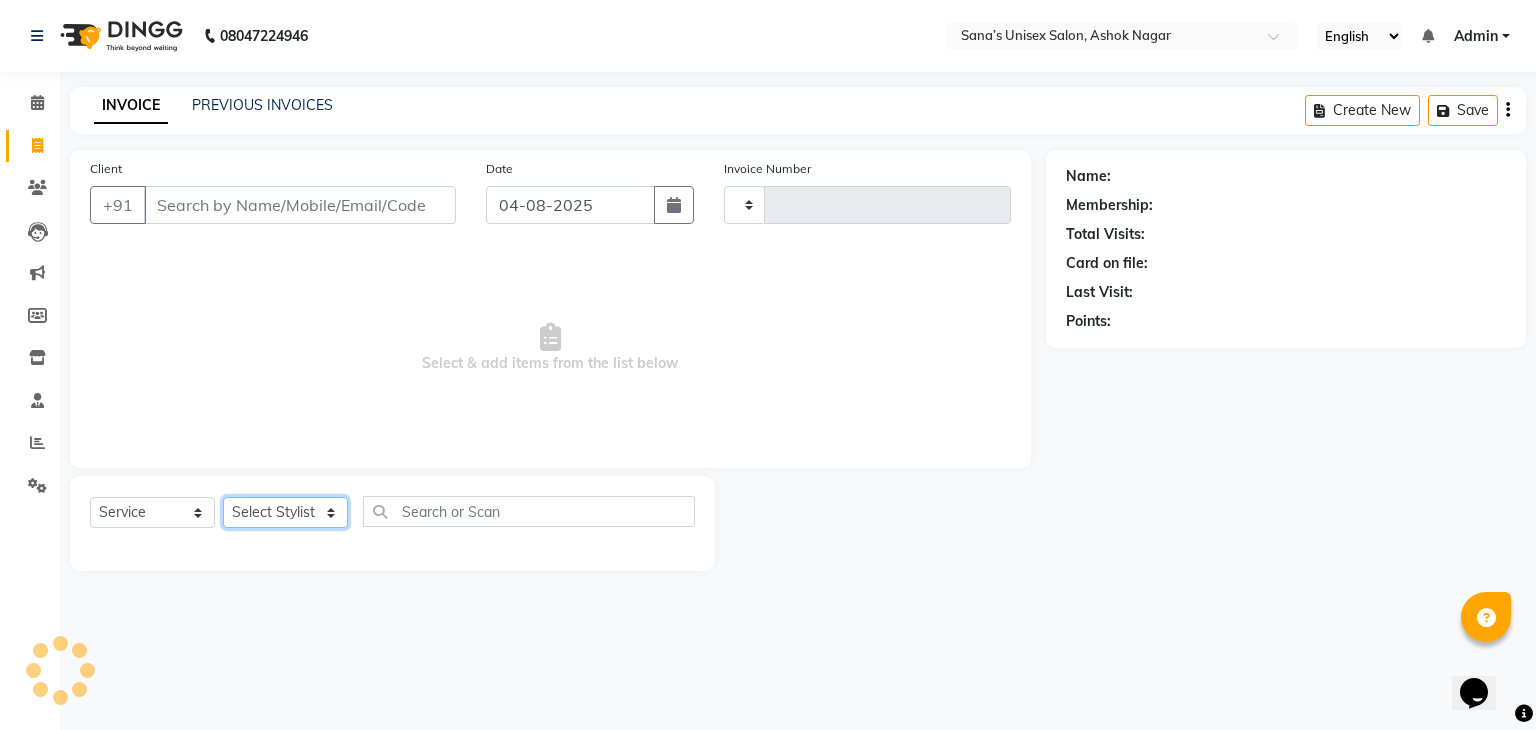 click on "Select Stylist" 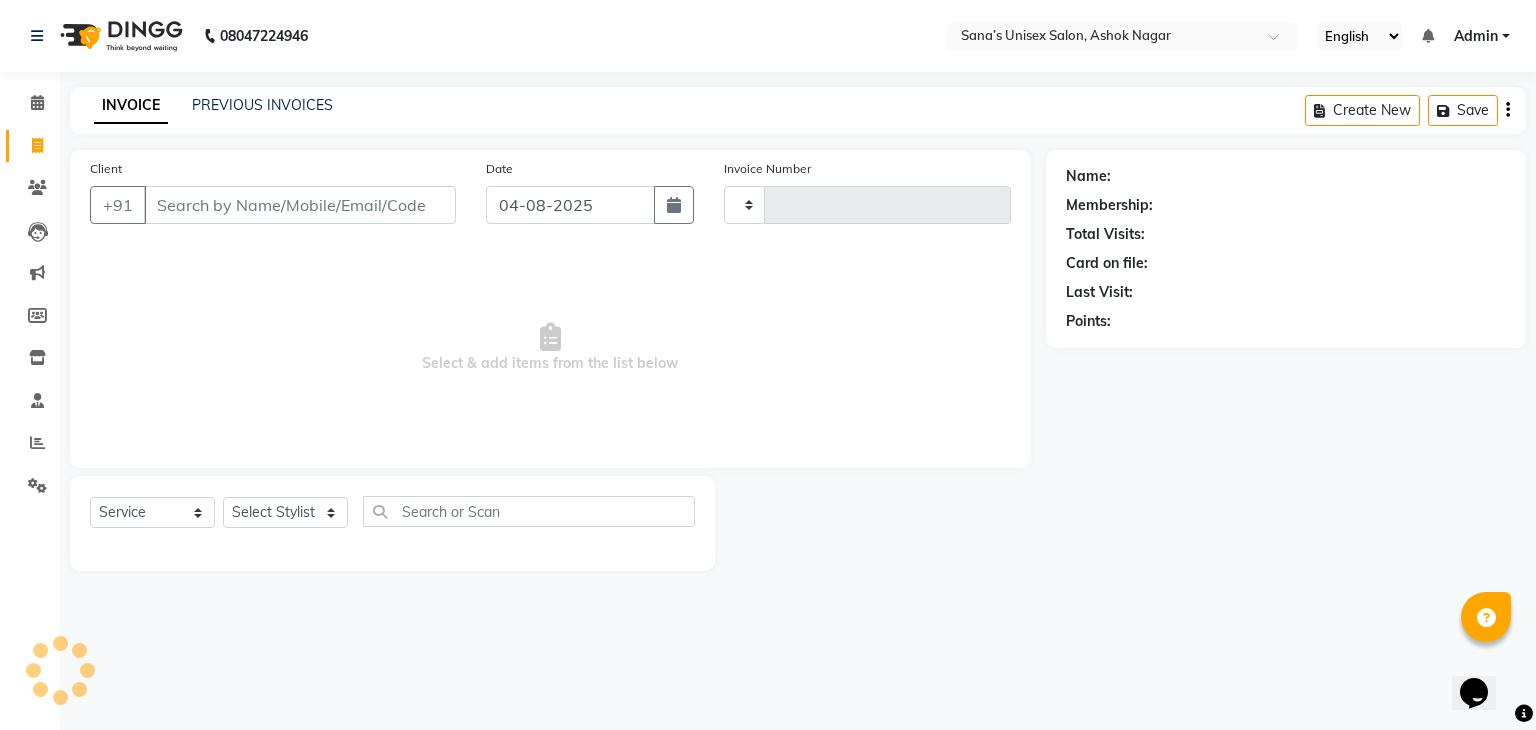 type on "0923" 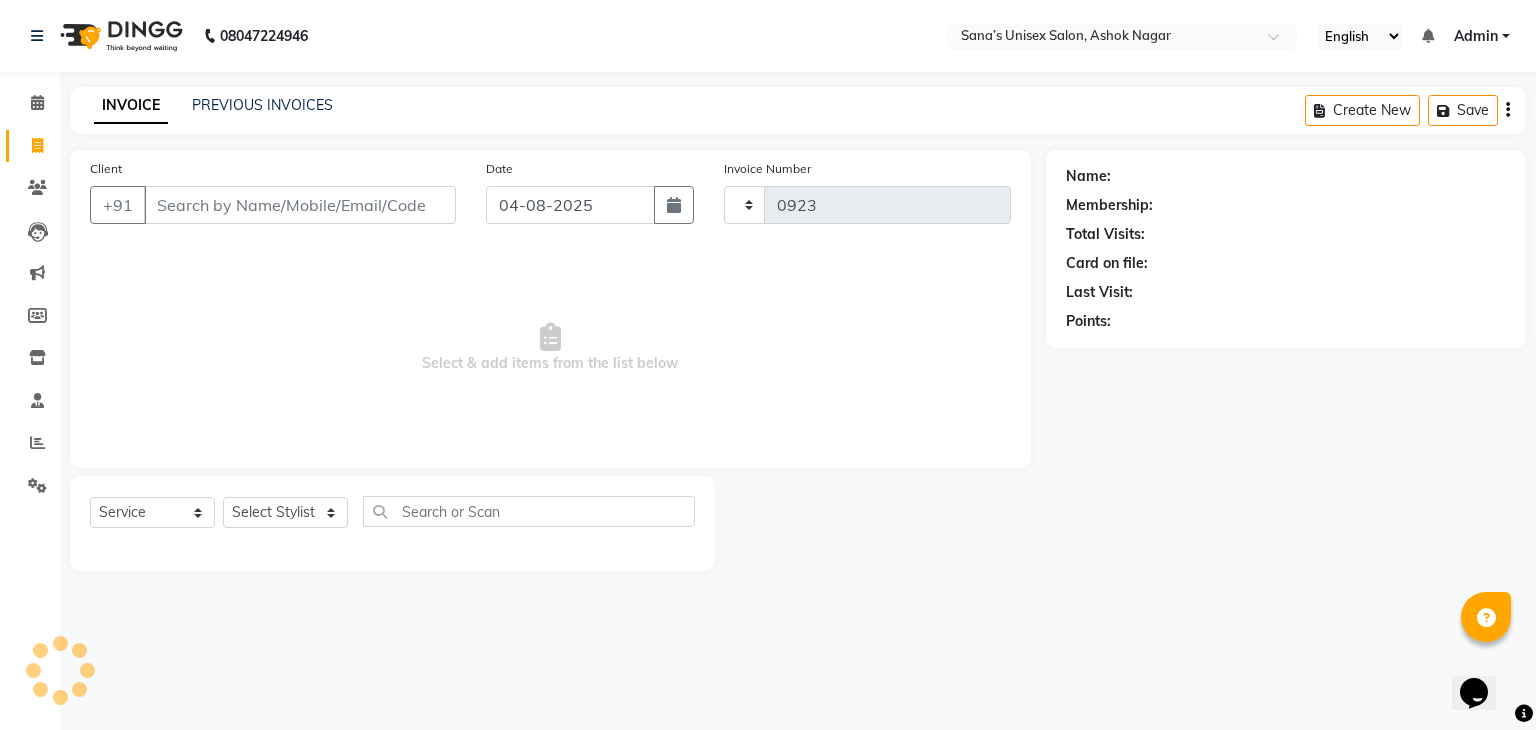 select on "6091" 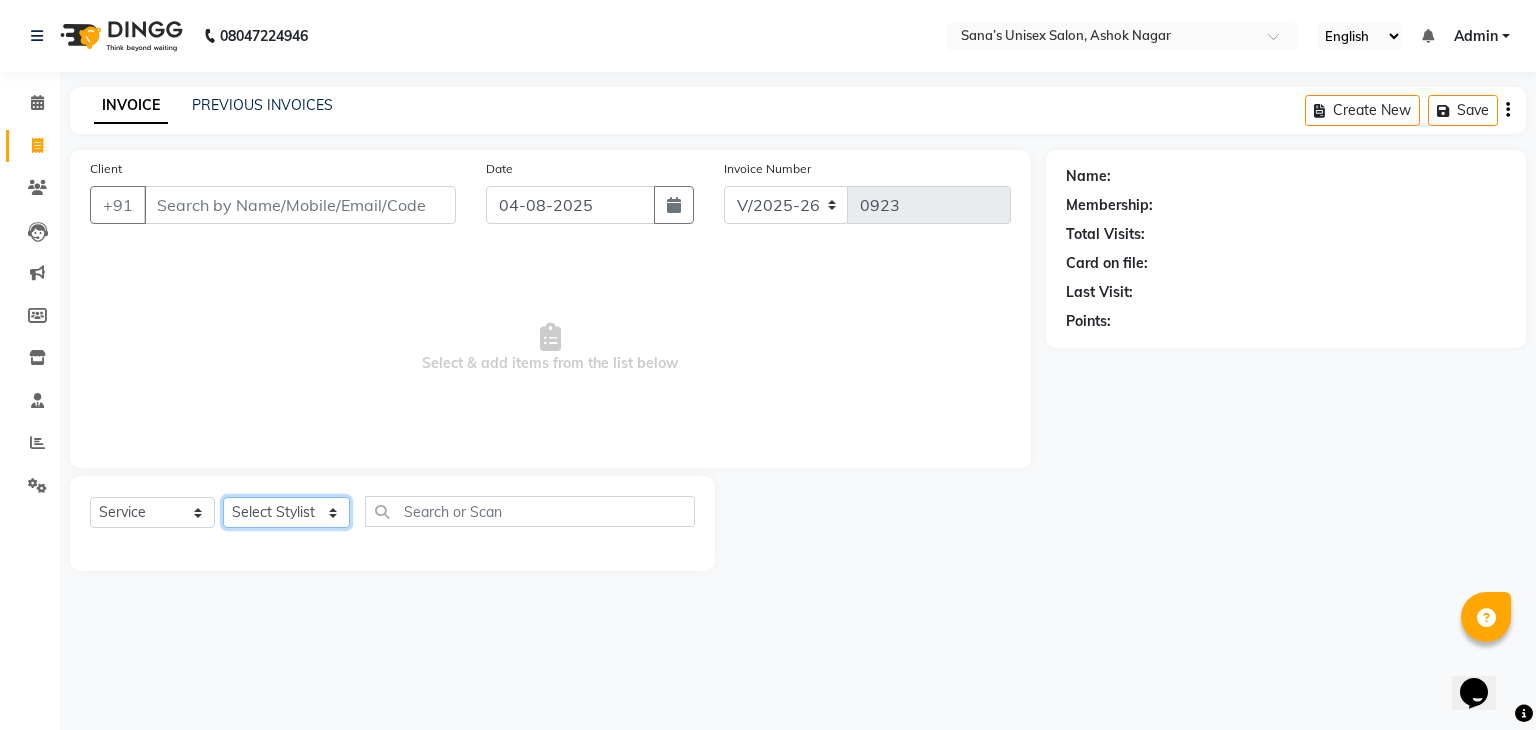 click on "Select Stylist anjali beauty MADHU MUTHU MARI (BEAUTY THERAPIST) NANDHINI NivethaKarthikeyan PRABA SANJITHA" 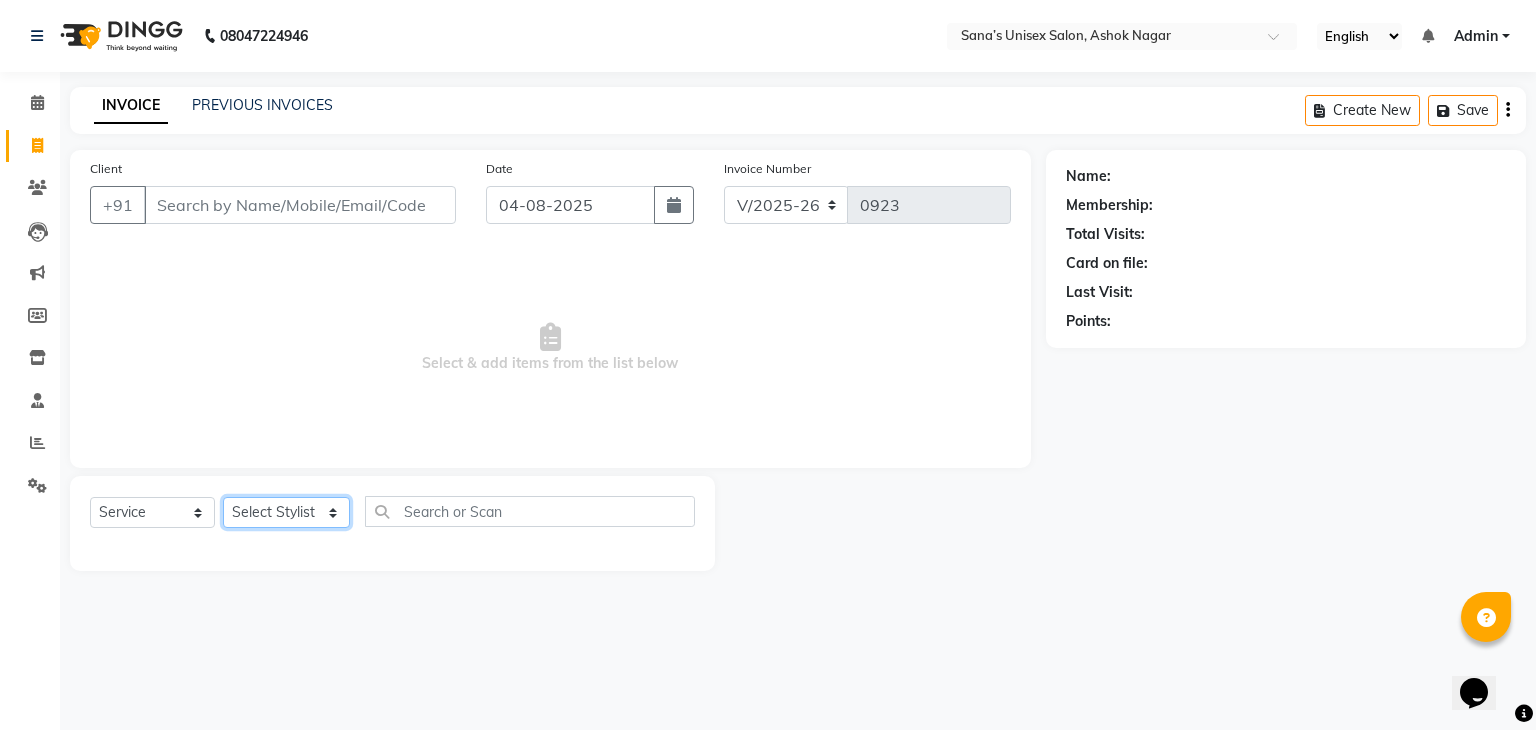 select on "73956" 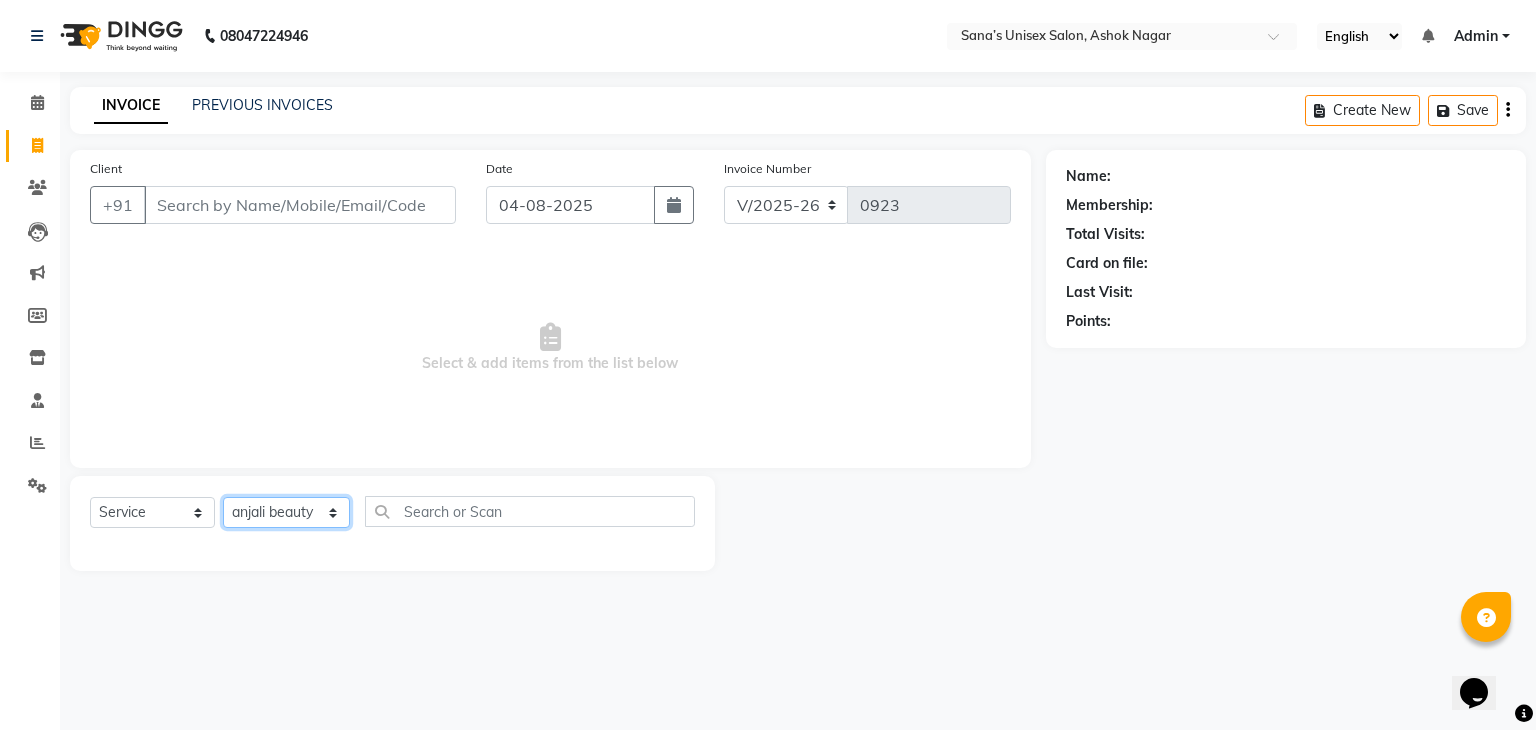 click on "Select Stylist anjali beauty MADHU MUTHU MARI (BEAUTY THERAPIST) NANDHINI NivethaKarthikeyan PRABA SANJITHA" 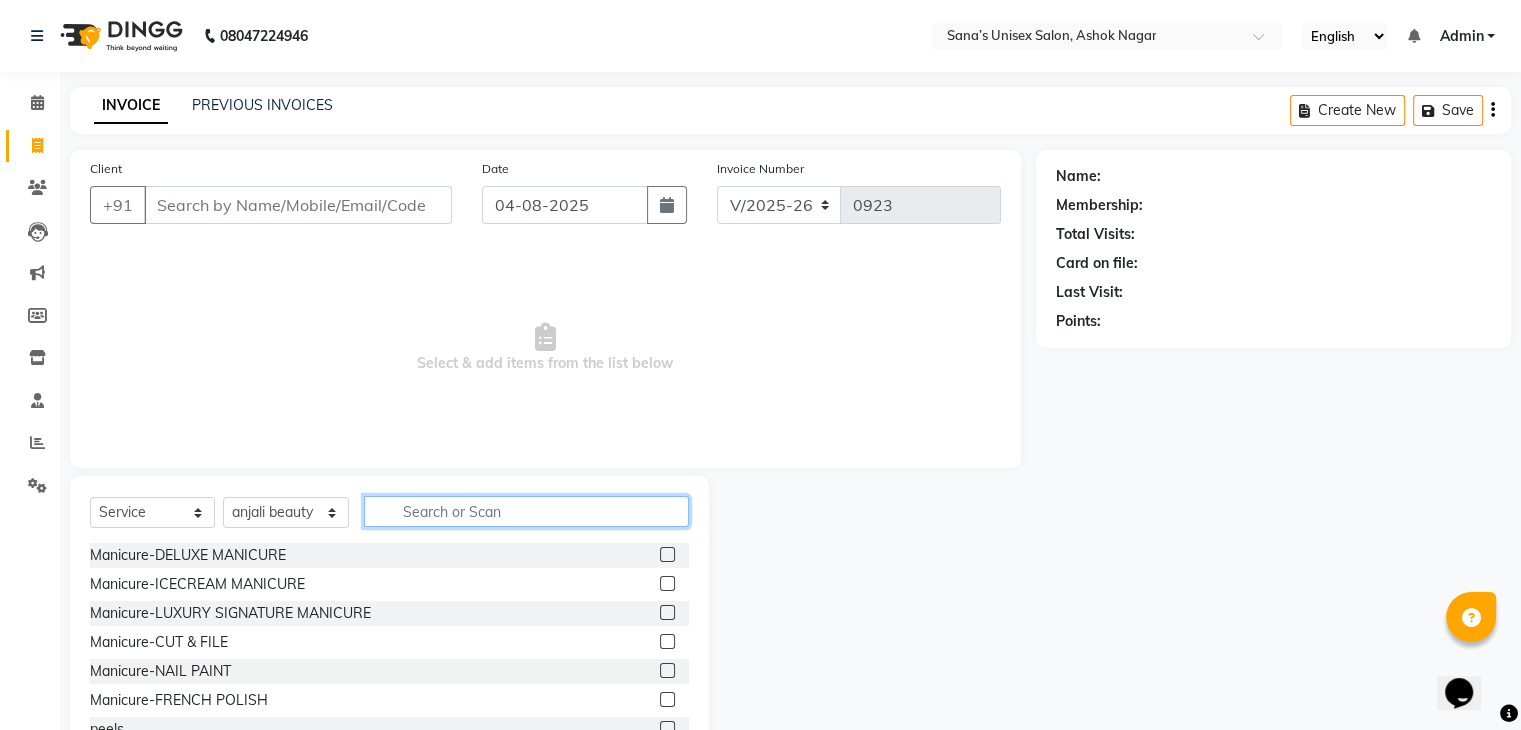 click 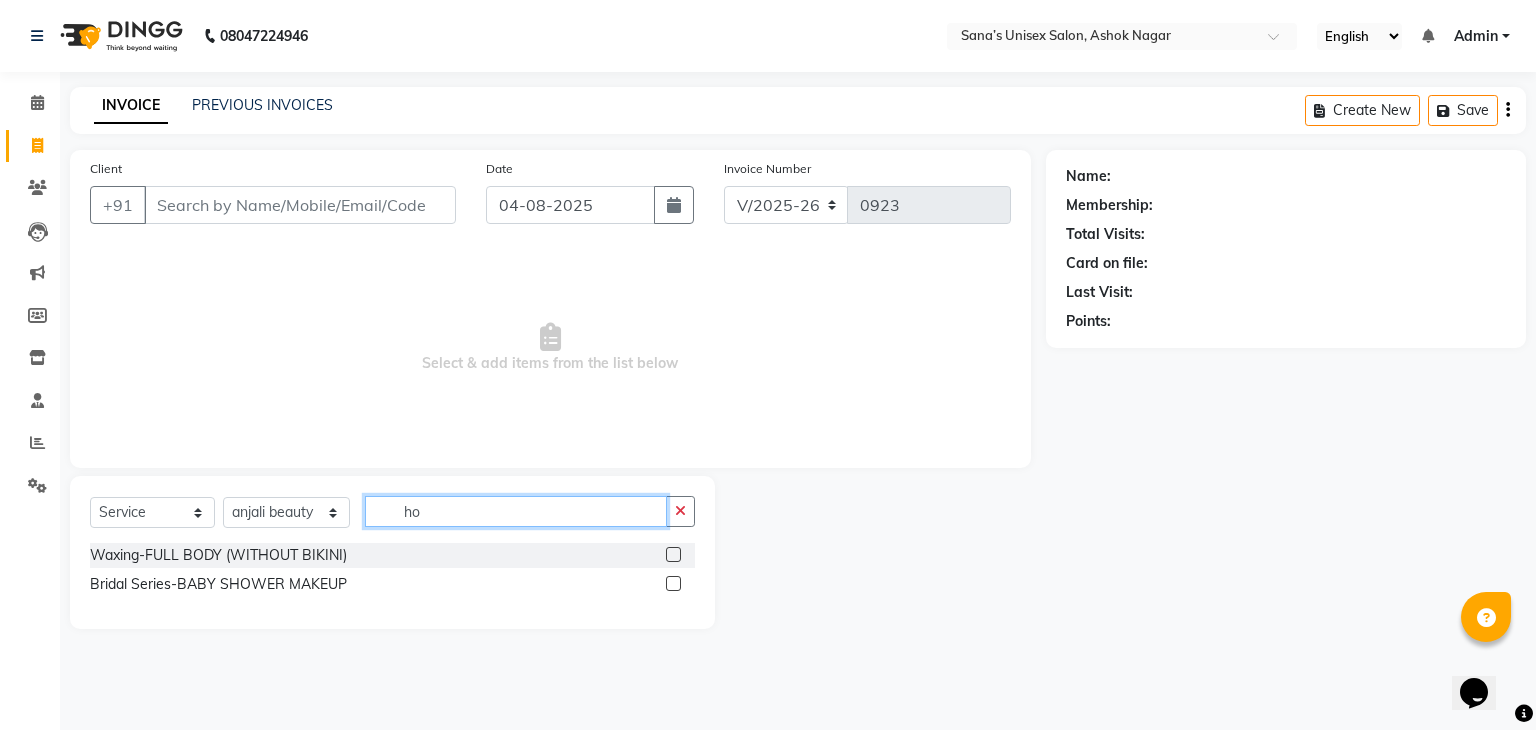 type on "h" 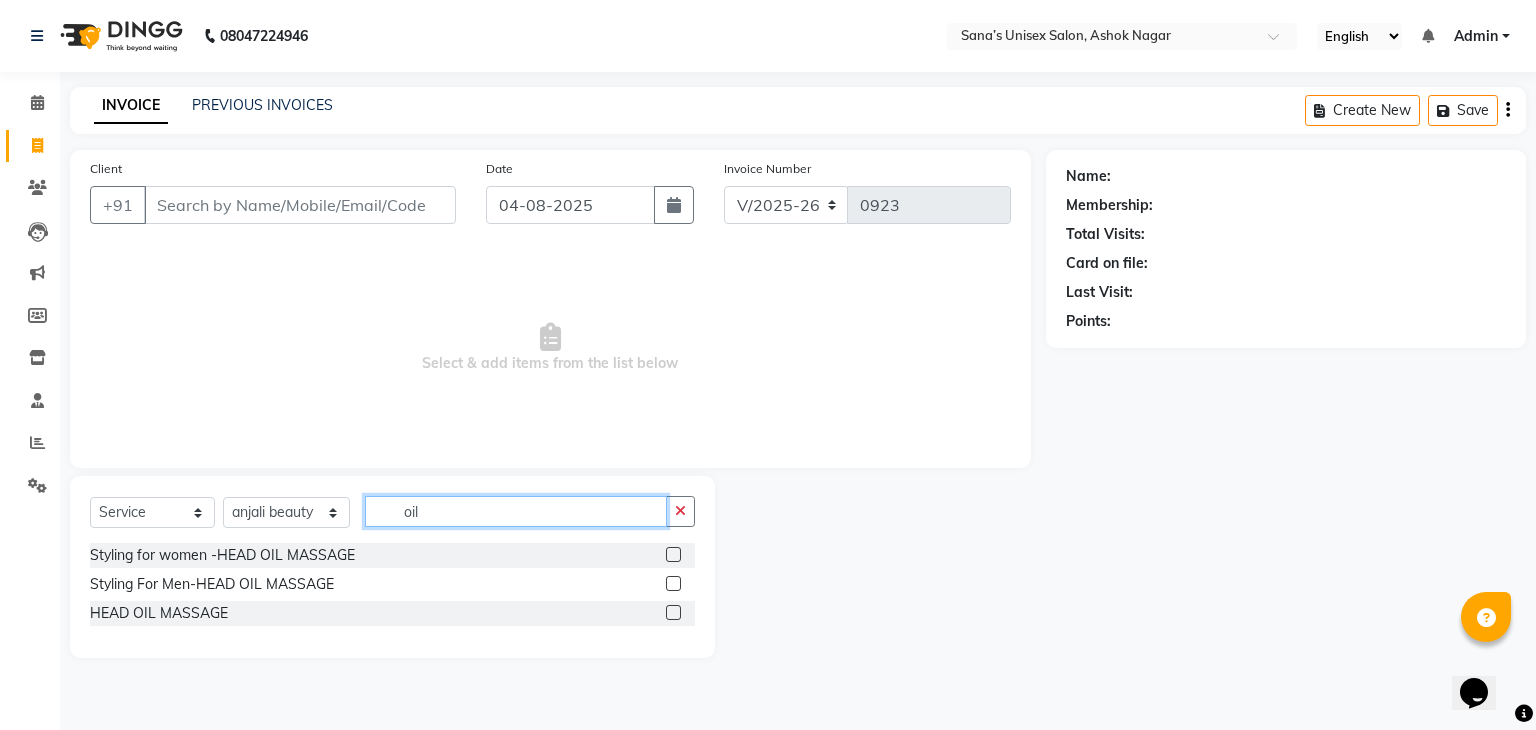 type on "oil" 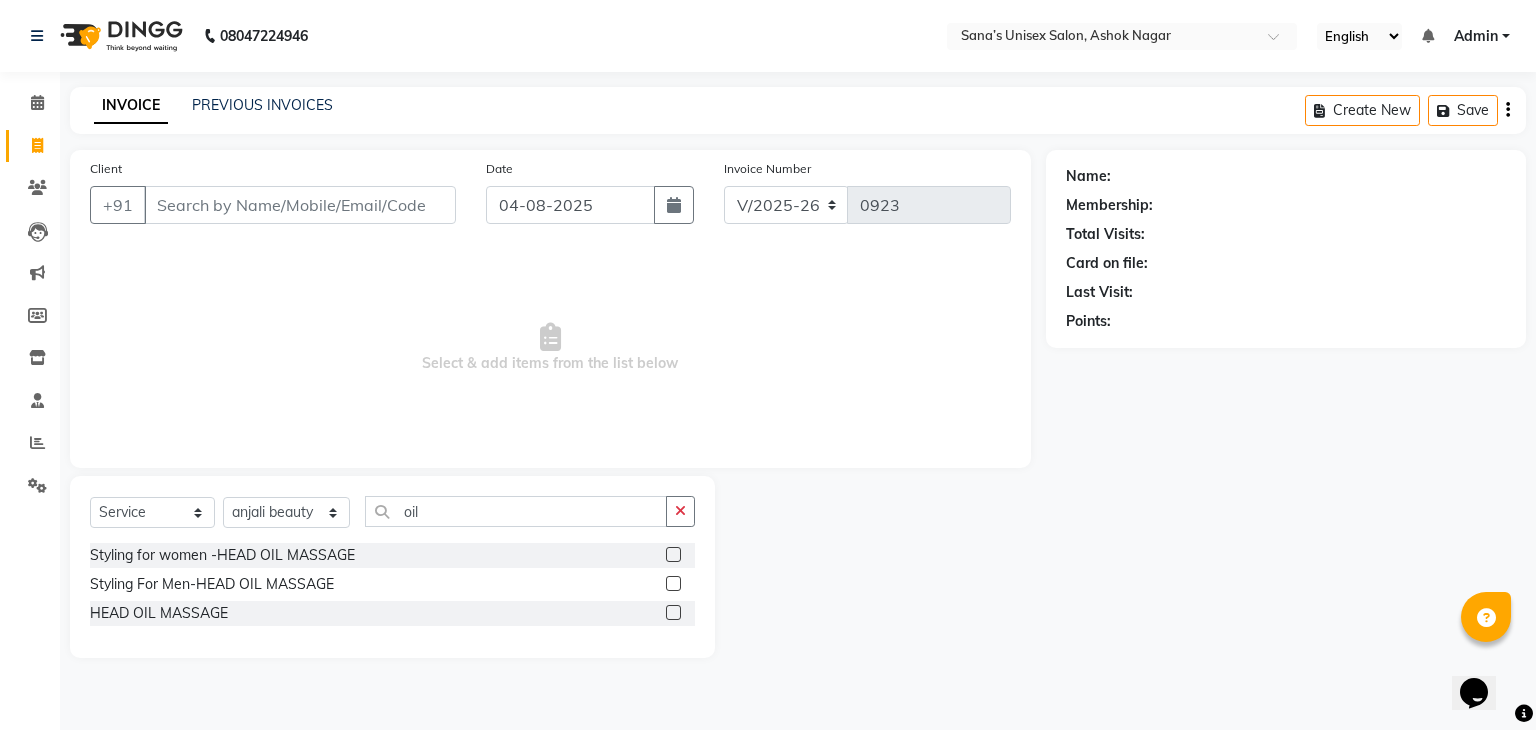 click 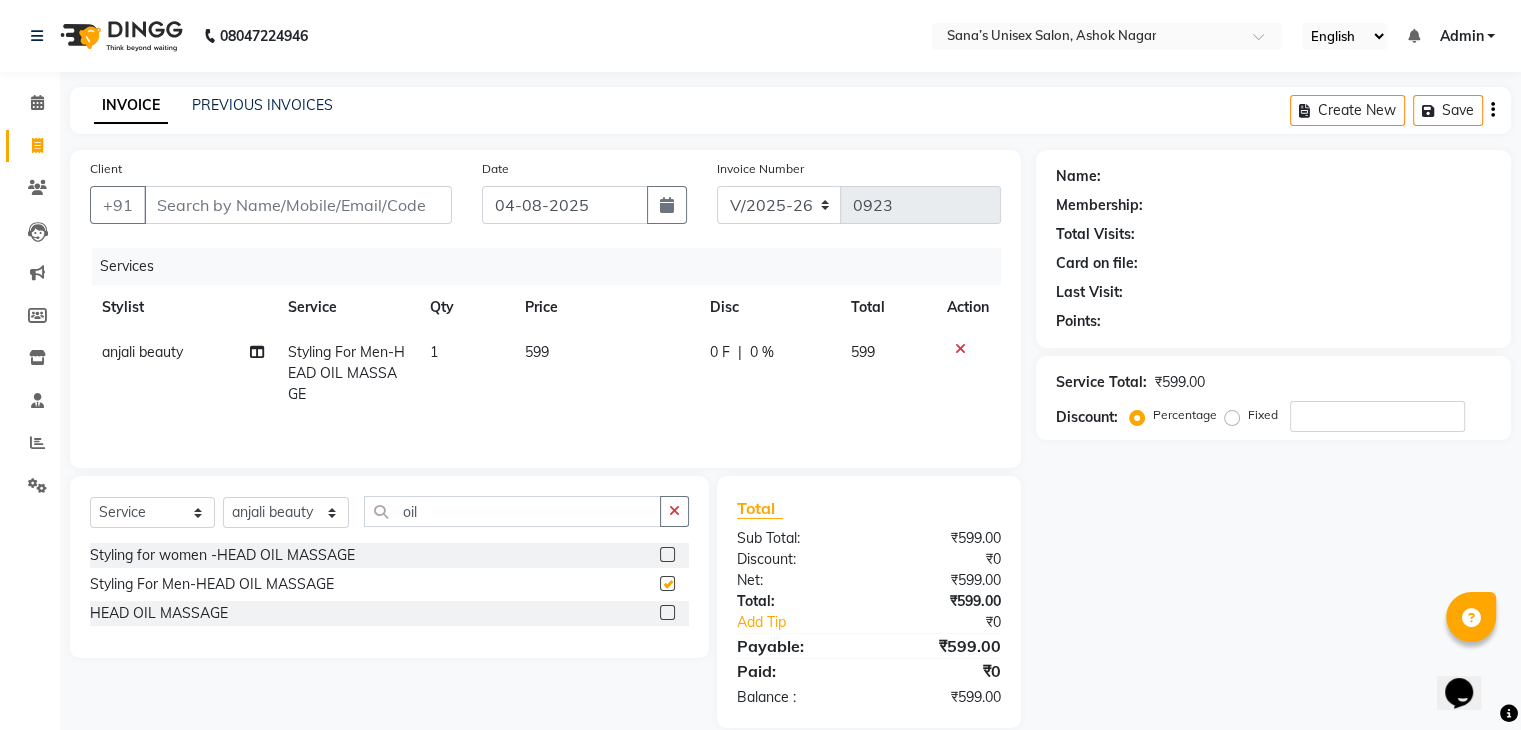 checkbox on "false" 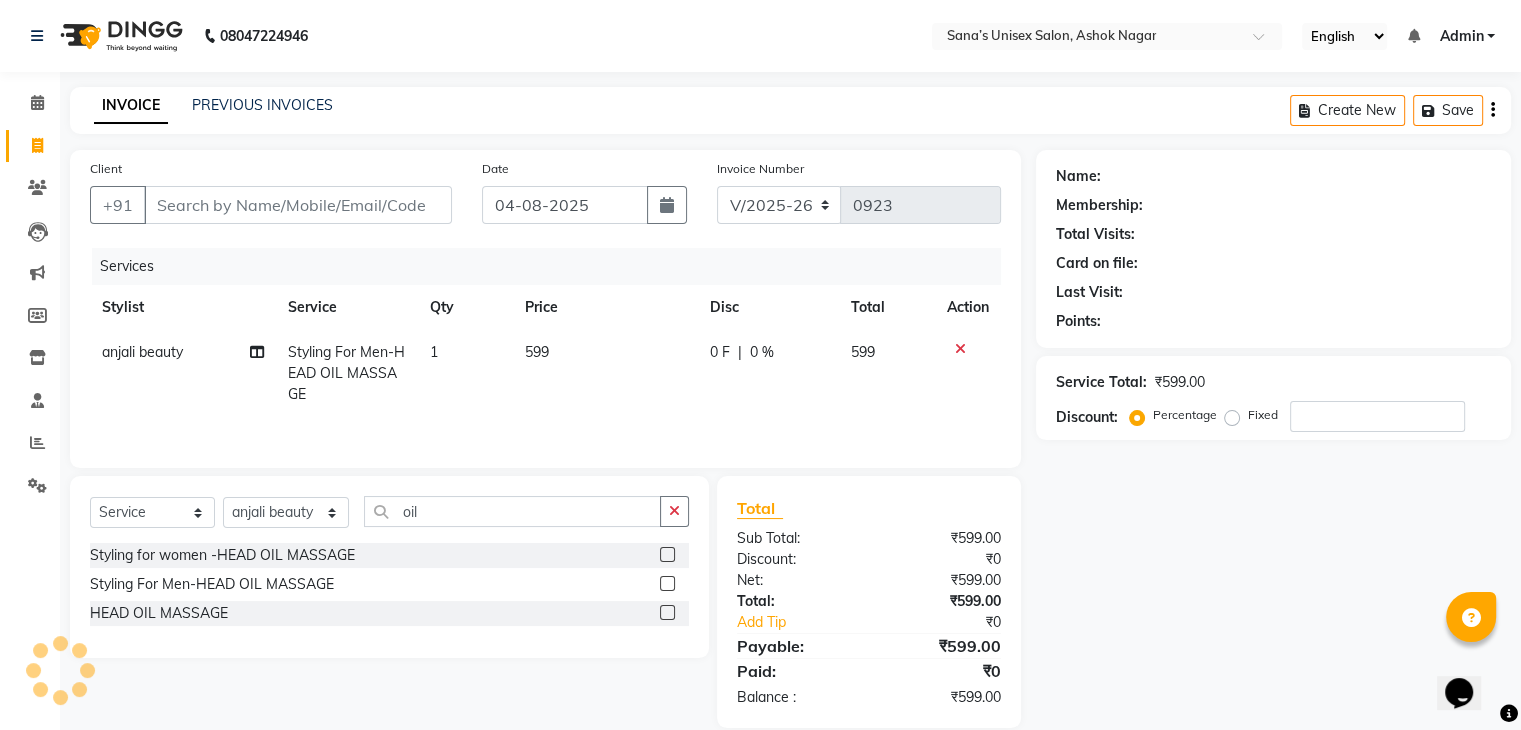 click on "599" 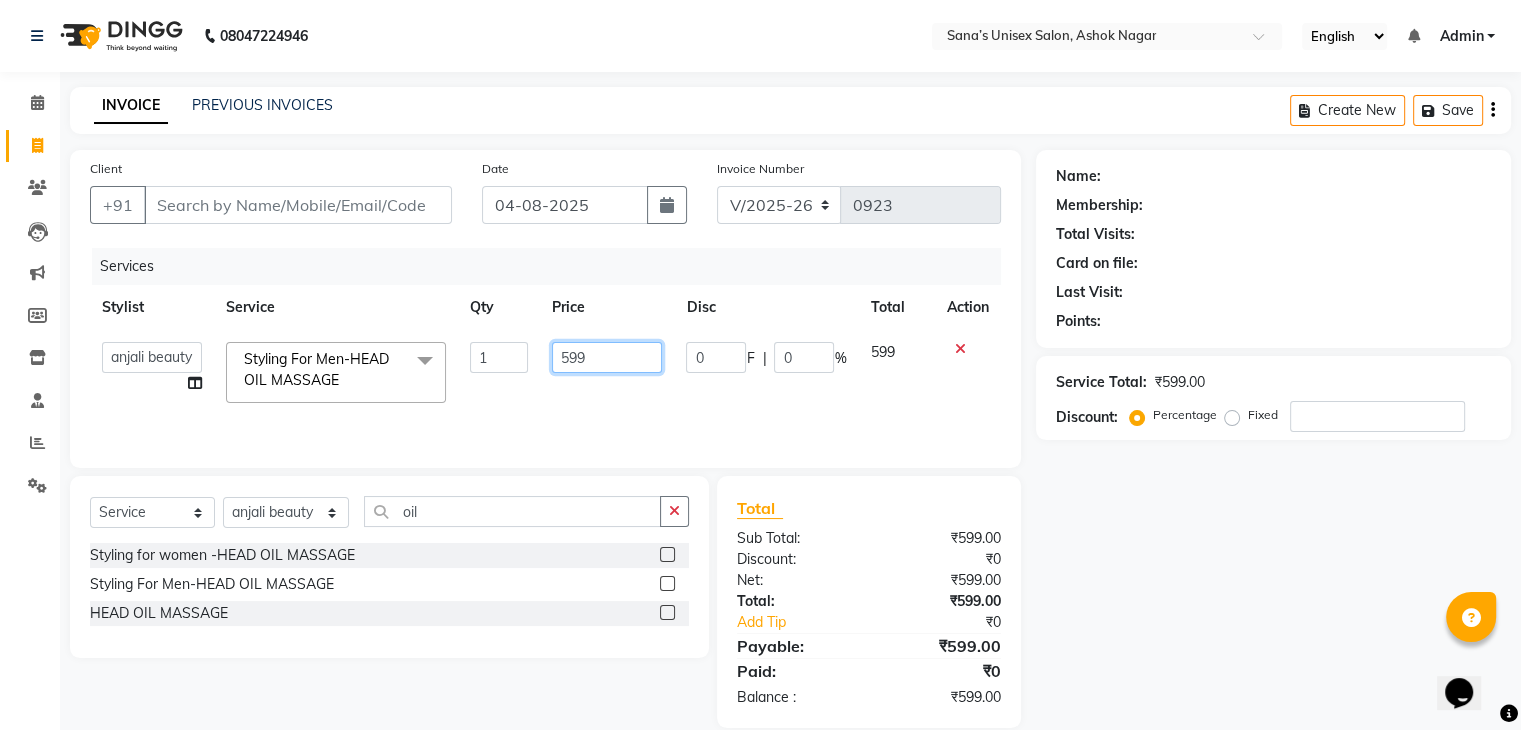 click on "599" 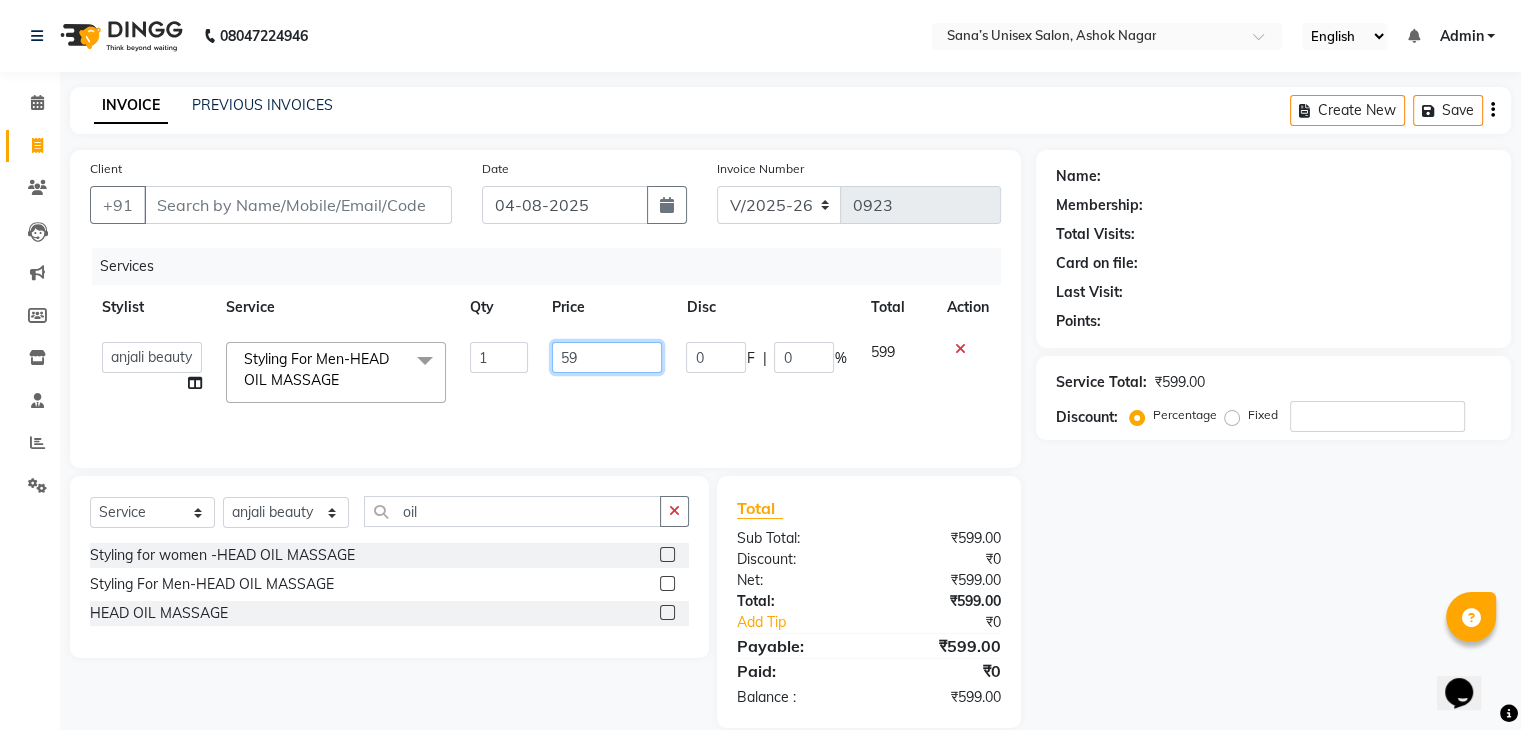 type on "5" 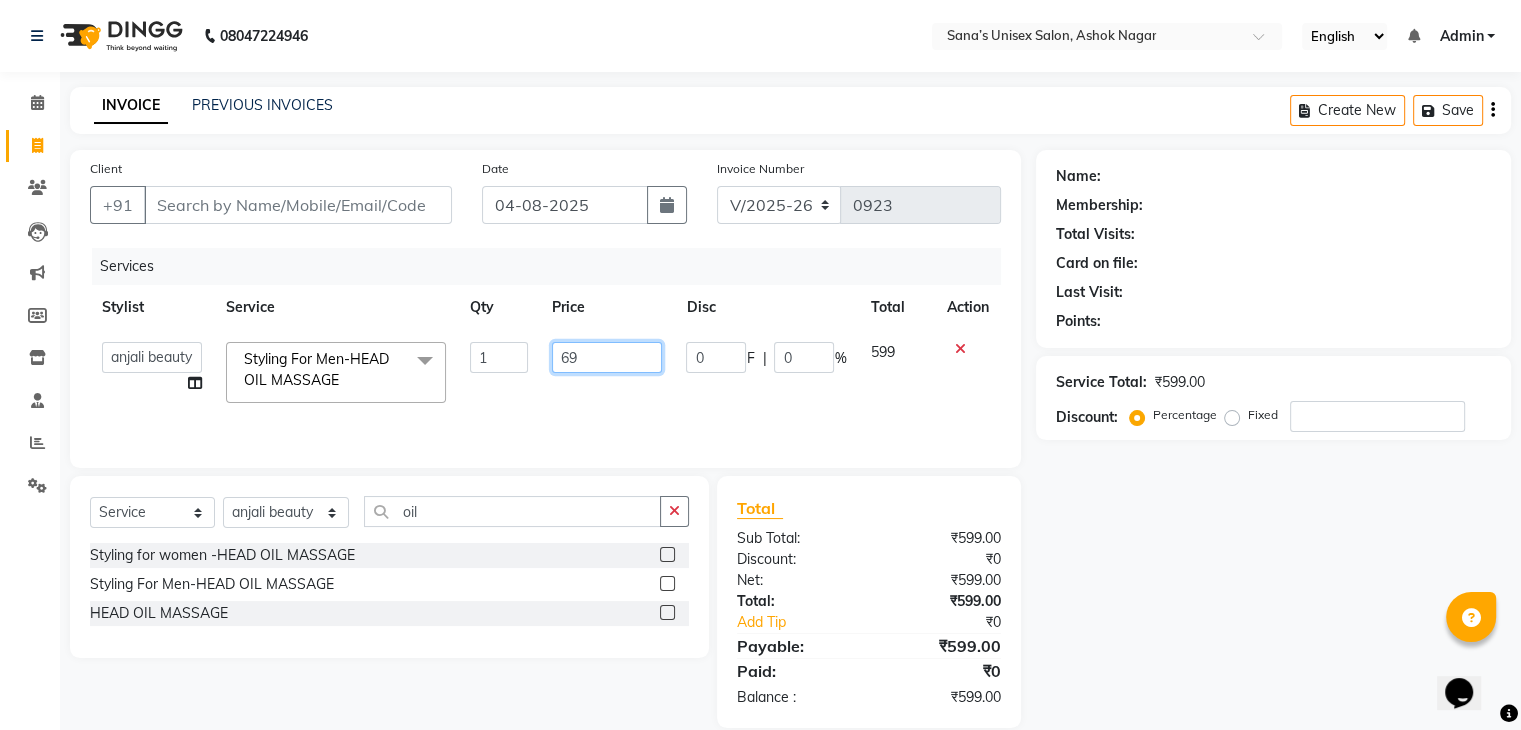 type on "699" 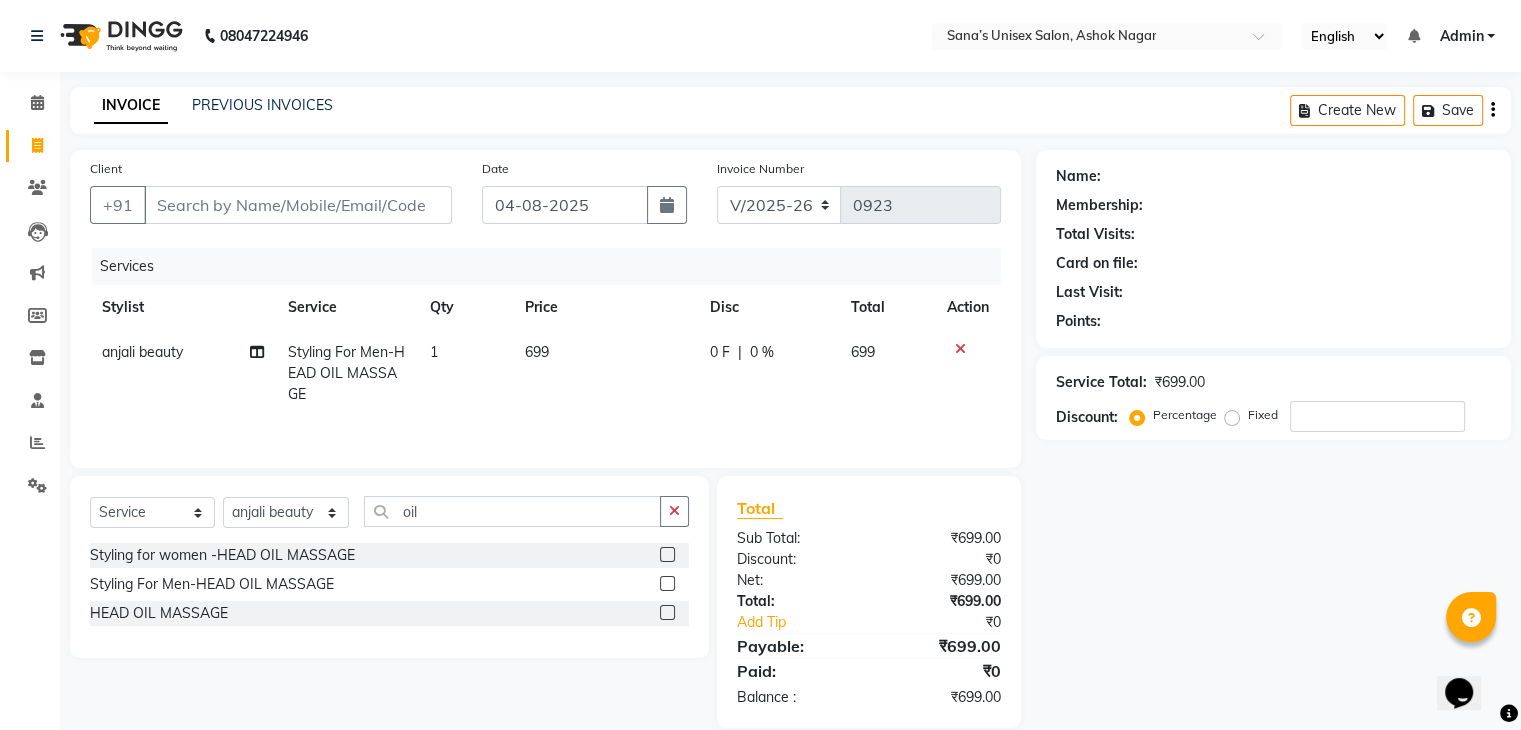 click on "Services Stylist Service Qty Price Disc Total Action anjali beauty Styling For Men-HEAD OIL MASSAGE 1 699 0 F | 0 % 699" 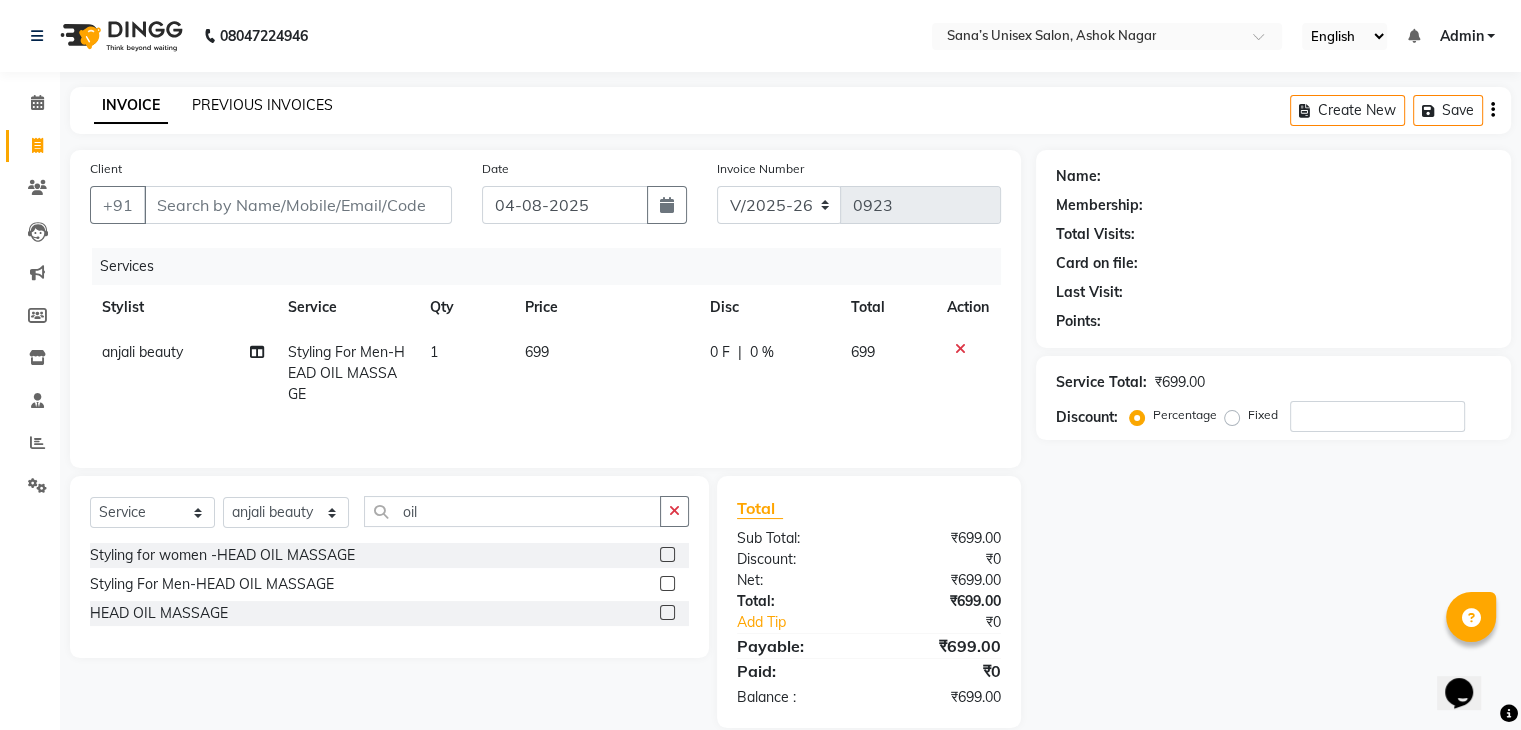 click on "PREVIOUS INVOICES" 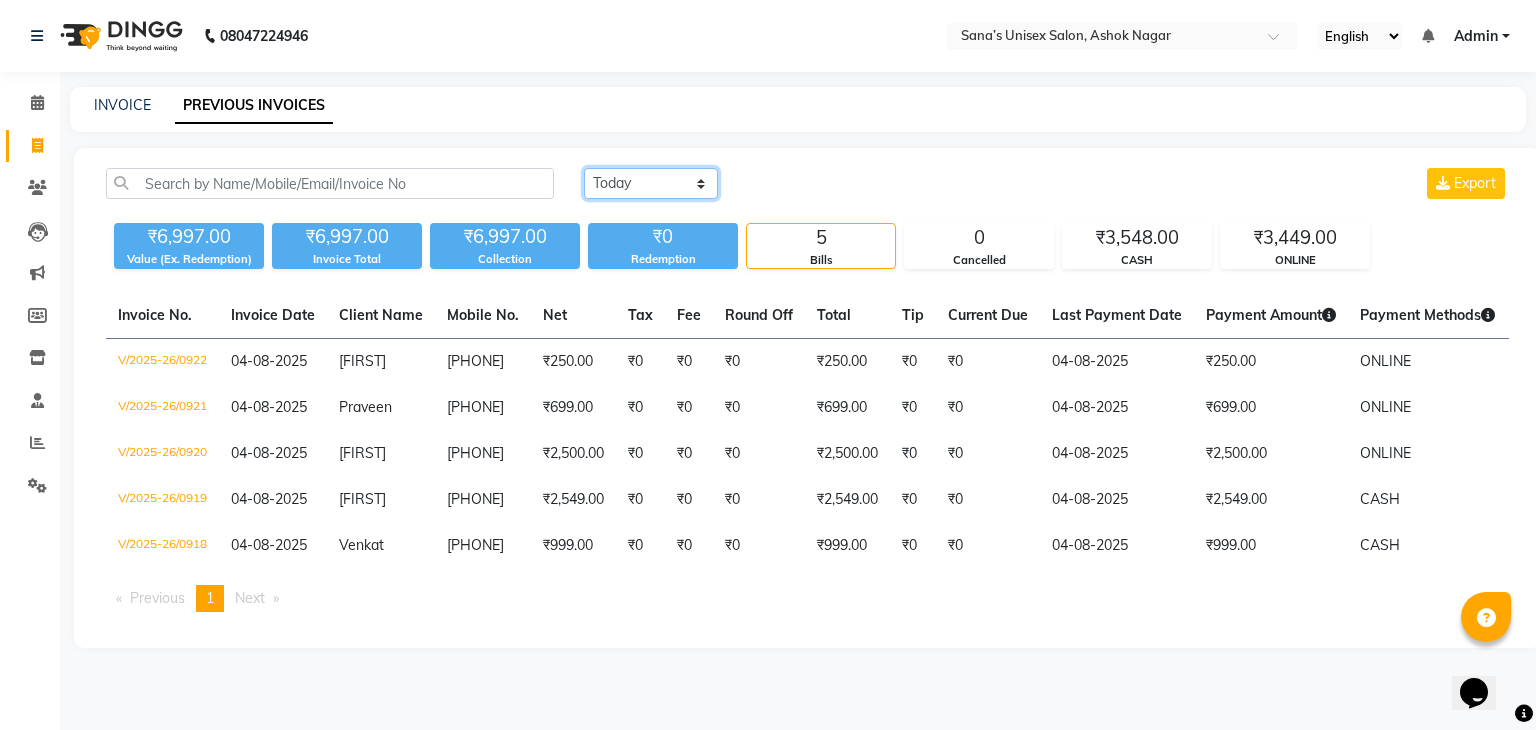 click on "Today Yesterday Custom Range" 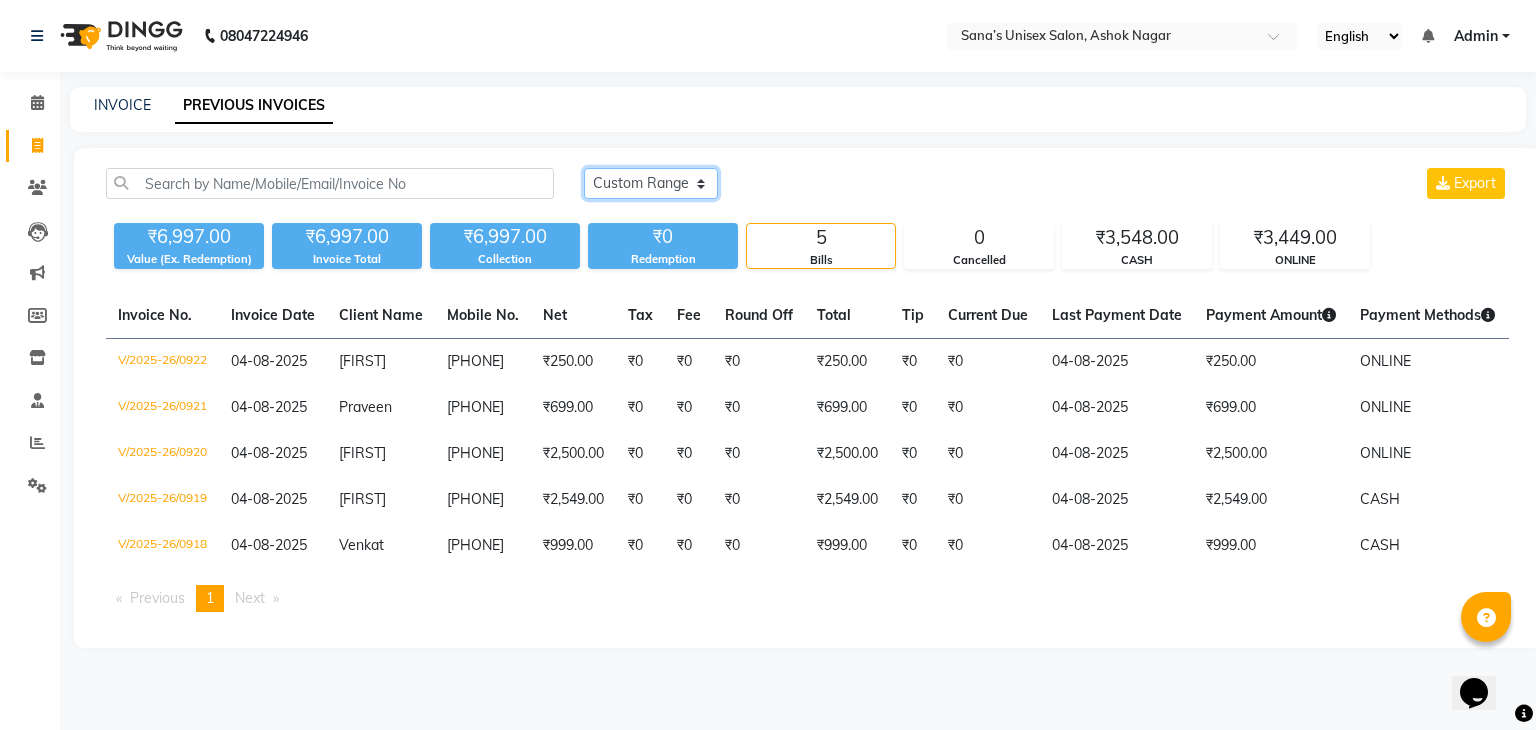 click on "Today Yesterday Custom Range" 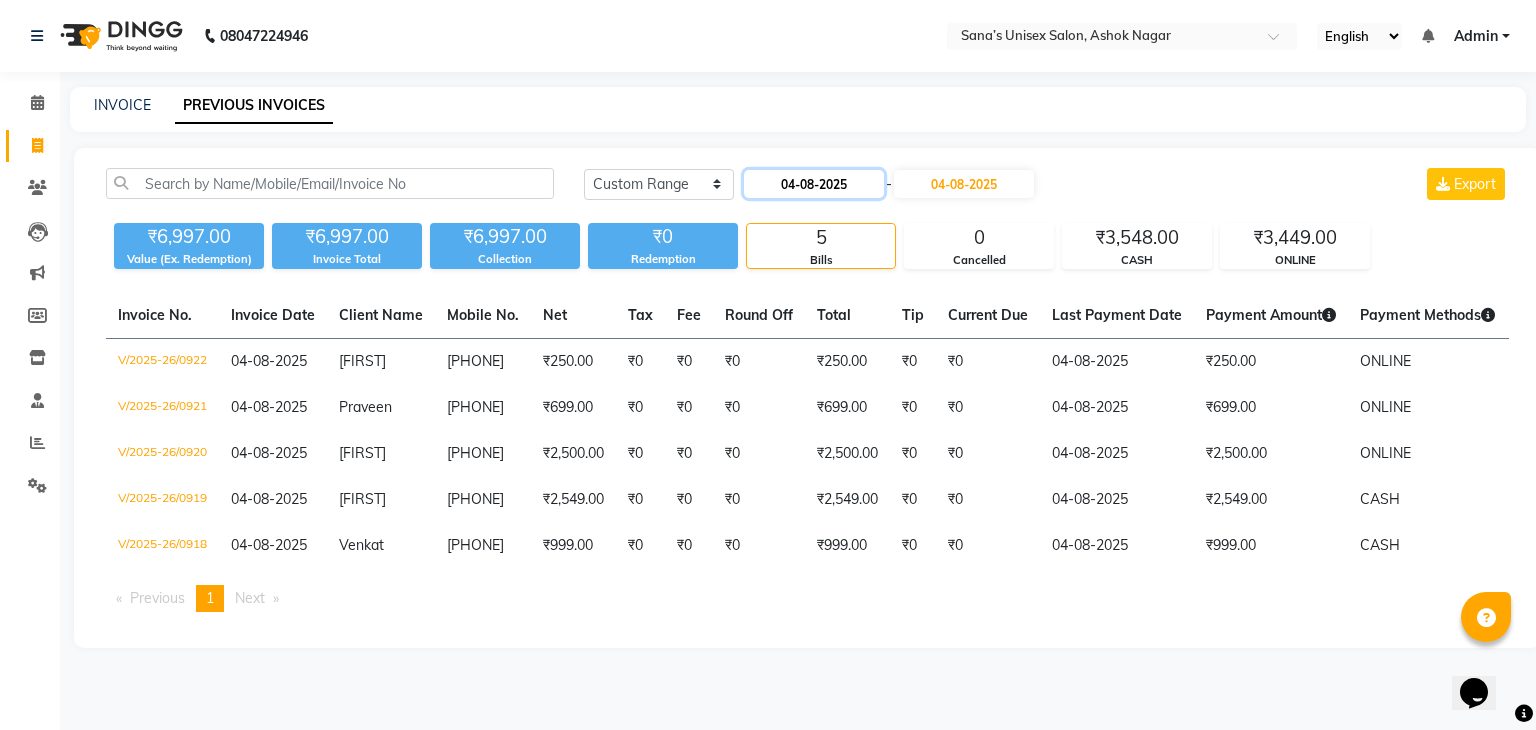 click on "04-08-2025" 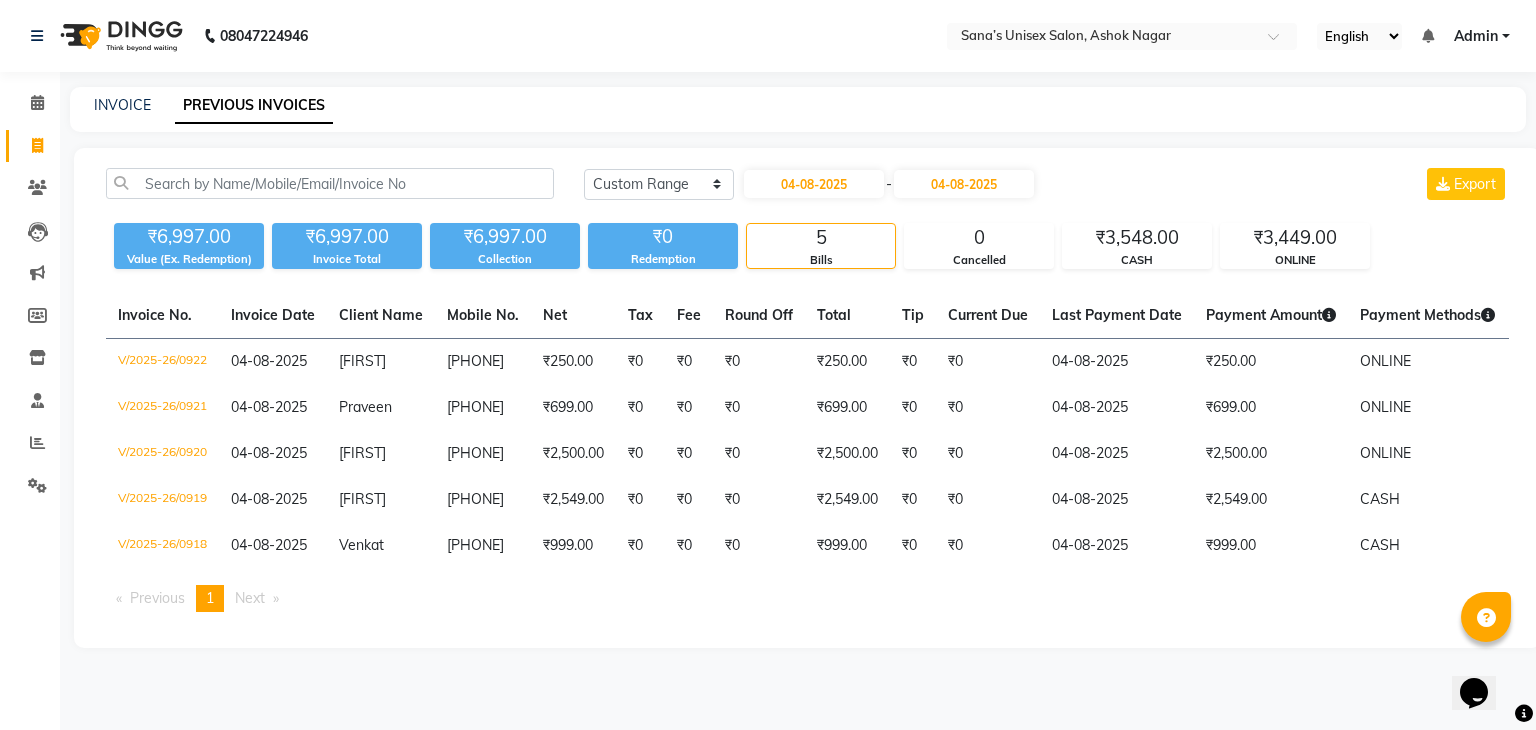 select on "8" 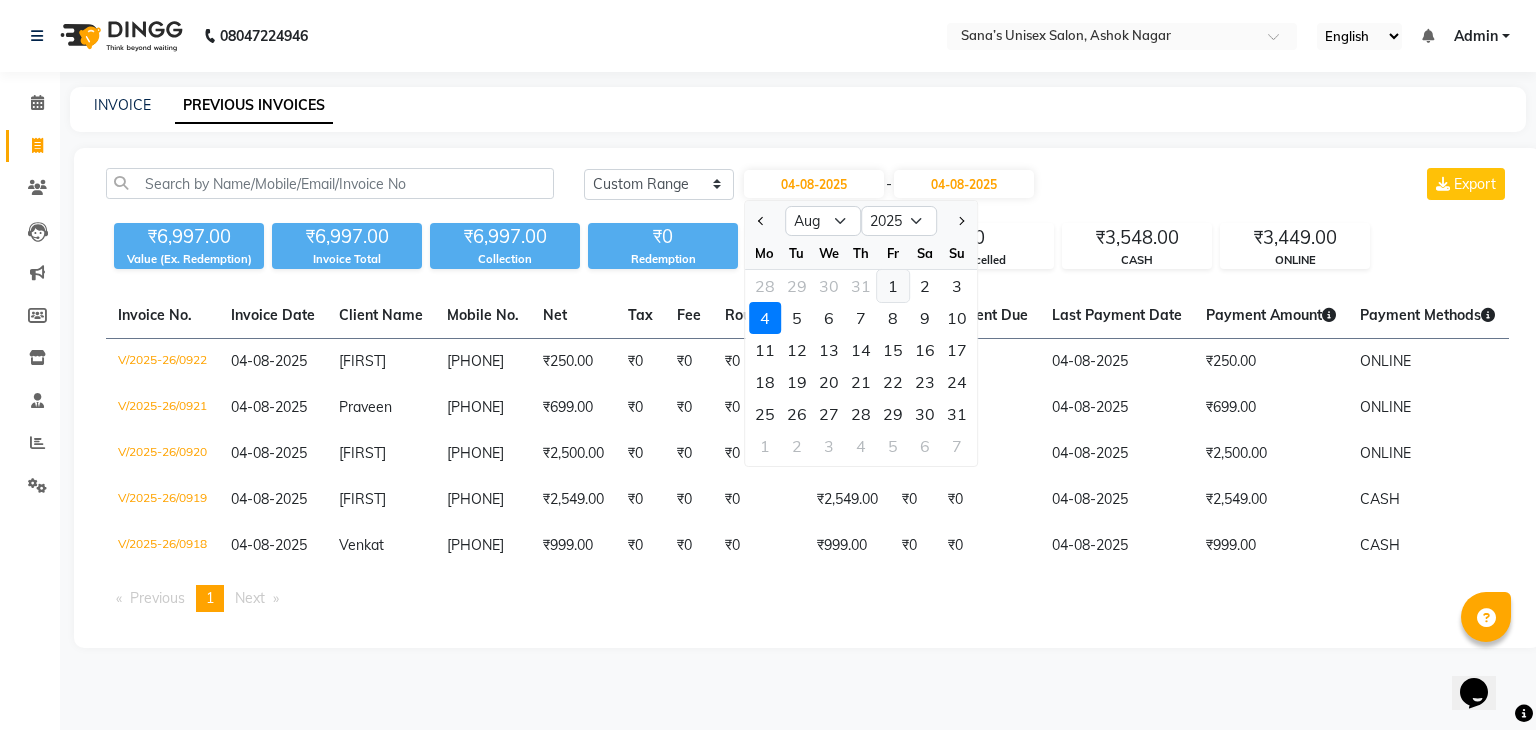 click on "1" 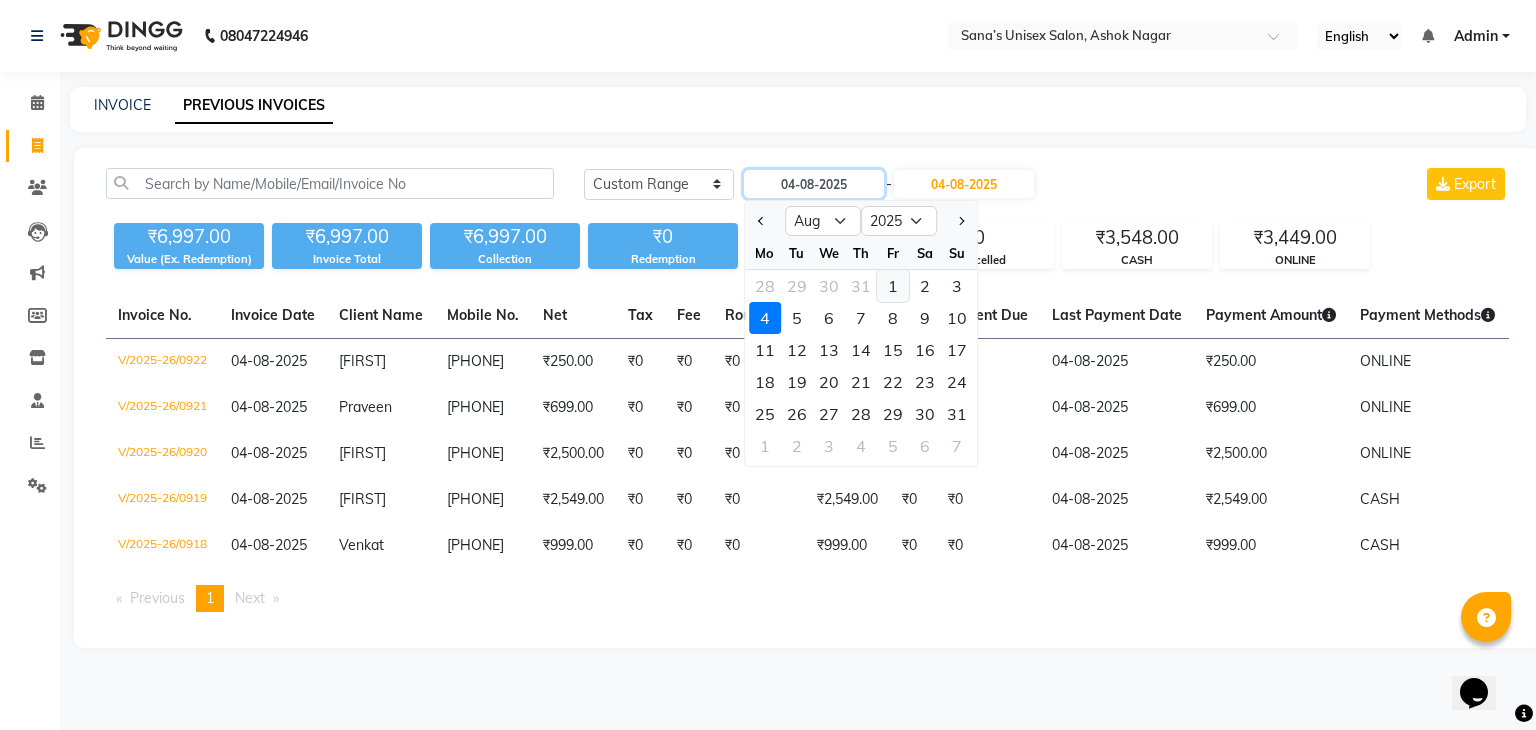 type on "01-08-2025" 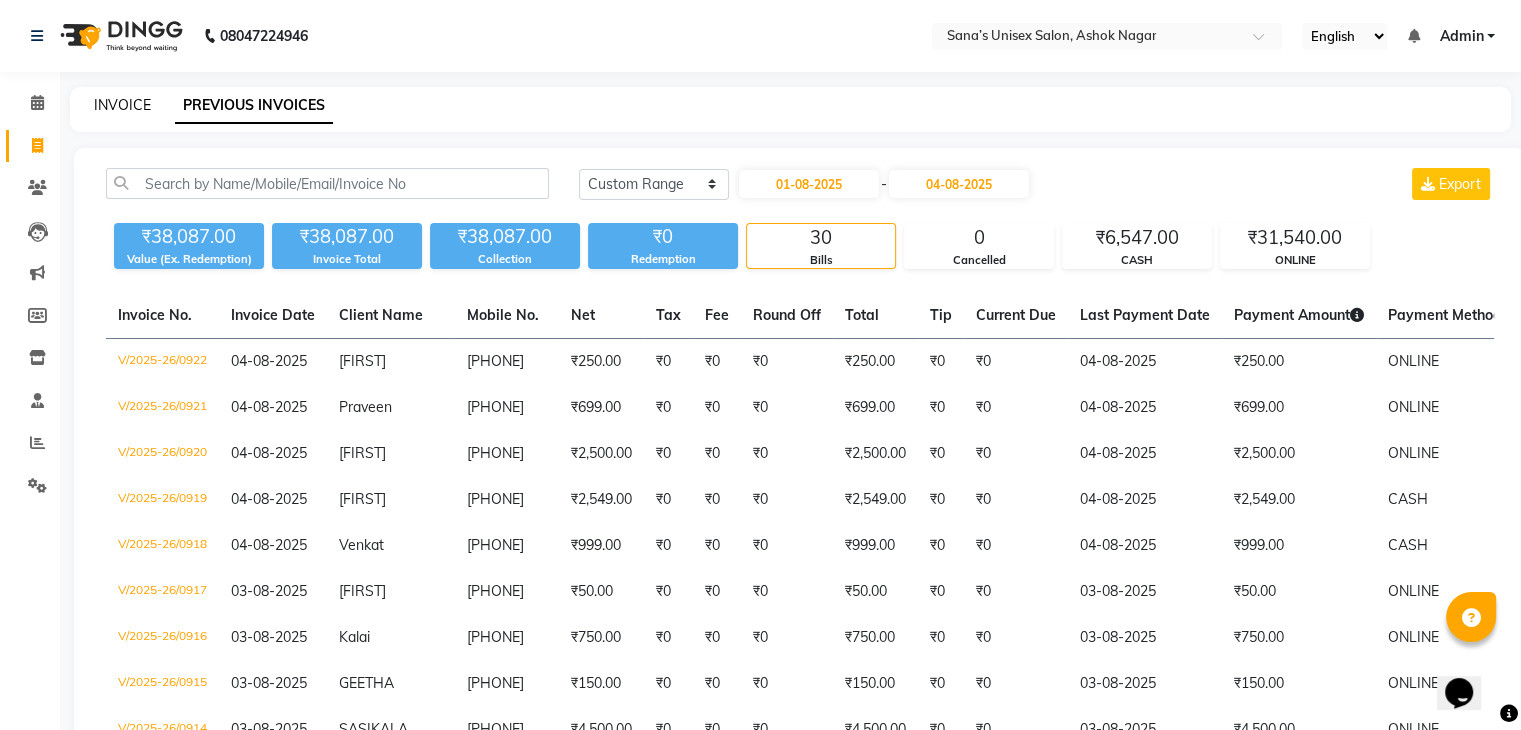 click on "INVOICE" 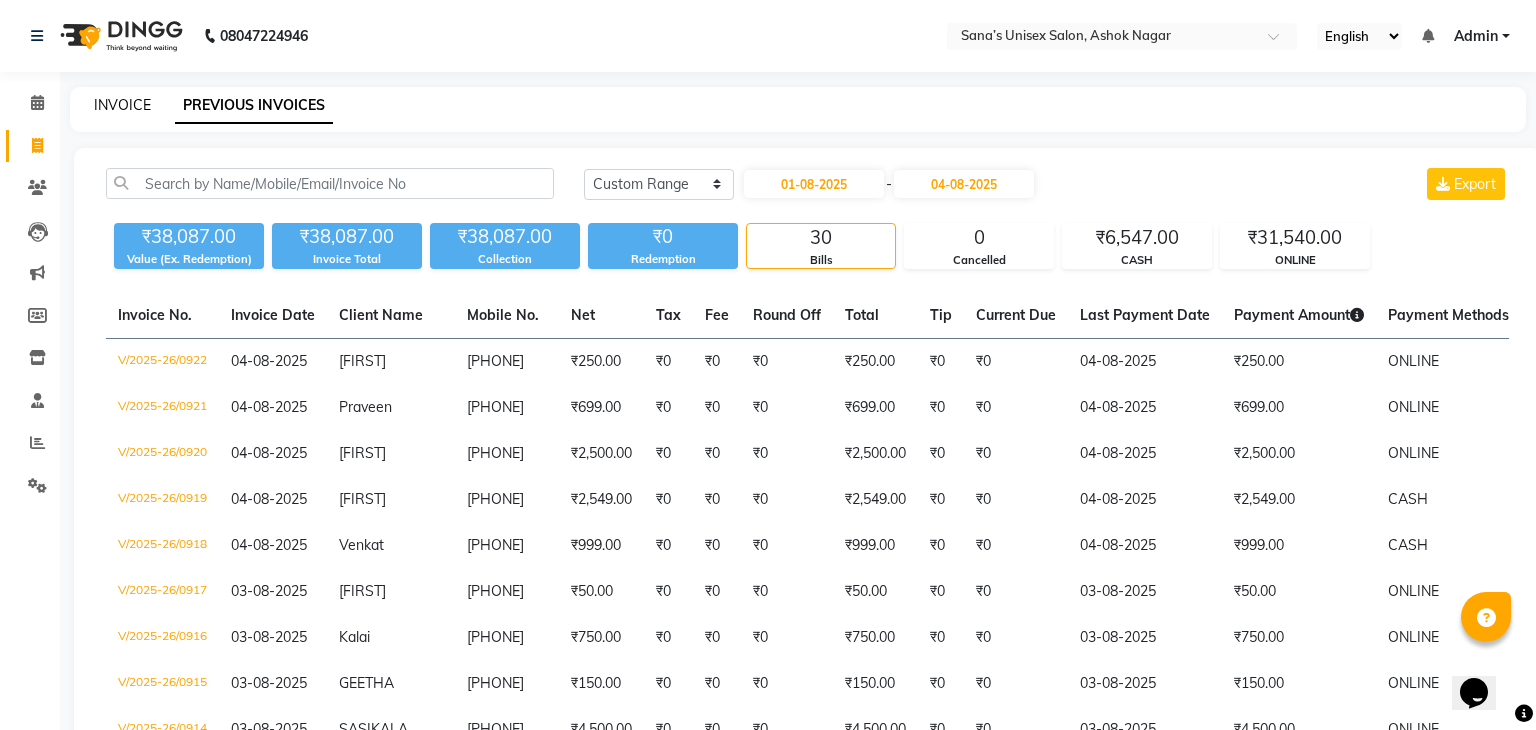 select on "service" 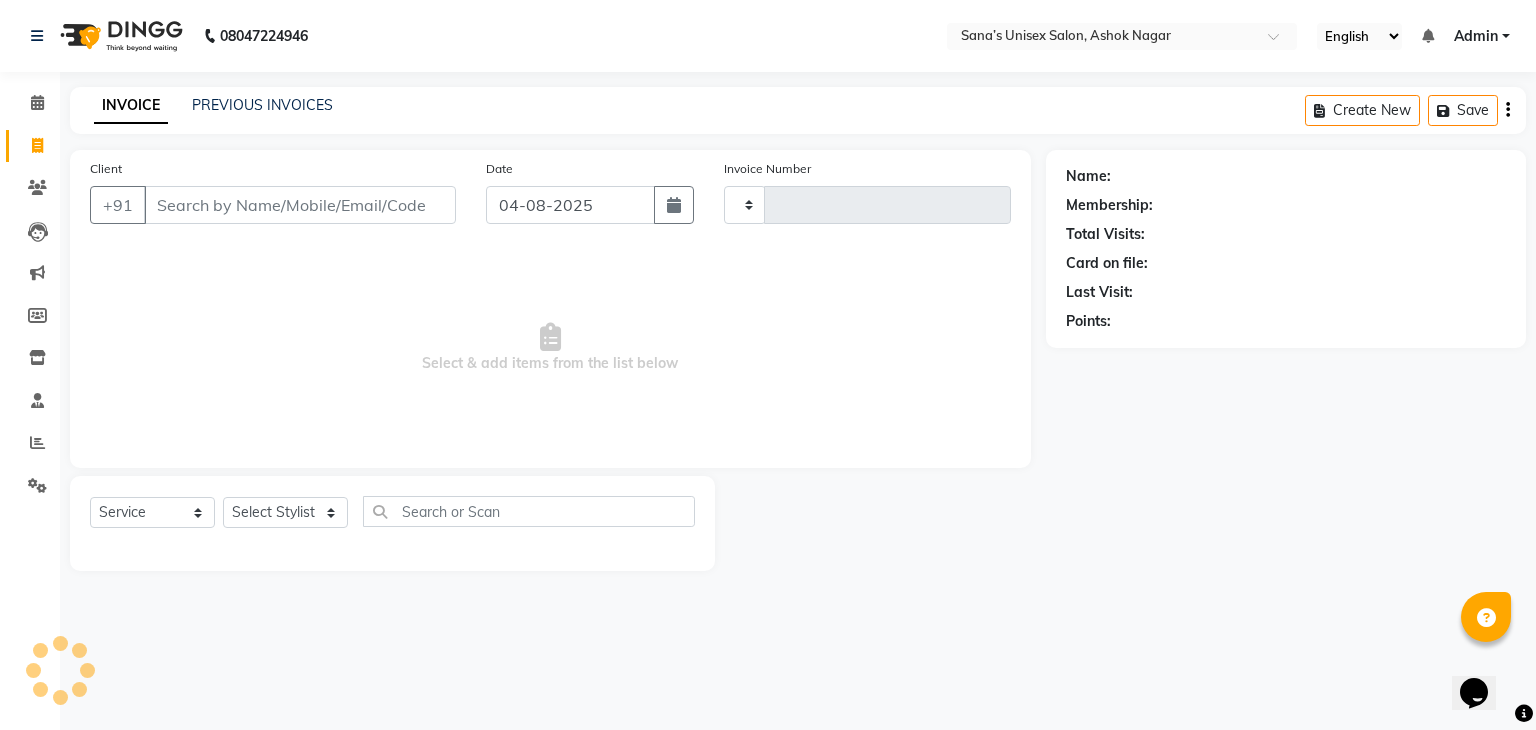 type on "0923" 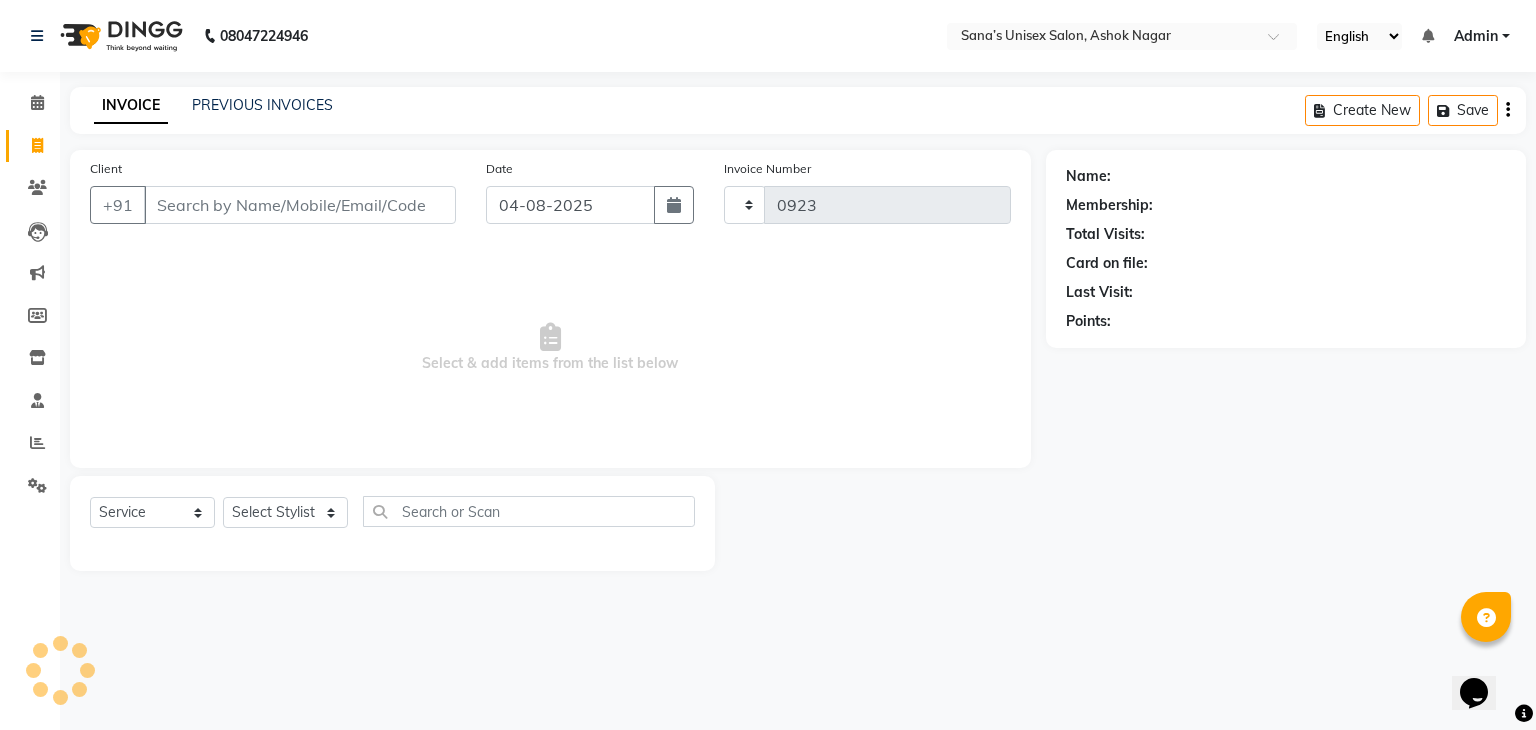 select on "6091" 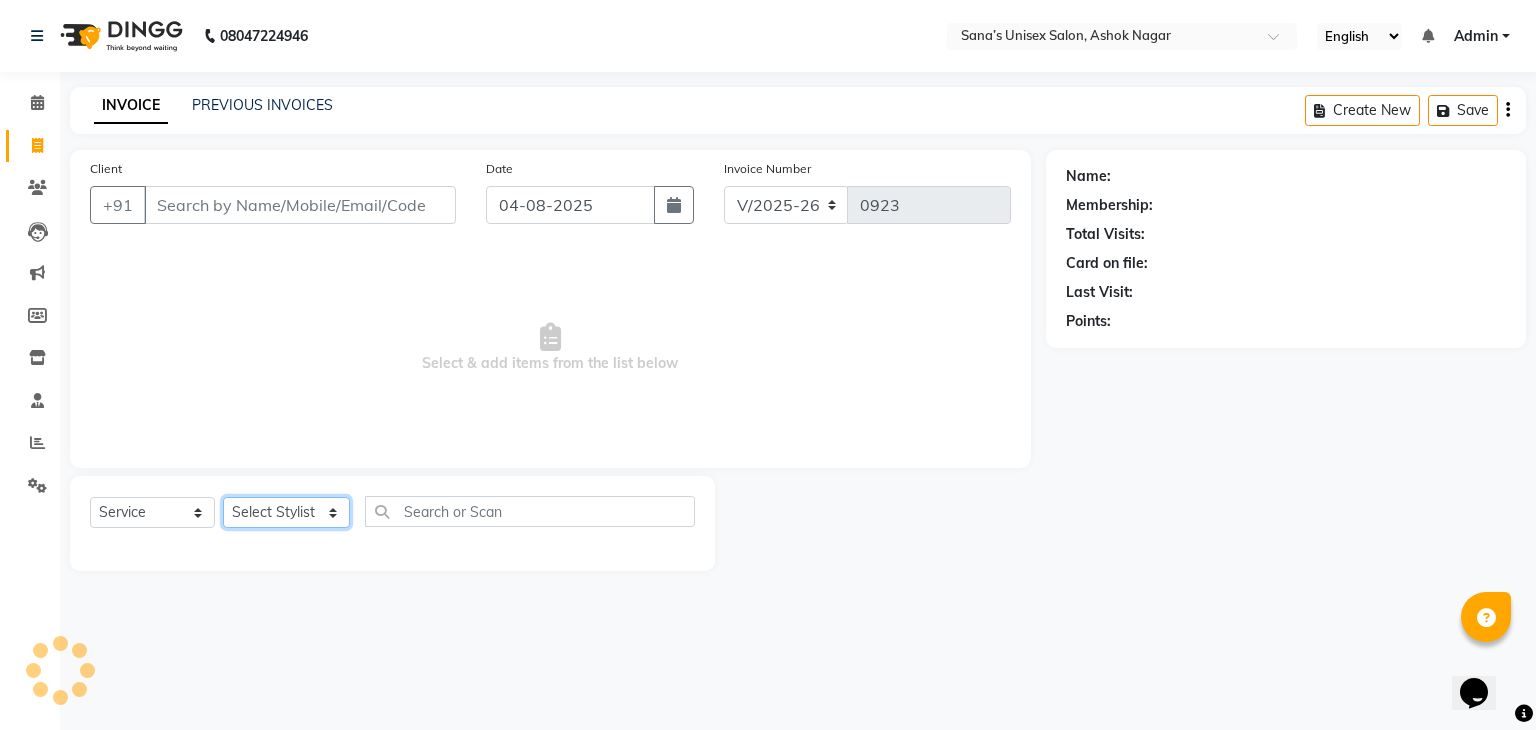 click on "Select Stylist anjali beauty MADHU MUTHU MARI (BEAUTY THERAPIST) NANDHINI NivethaKarthikeyan PRABA SANJITHA" 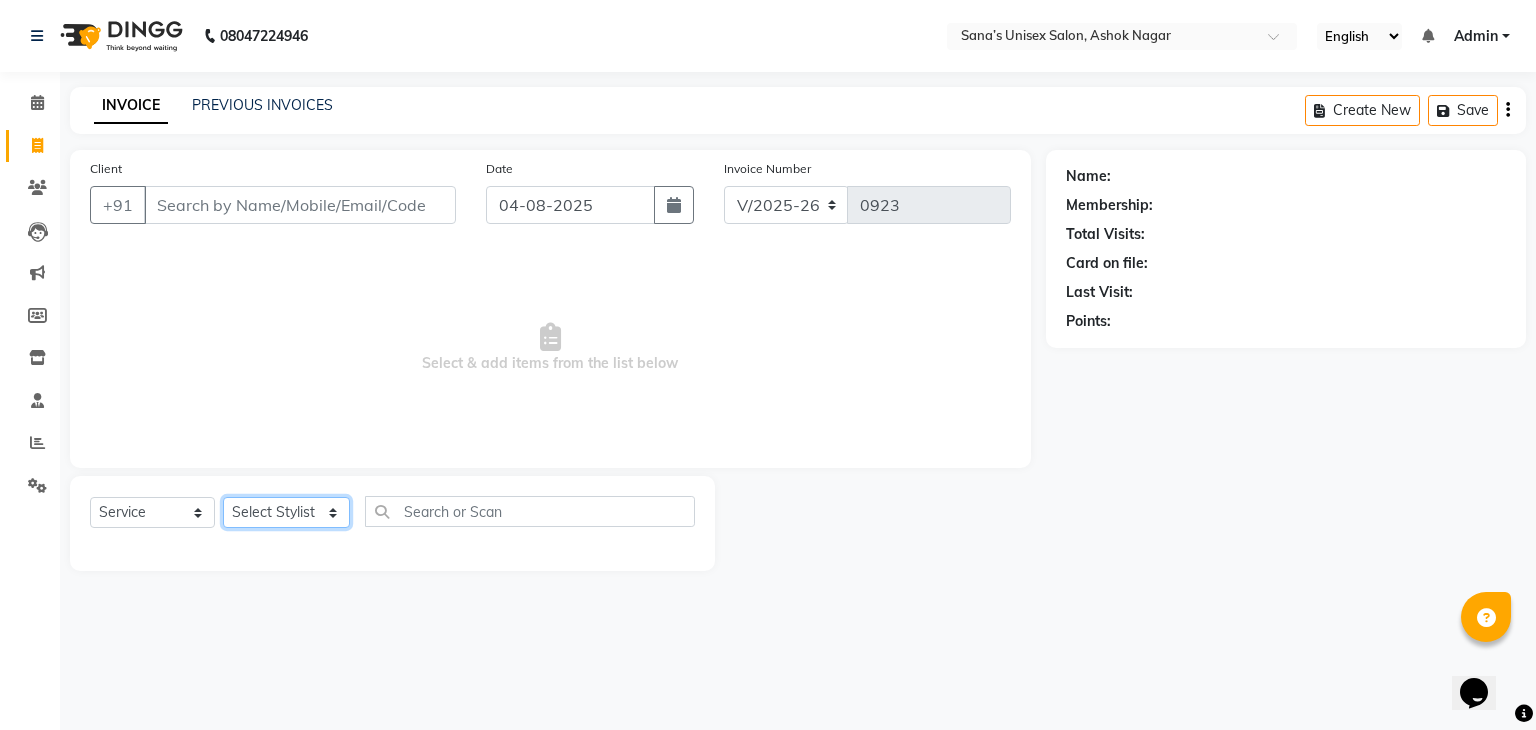 select on "73956" 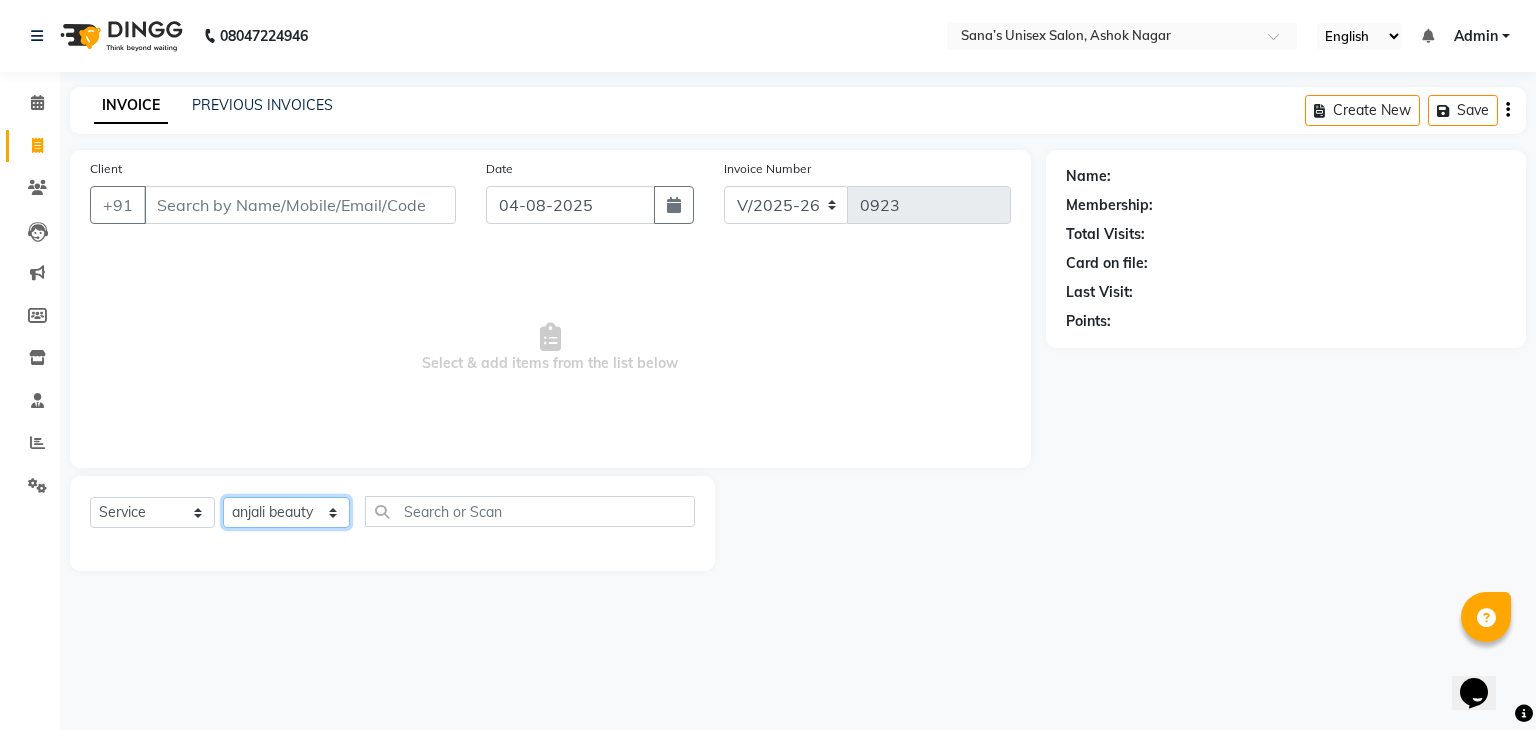click on "Select Stylist anjali beauty MADHU MUTHU MARI (BEAUTY THERAPIST) NANDHINI NivethaKarthikeyan PRABA SANJITHA" 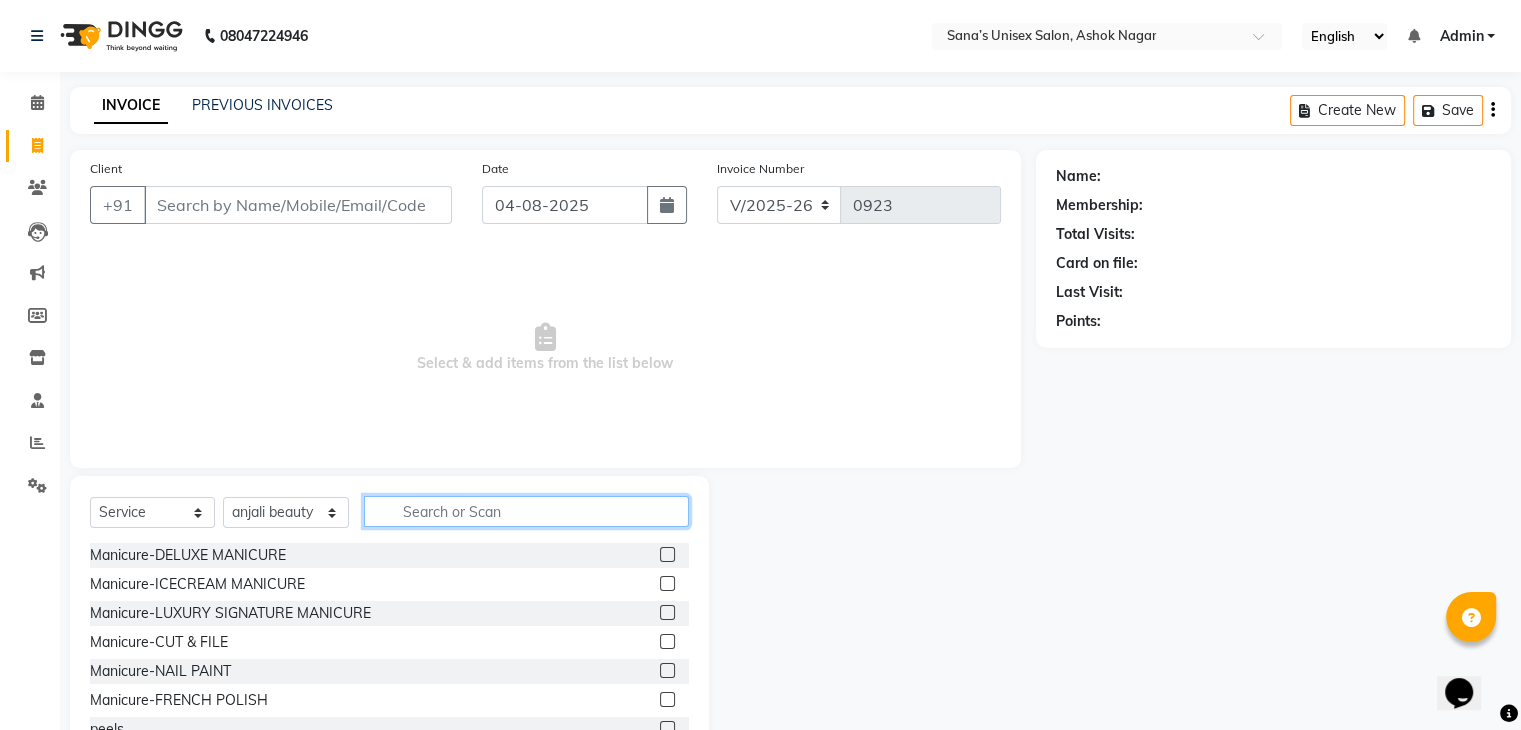 click 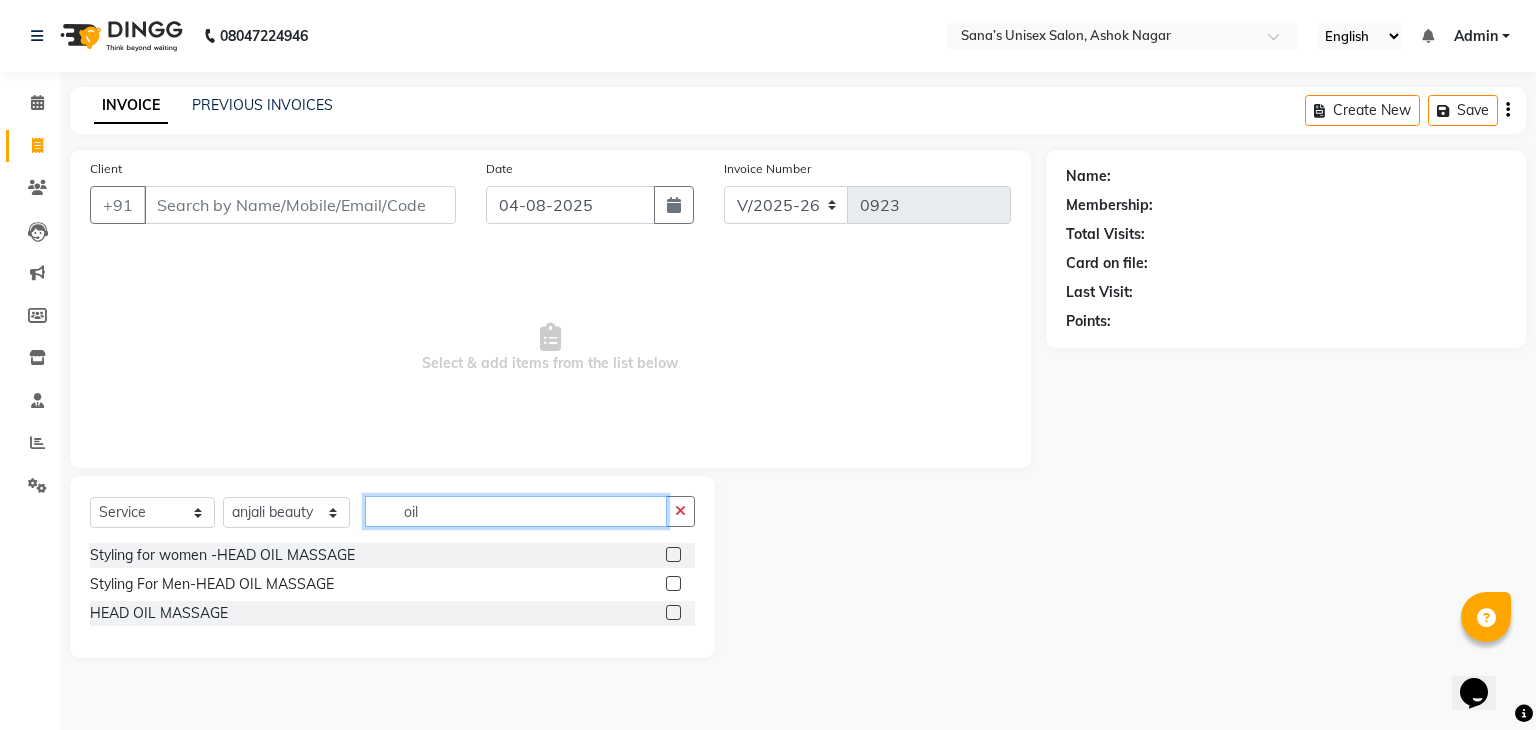 type on "oil" 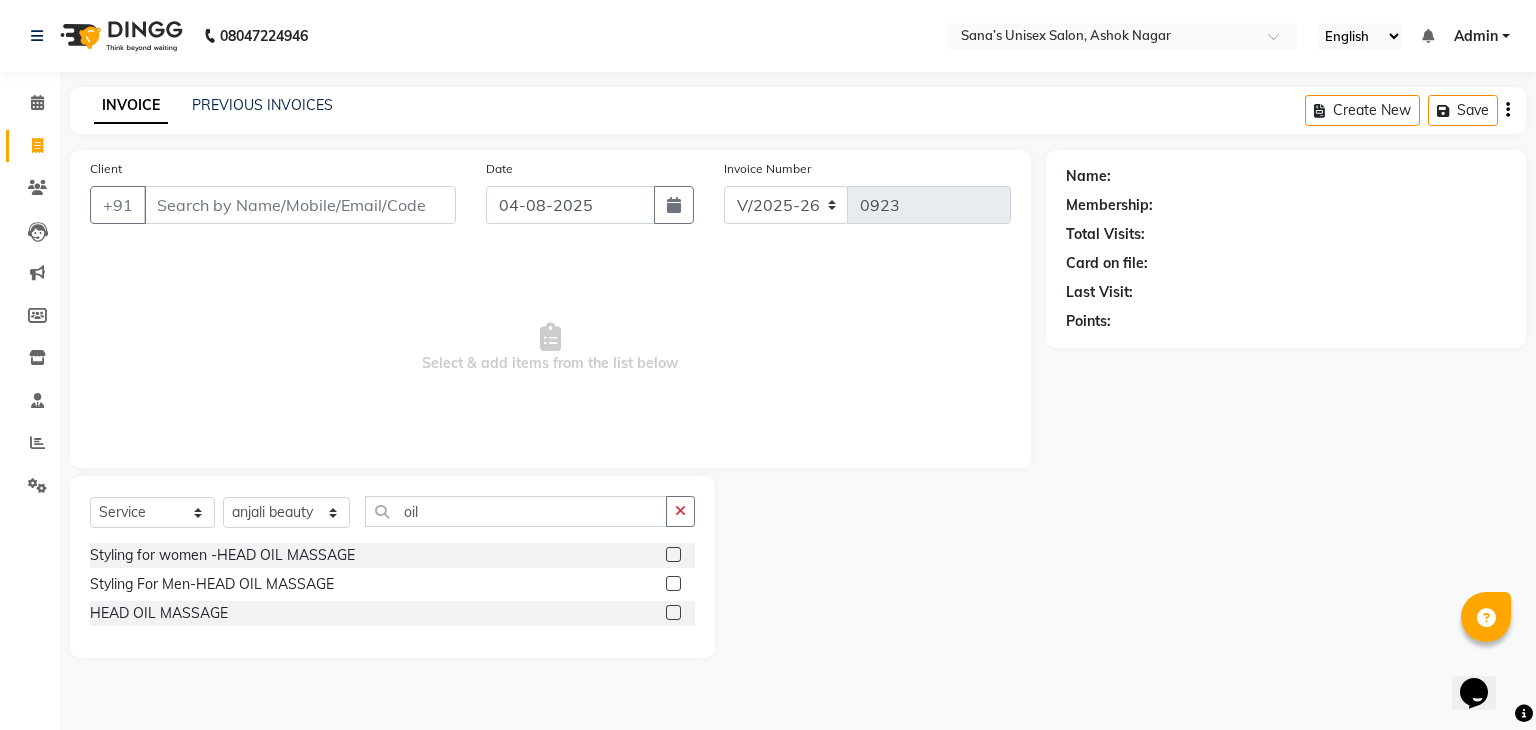 click 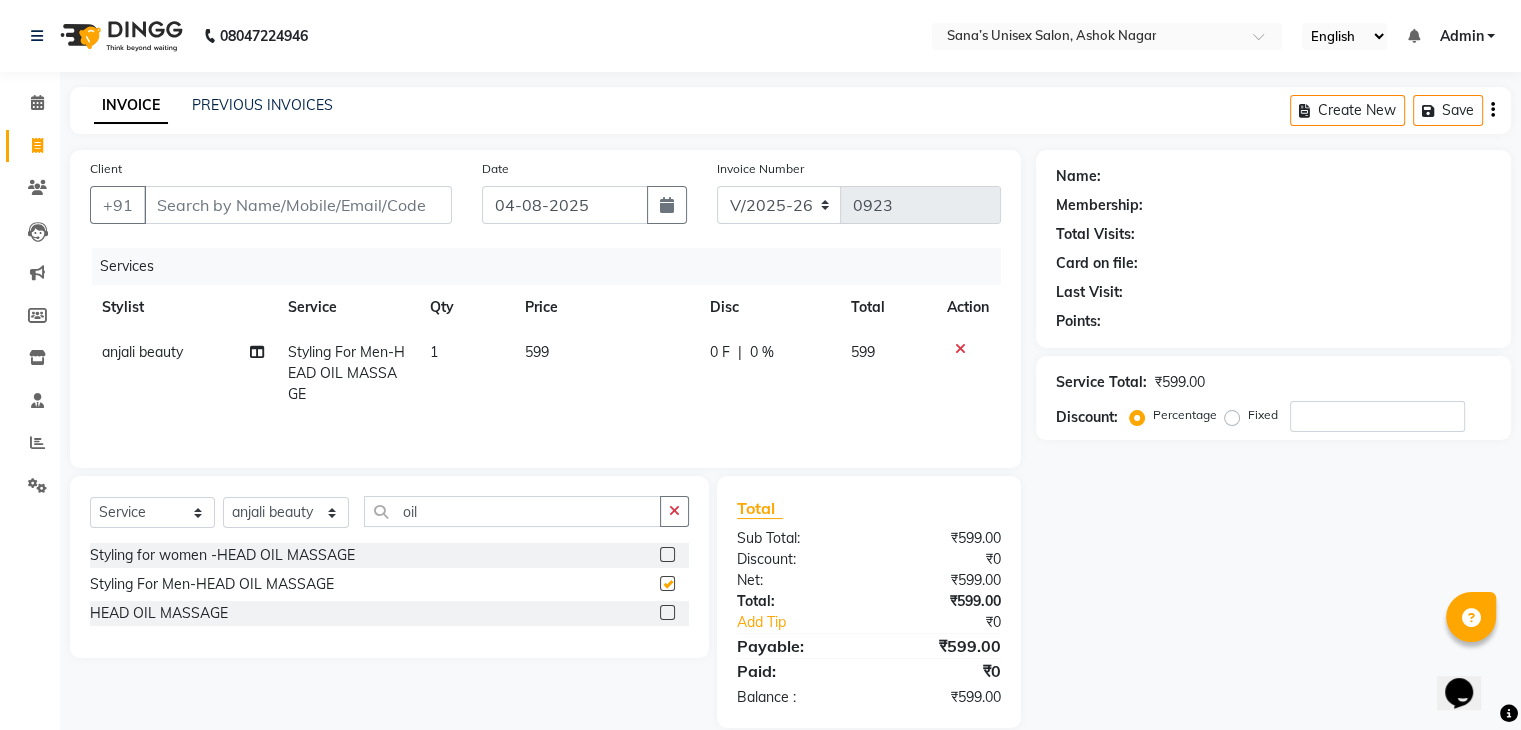 checkbox on "false" 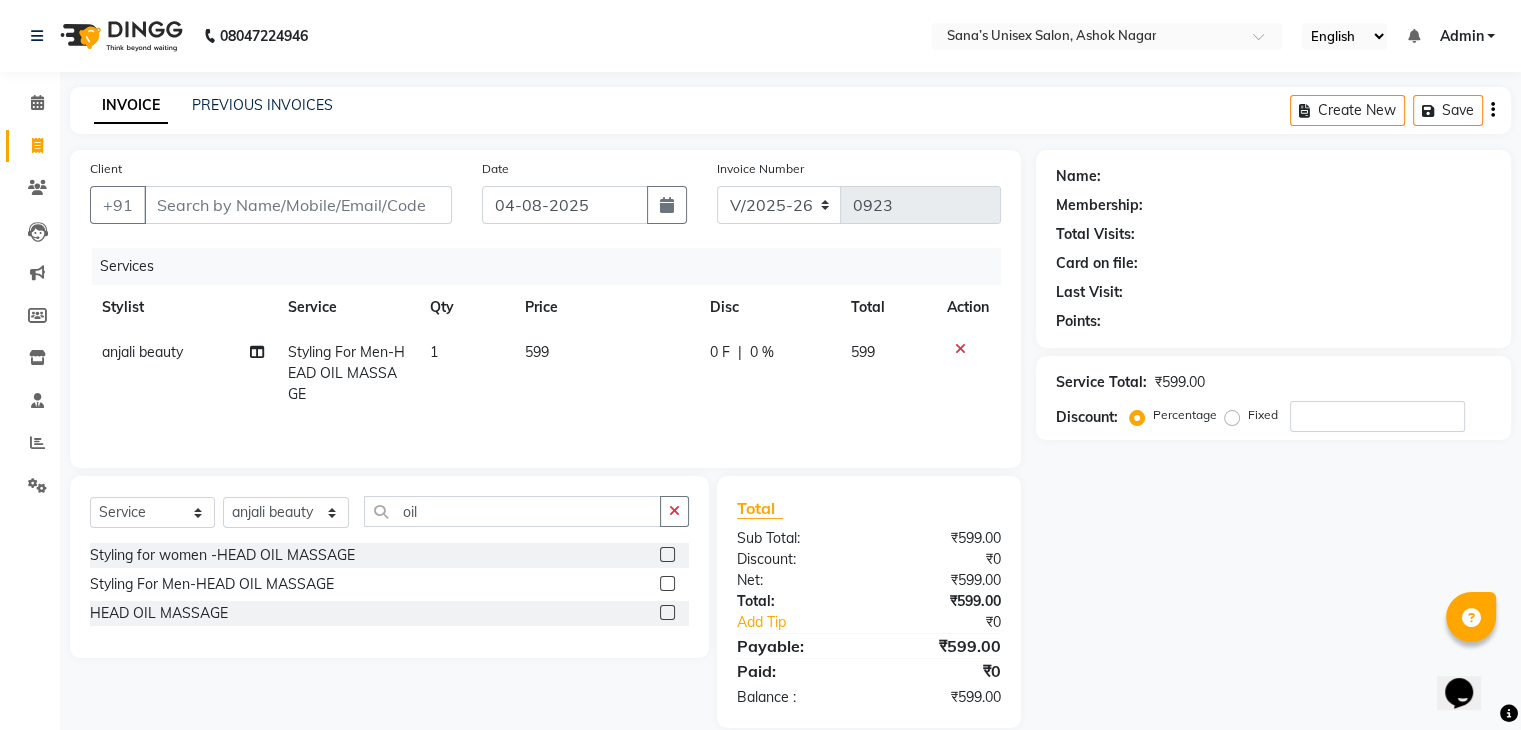 click on "599" 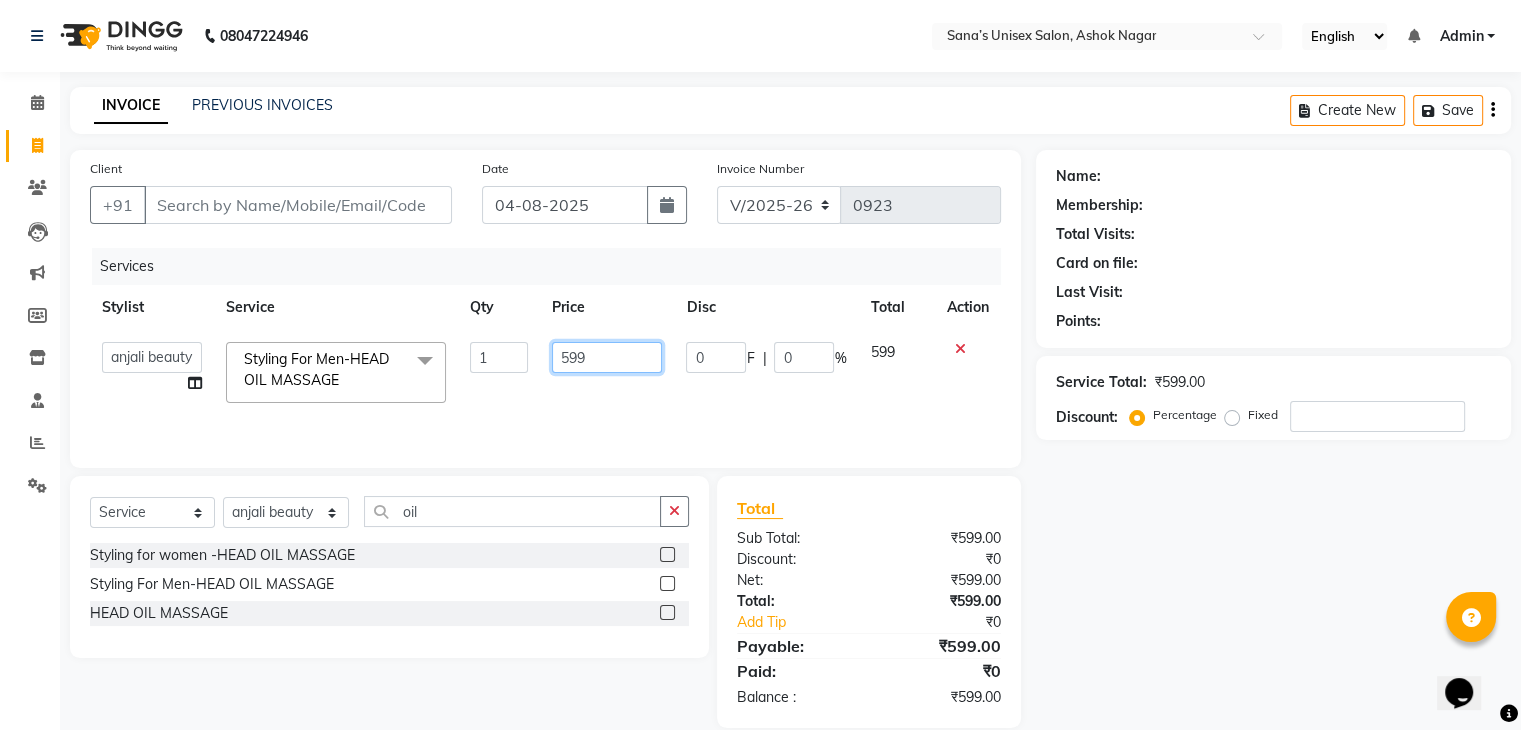 drag, startPoint x: 616, startPoint y: 360, endPoint x: 432, endPoint y: 396, distance: 187.48866 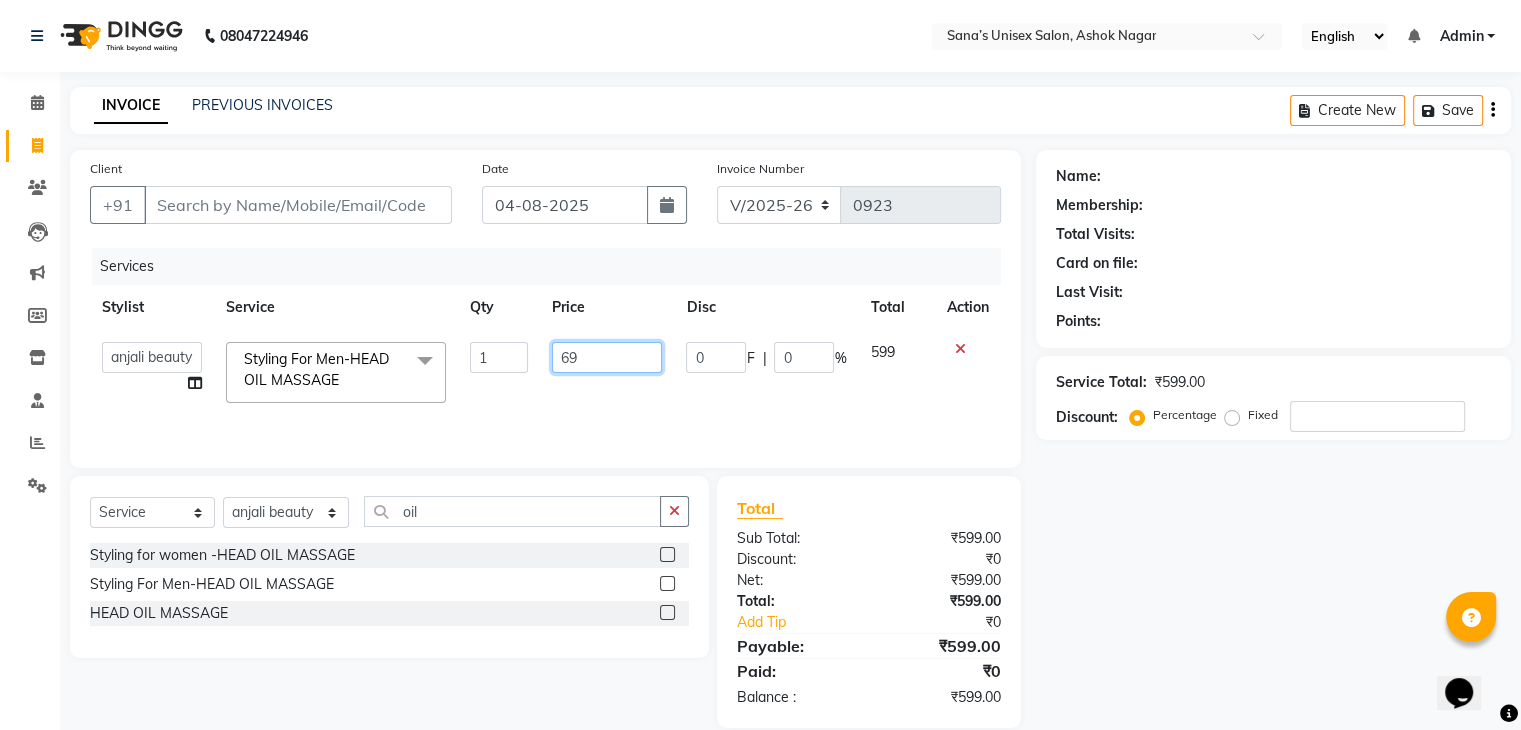 type on "699" 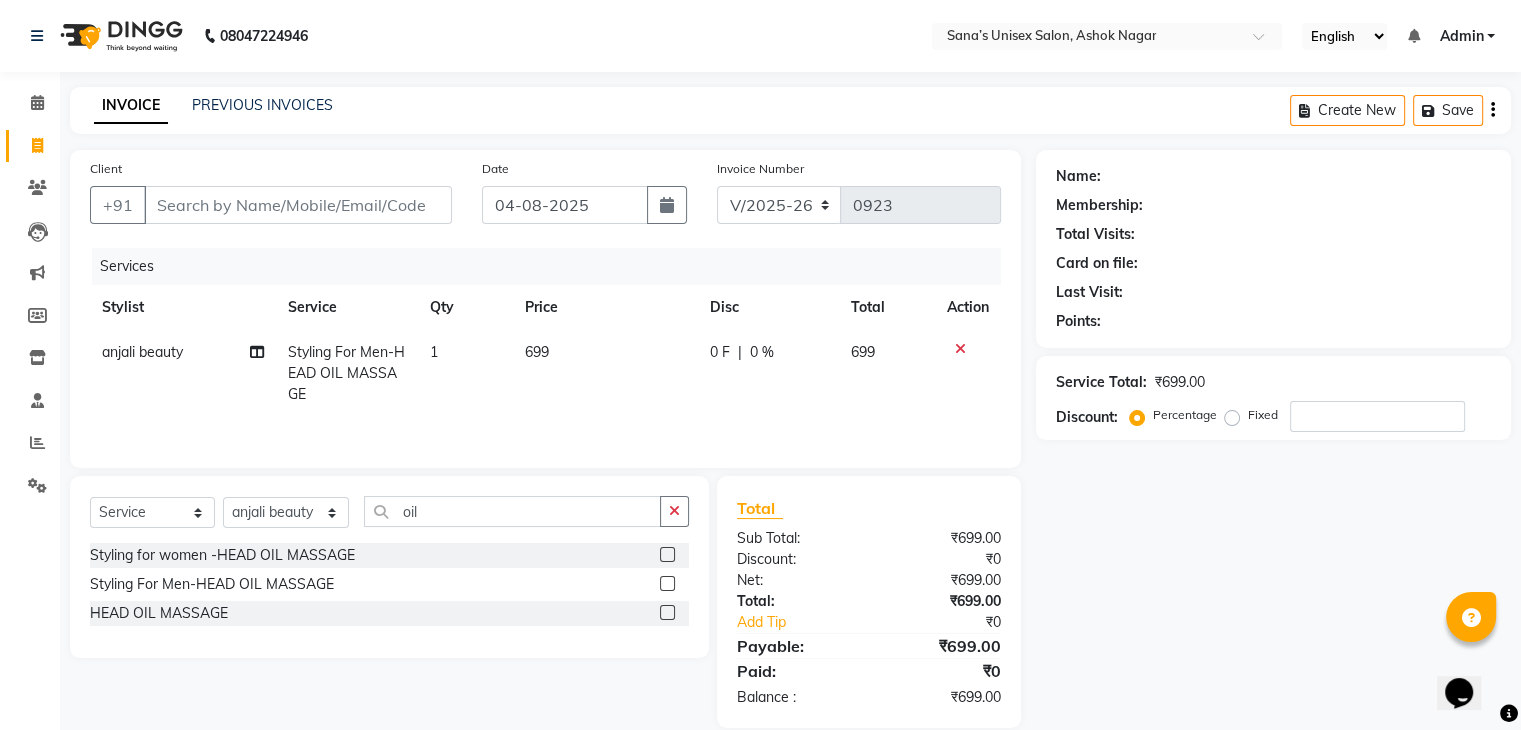 click on "Services" 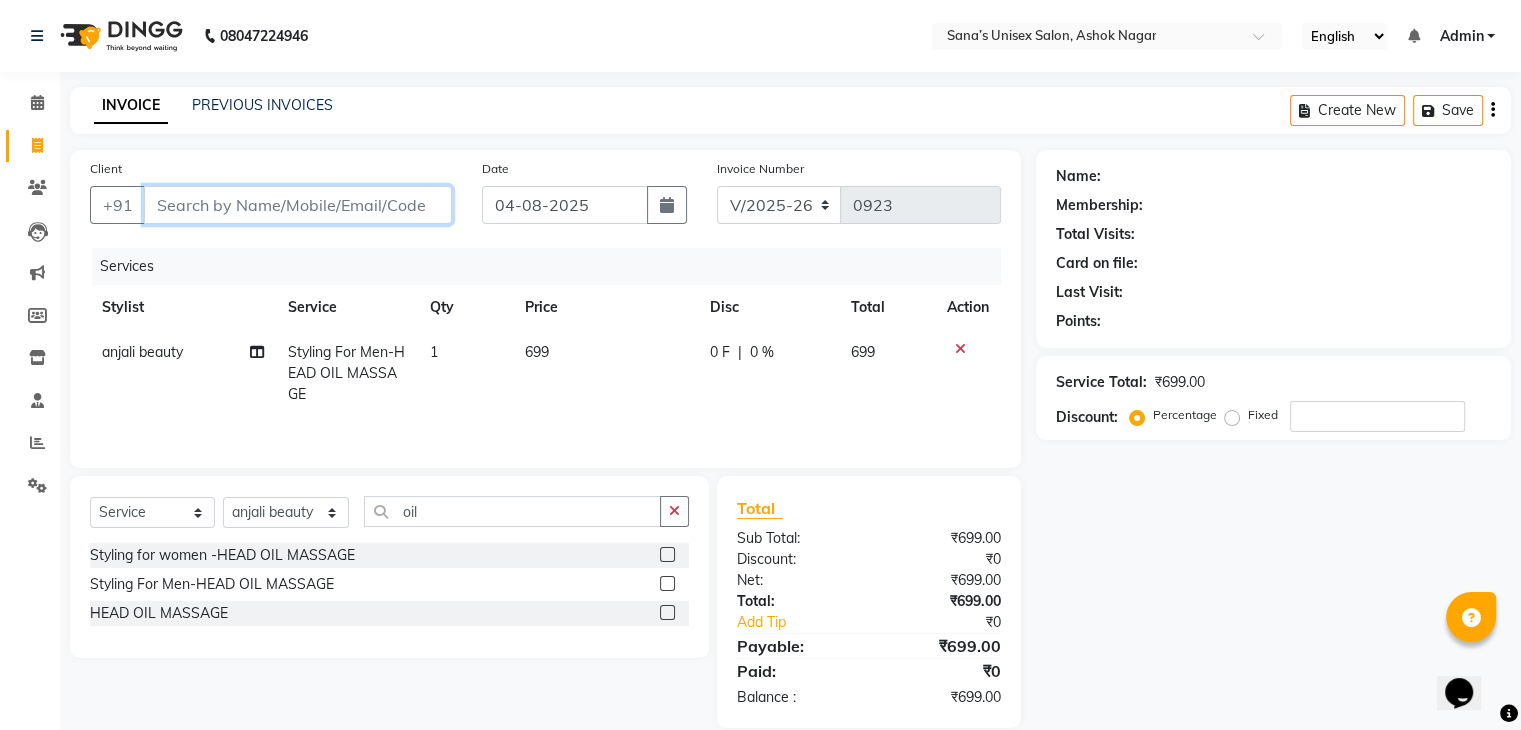 click on "Client" at bounding box center (298, 205) 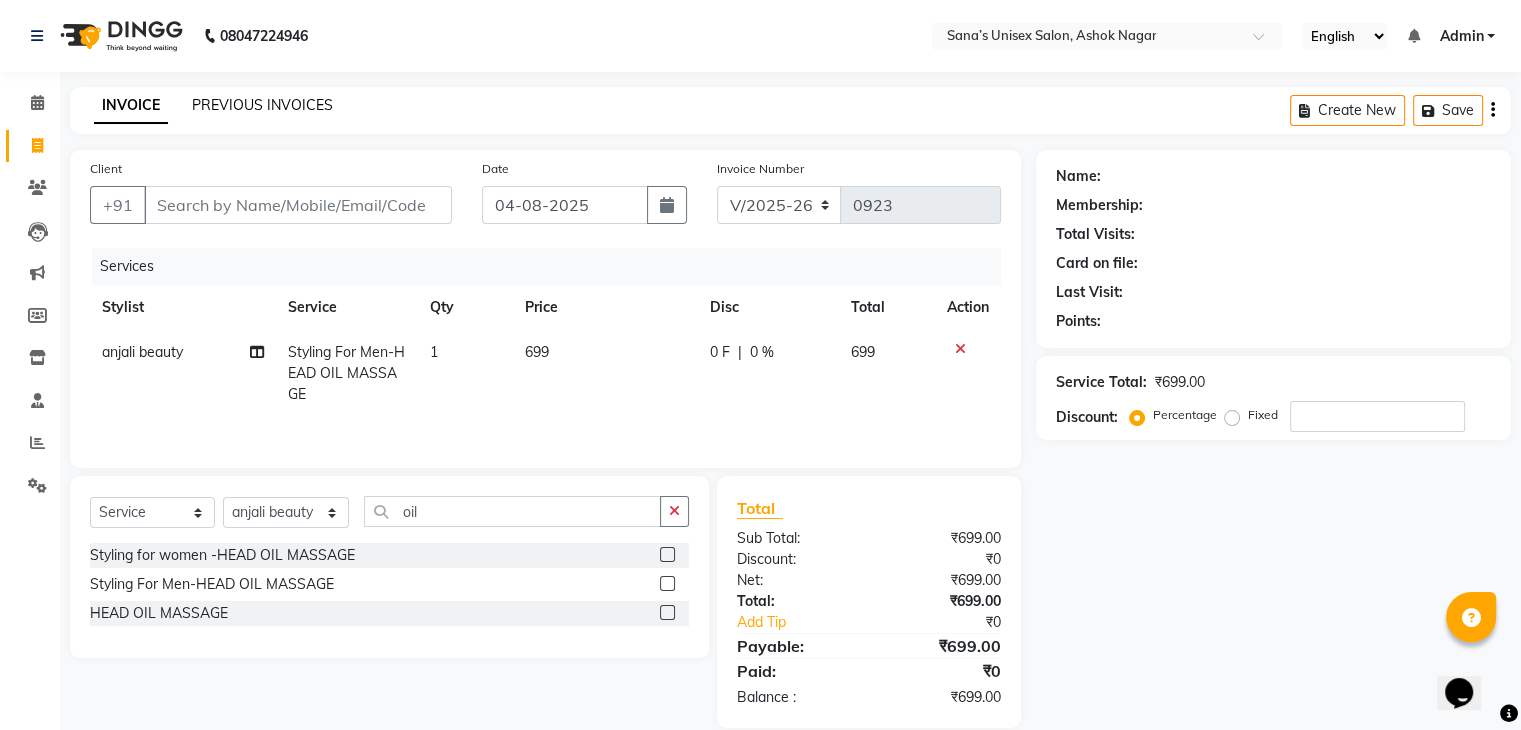 click on "PREVIOUS INVOICES" 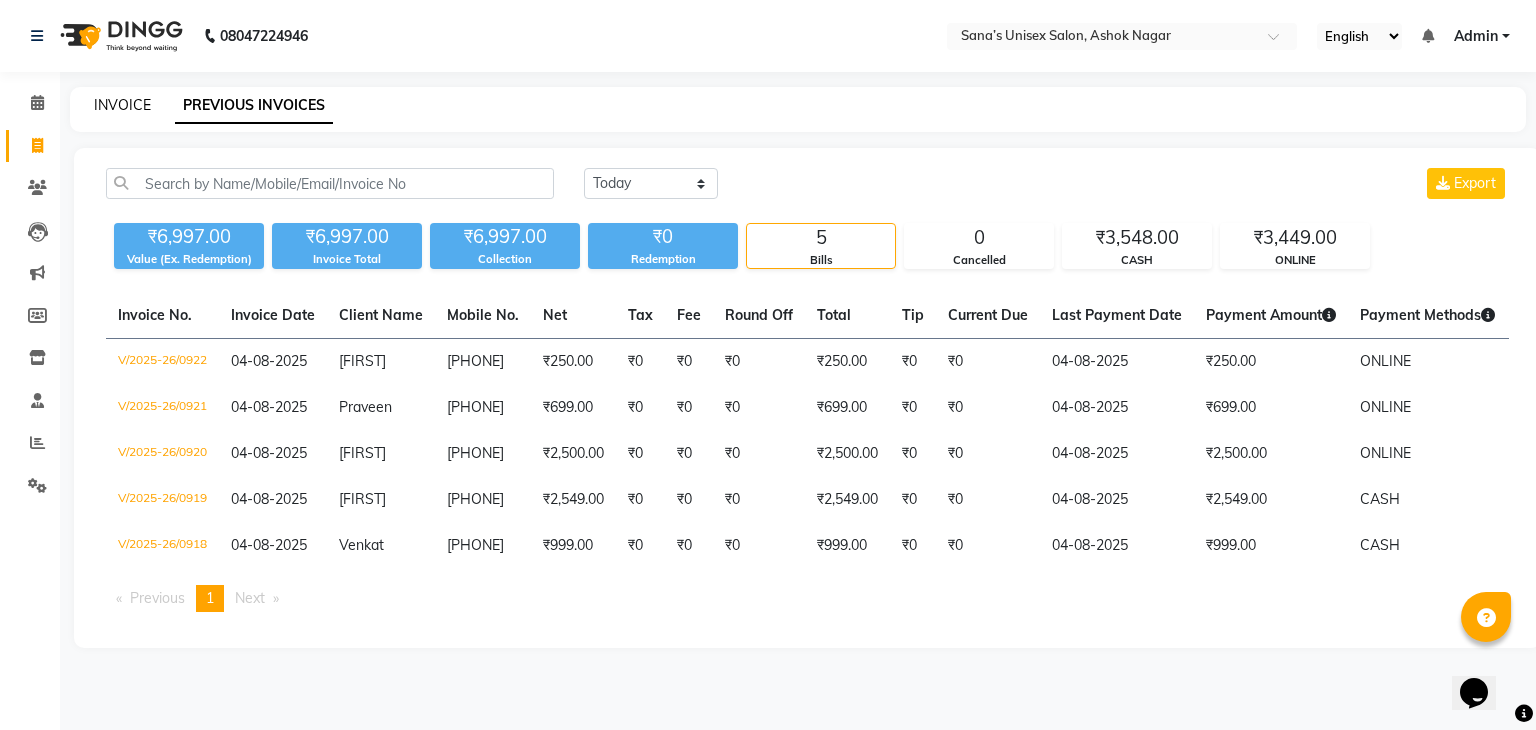 click on "INVOICE" 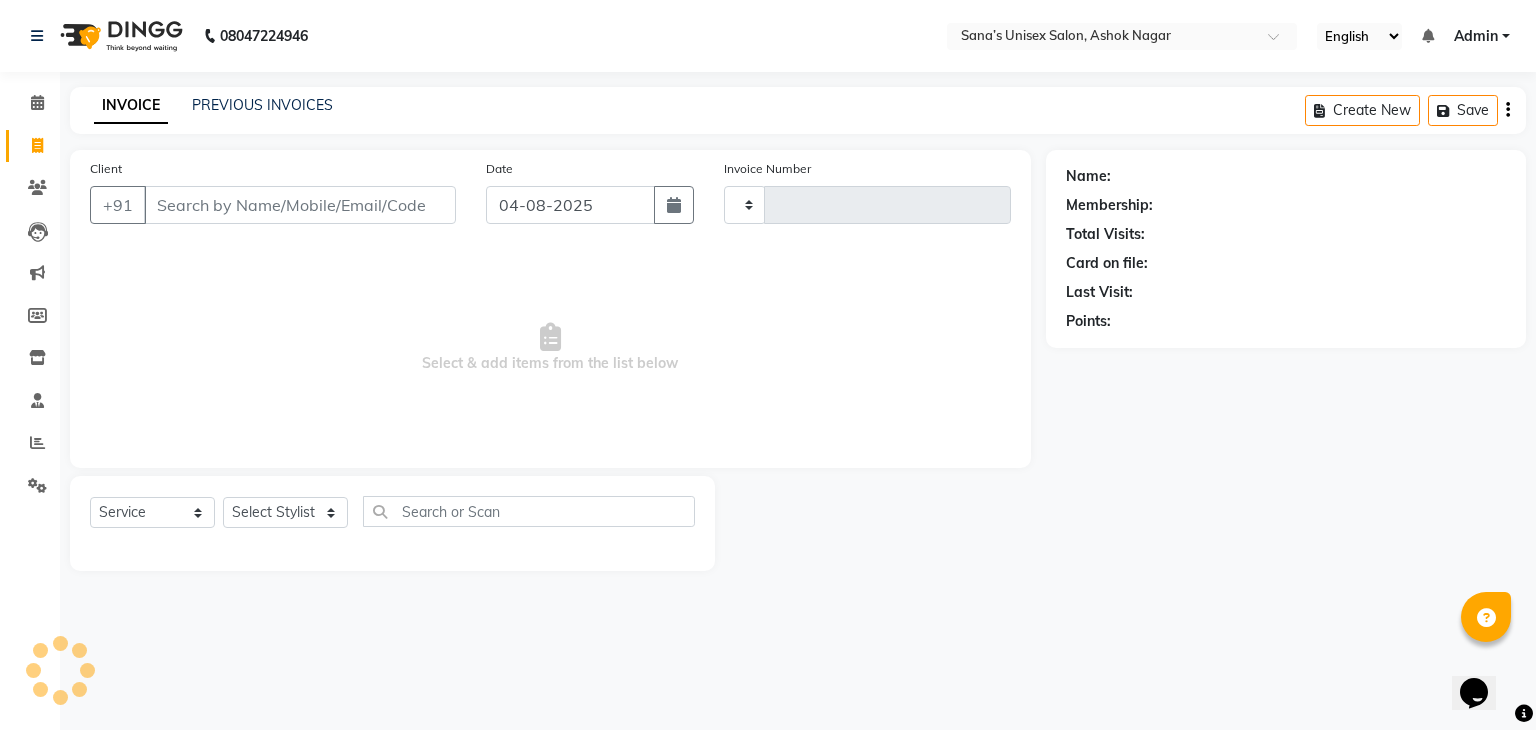 type on "0923" 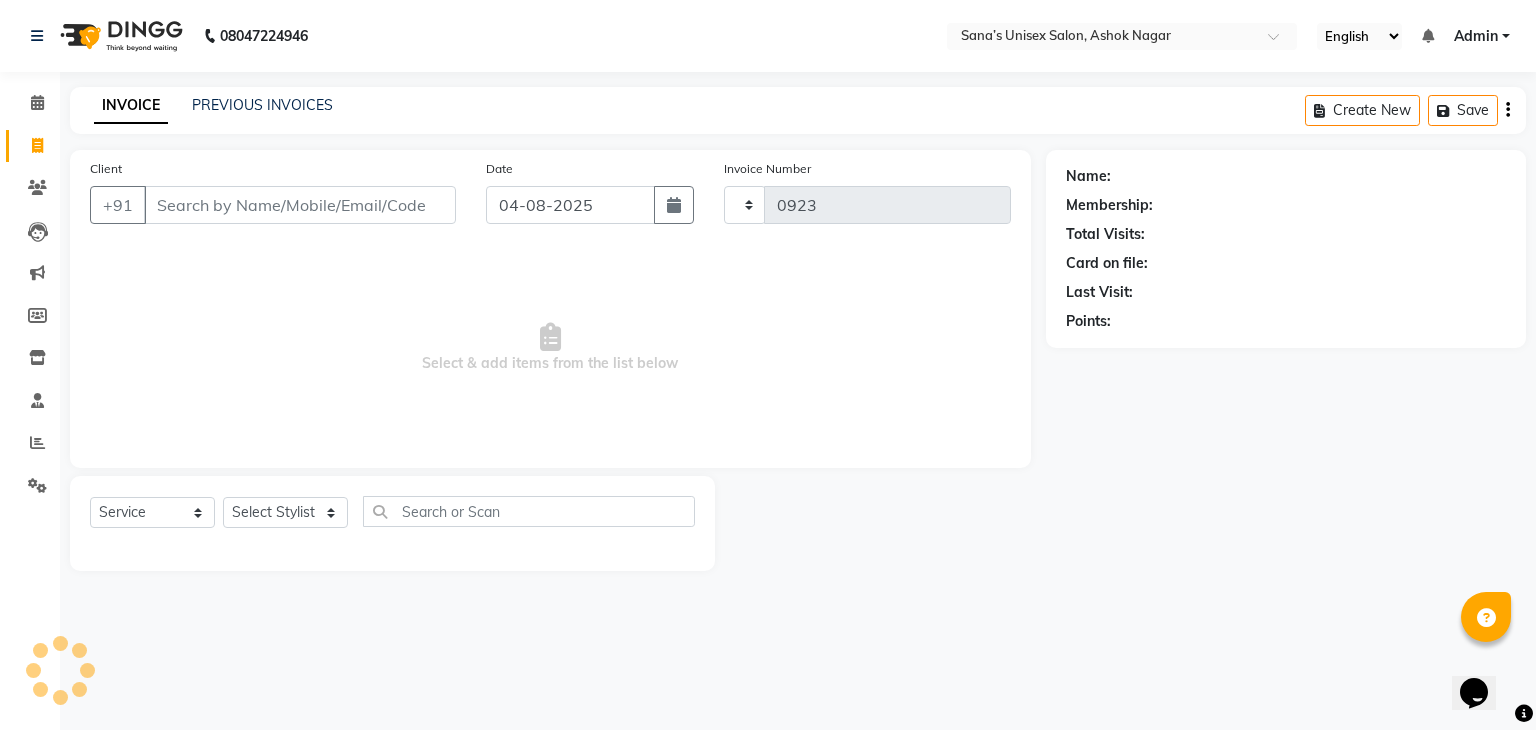 select on "6091" 